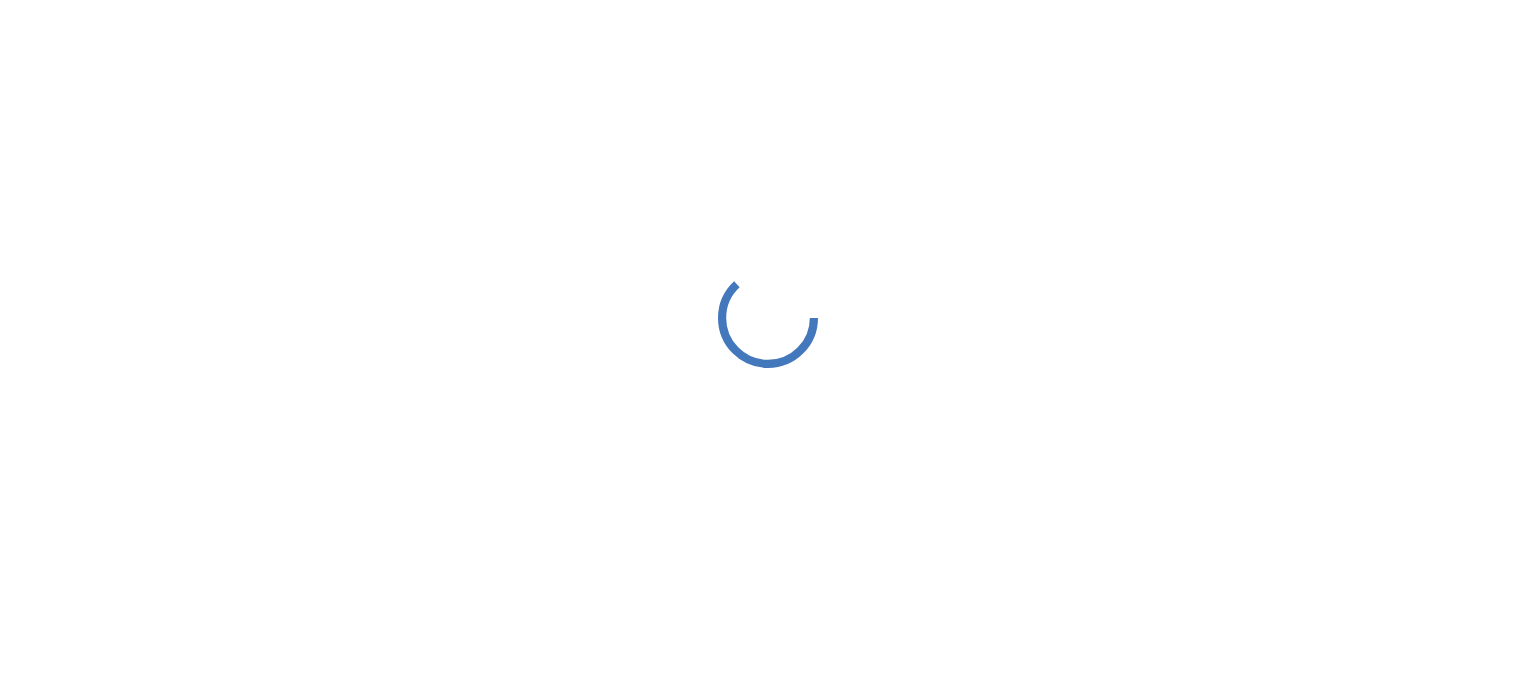 scroll, scrollTop: 0, scrollLeft: 0, axis: both 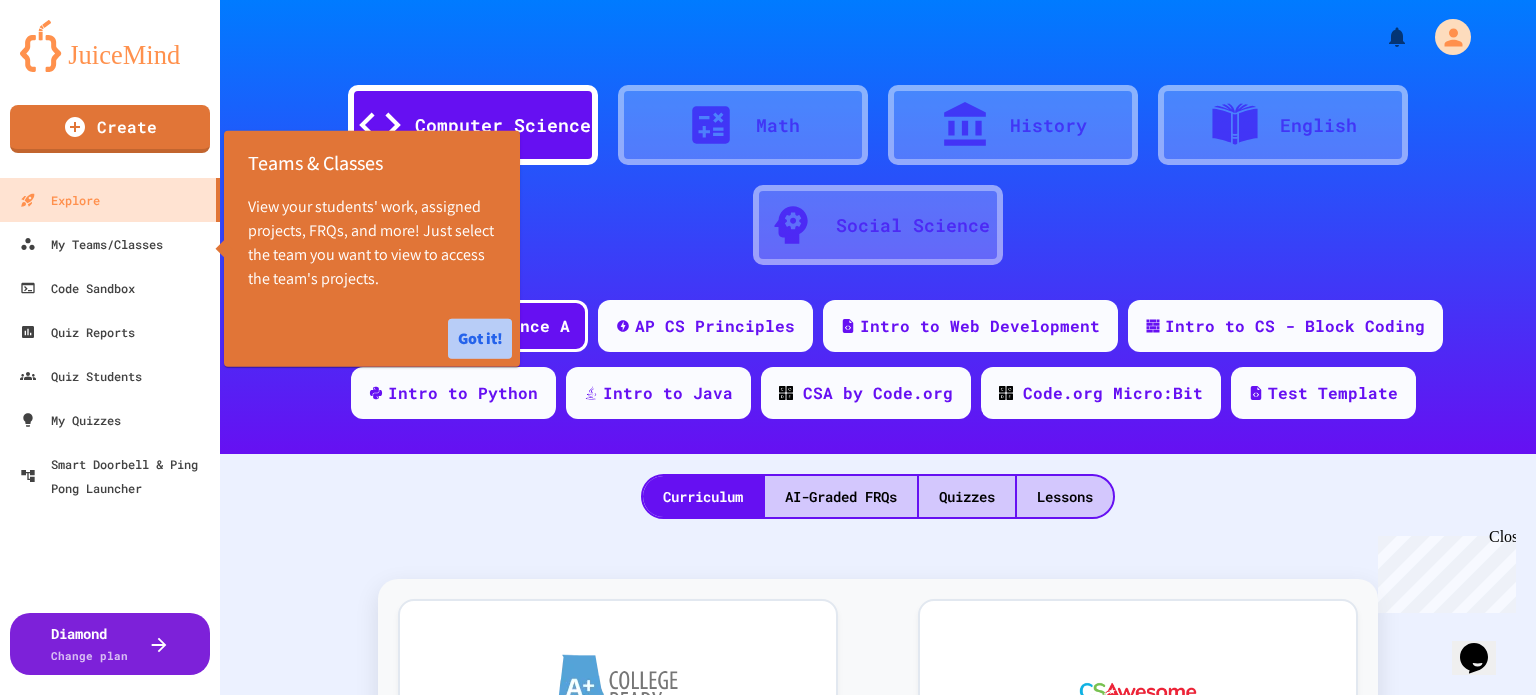 click on "Got it!" at bounding box center [480, 339] 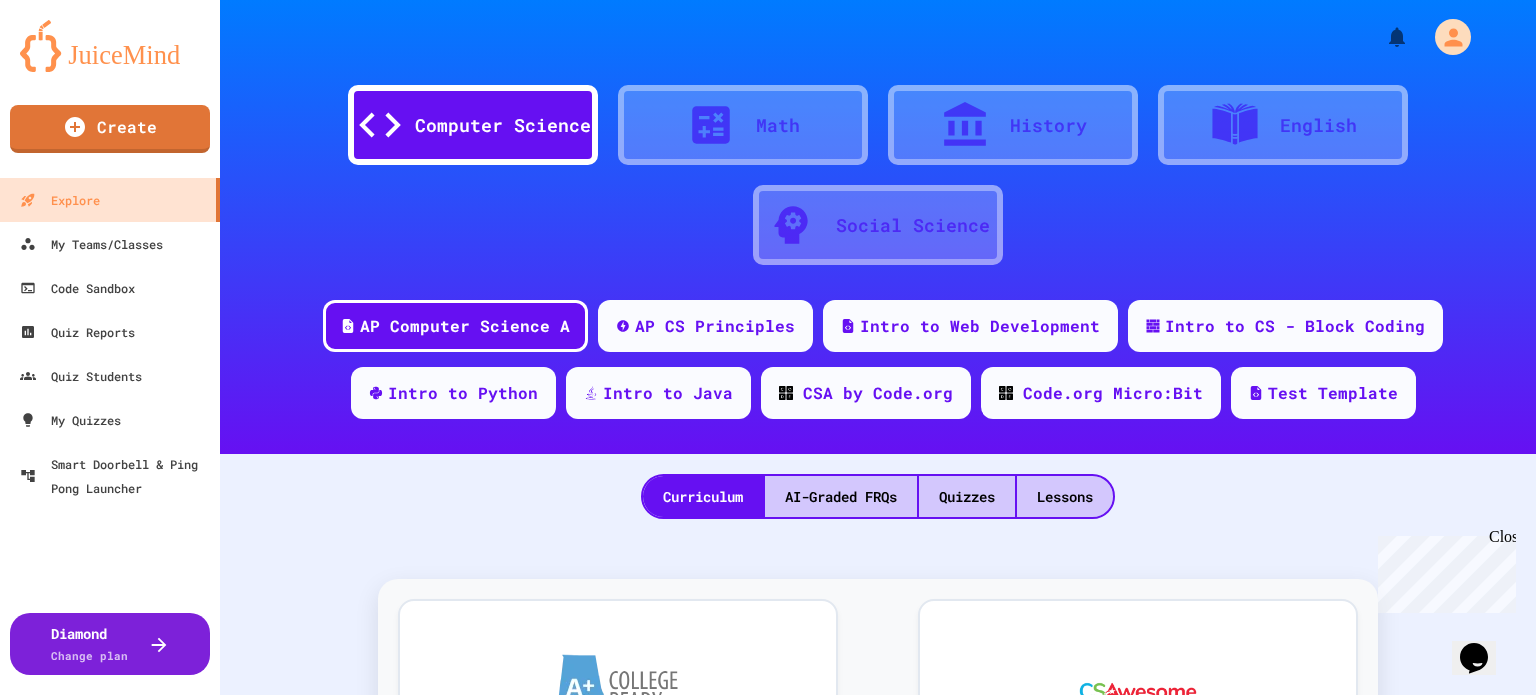 click on "Computer Science" at bounding box center (473, 125) 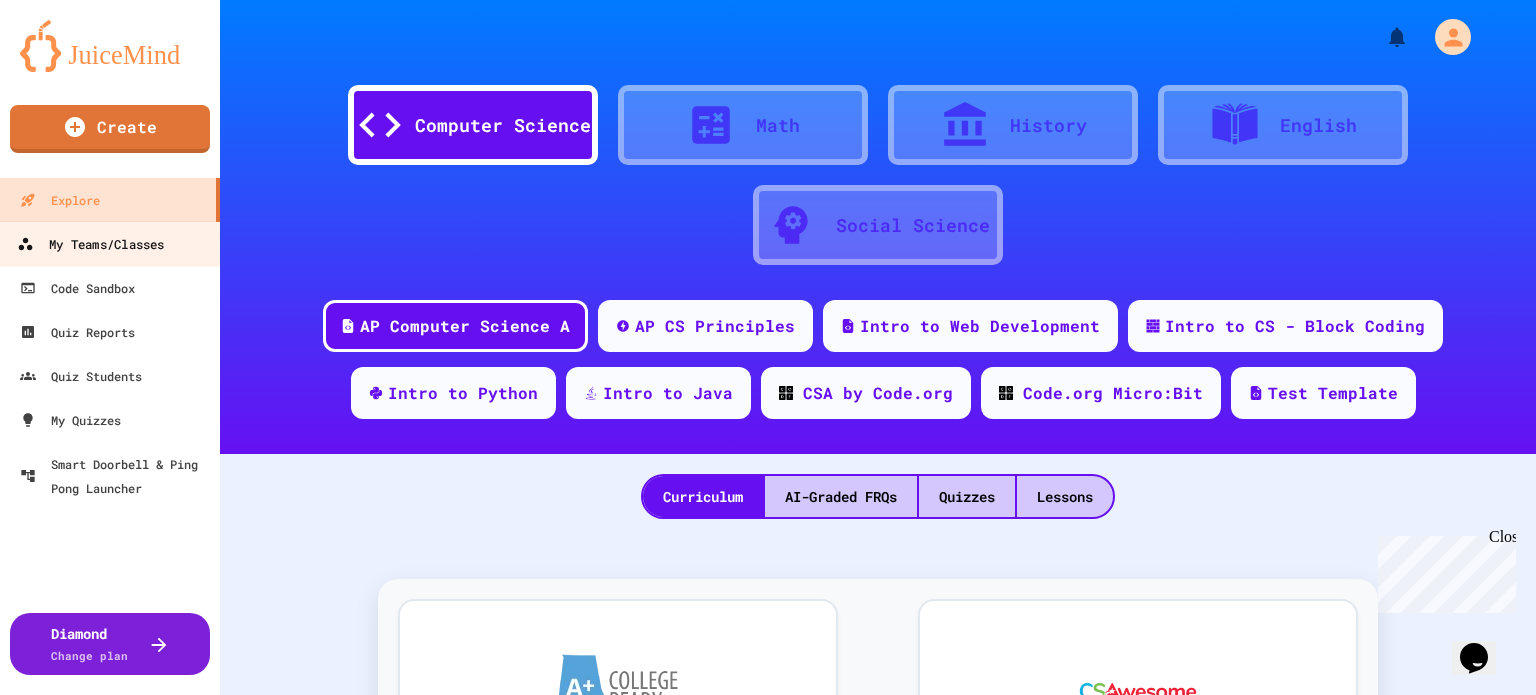 click on "My Teams/Classes" at bounding box center (90, 244) 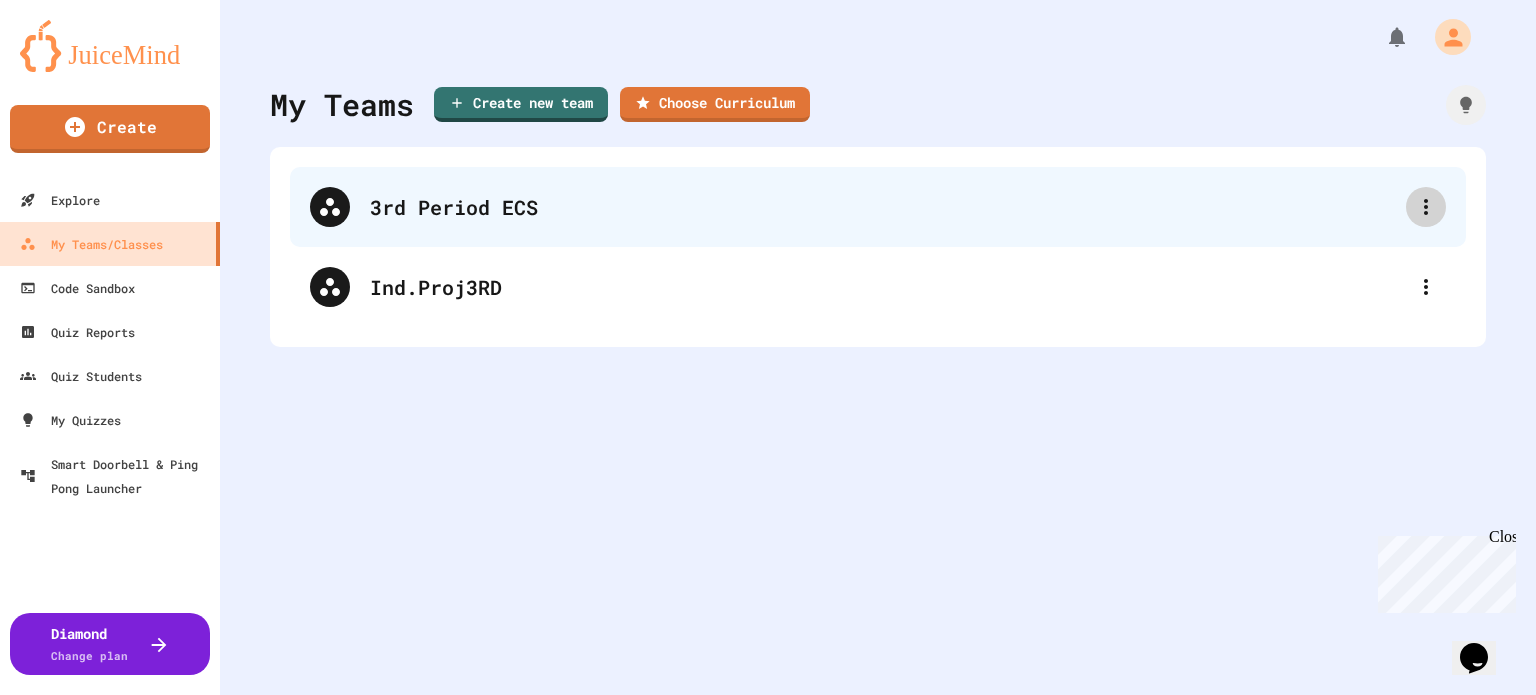 click 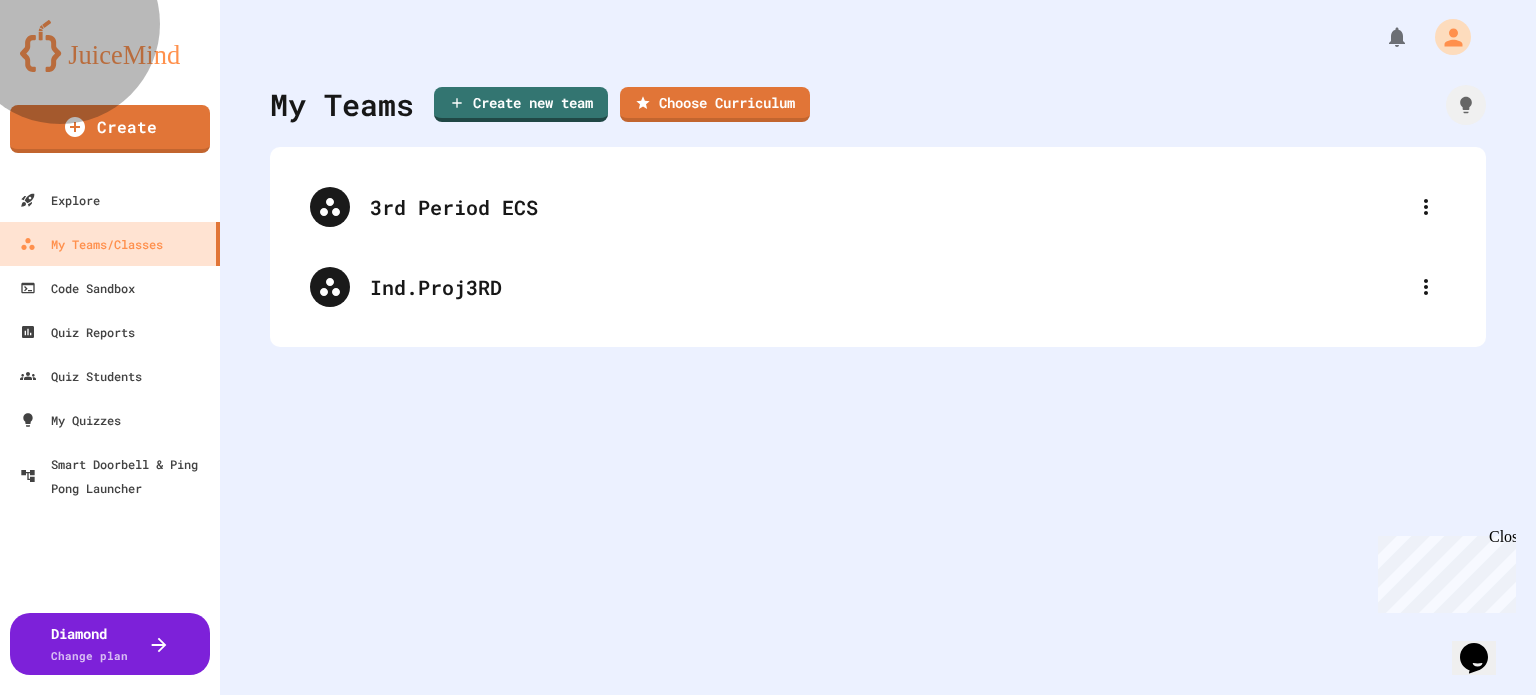 click on "Delete Team" at bounding box center (778, 795) 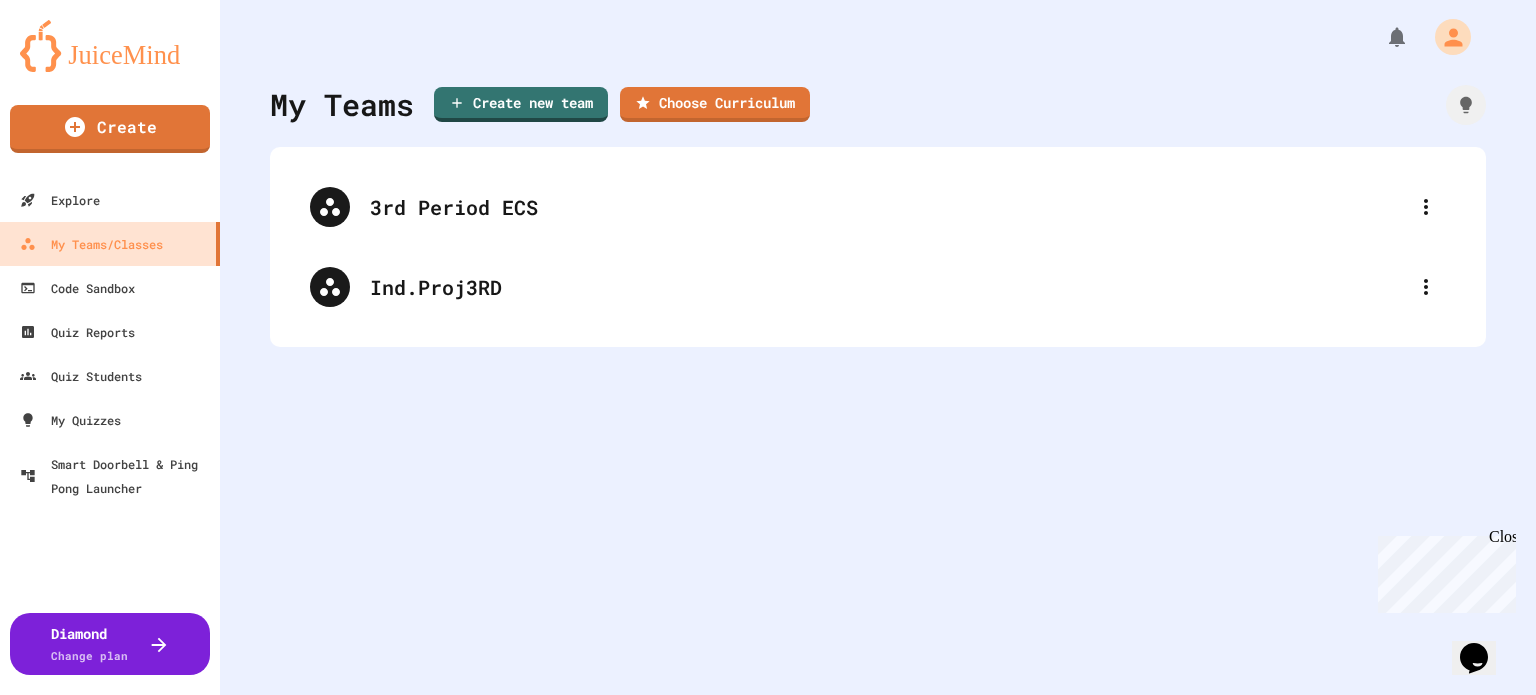 click on "Delete" at bounding box center [893, 1217] 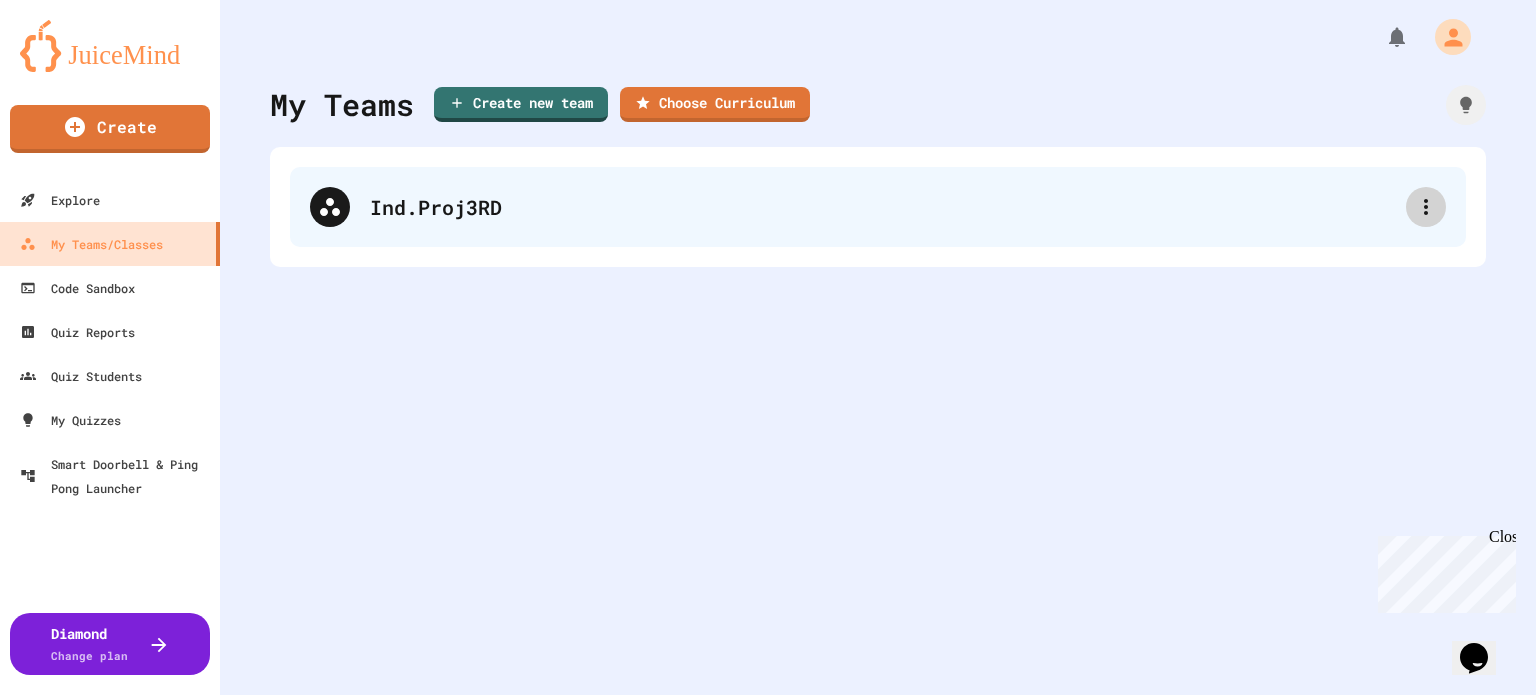 click 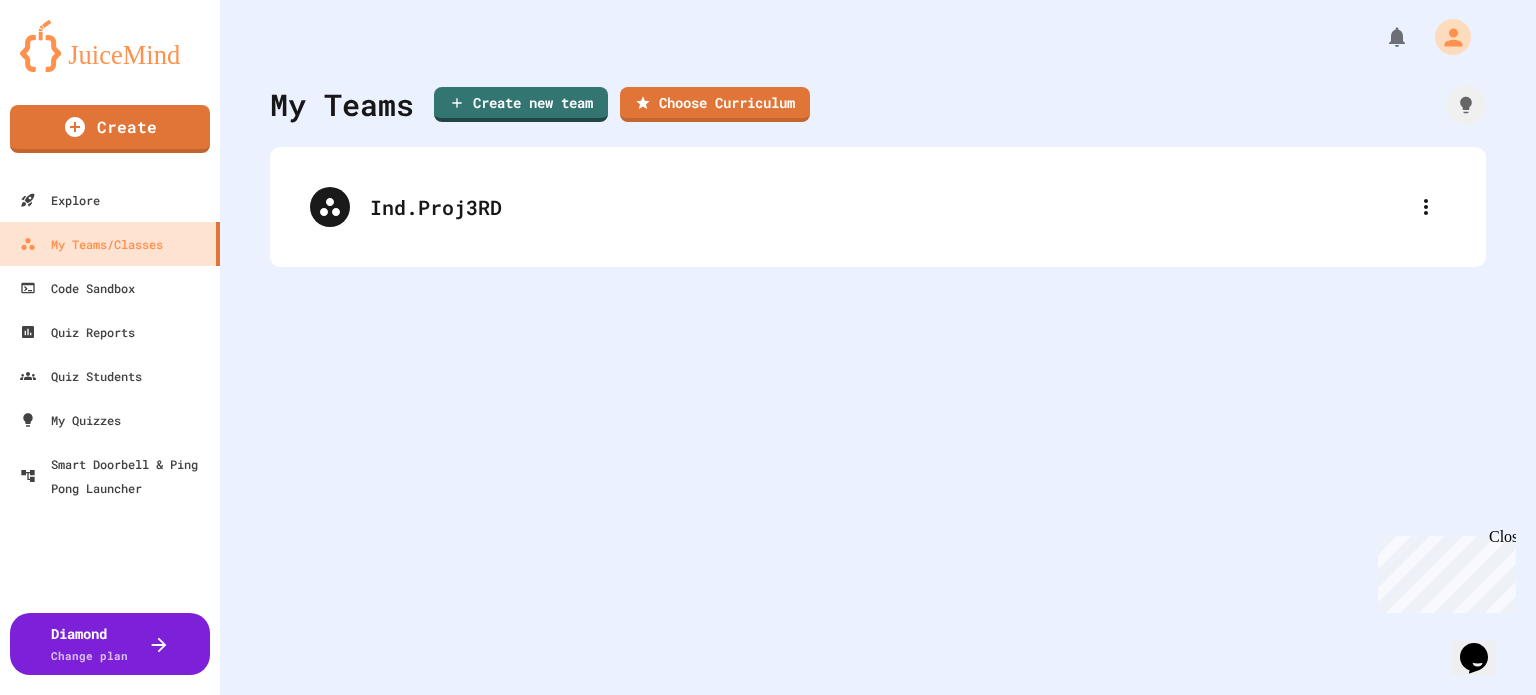click on "Delete Team" at bounding box center [778, 795] 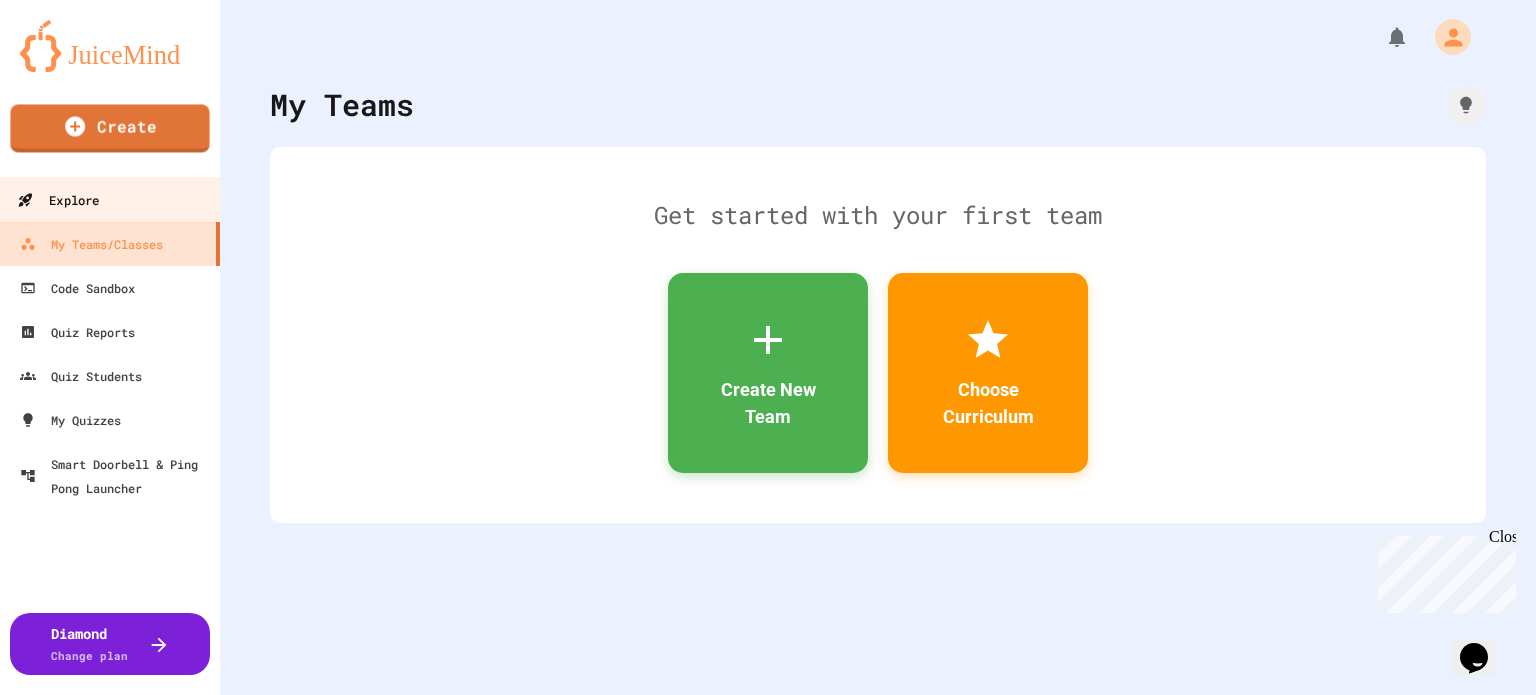 click on "Explore" at bounding box center (110, 199) 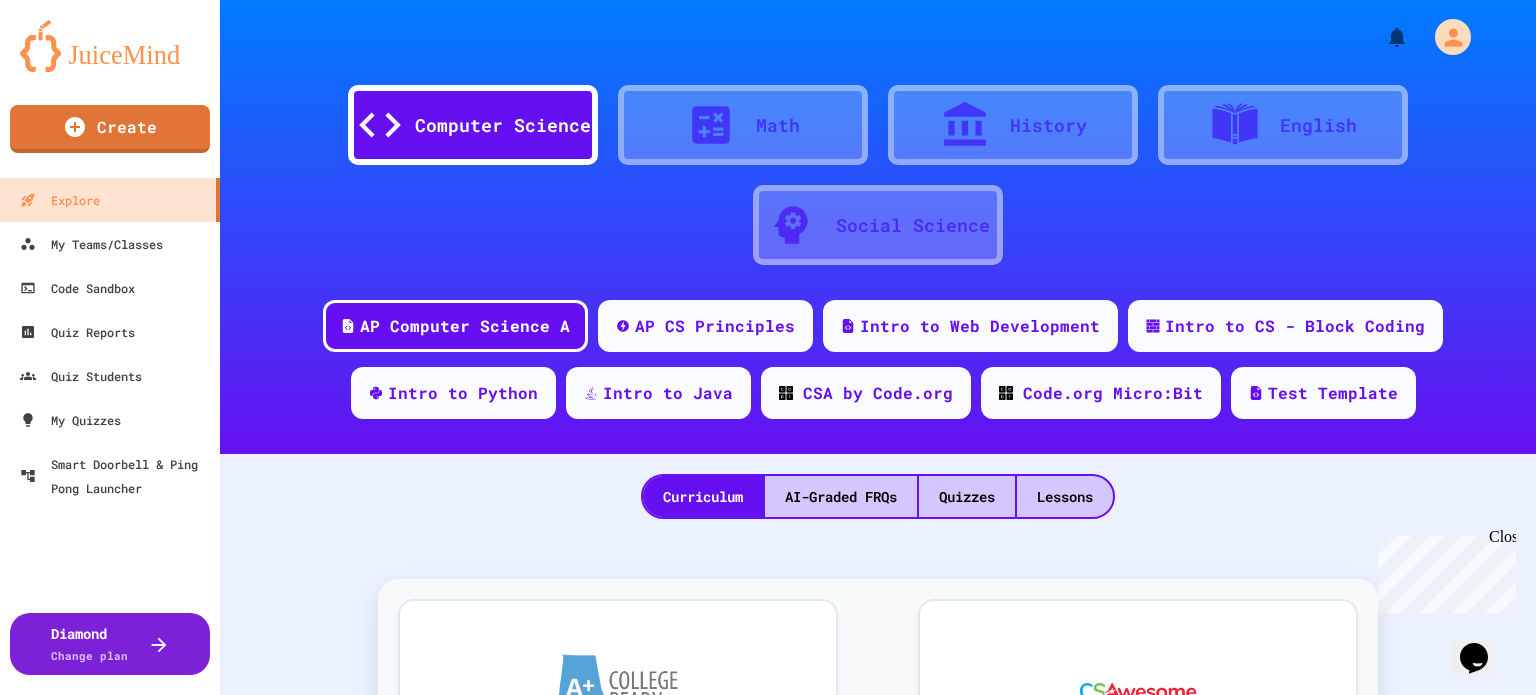 click on "Math" at bounding box center (778, 125) 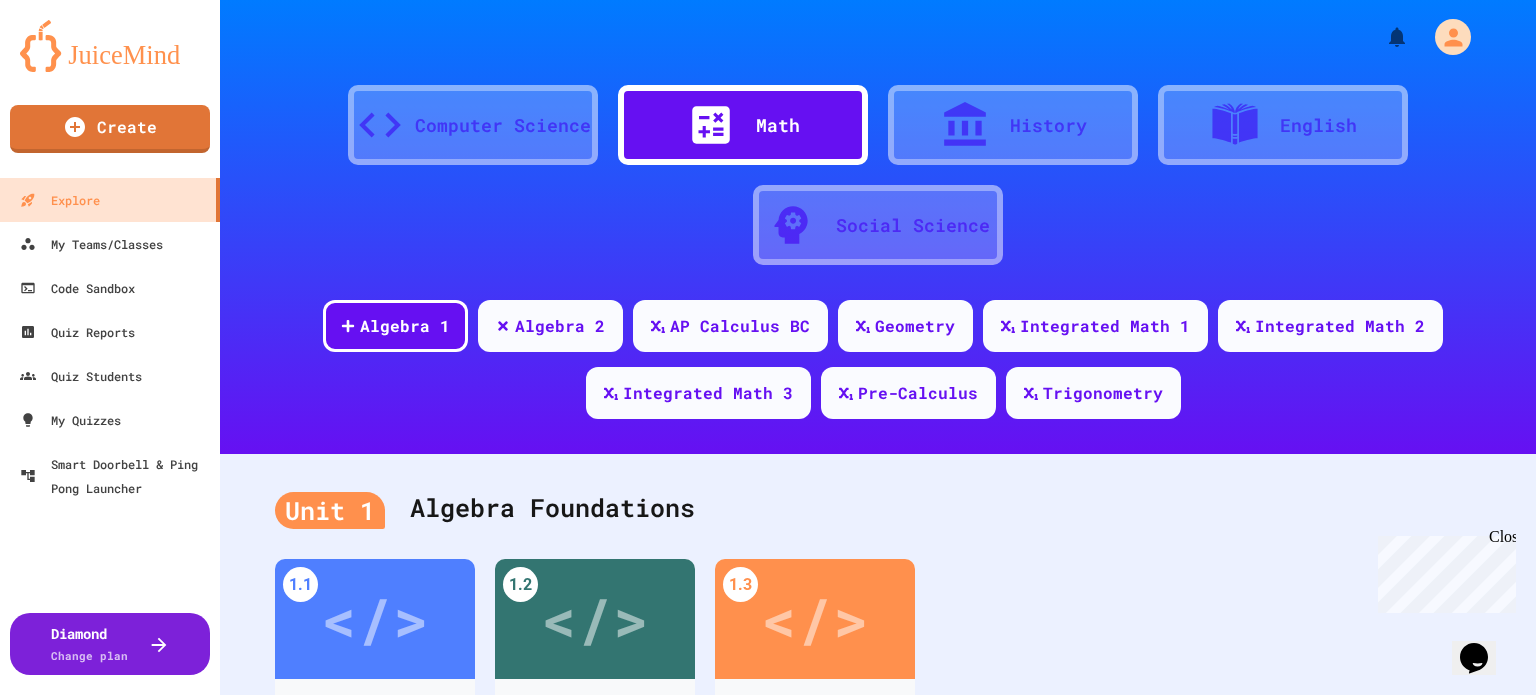 click on "Computer Science" at bounding box center [503, 125] 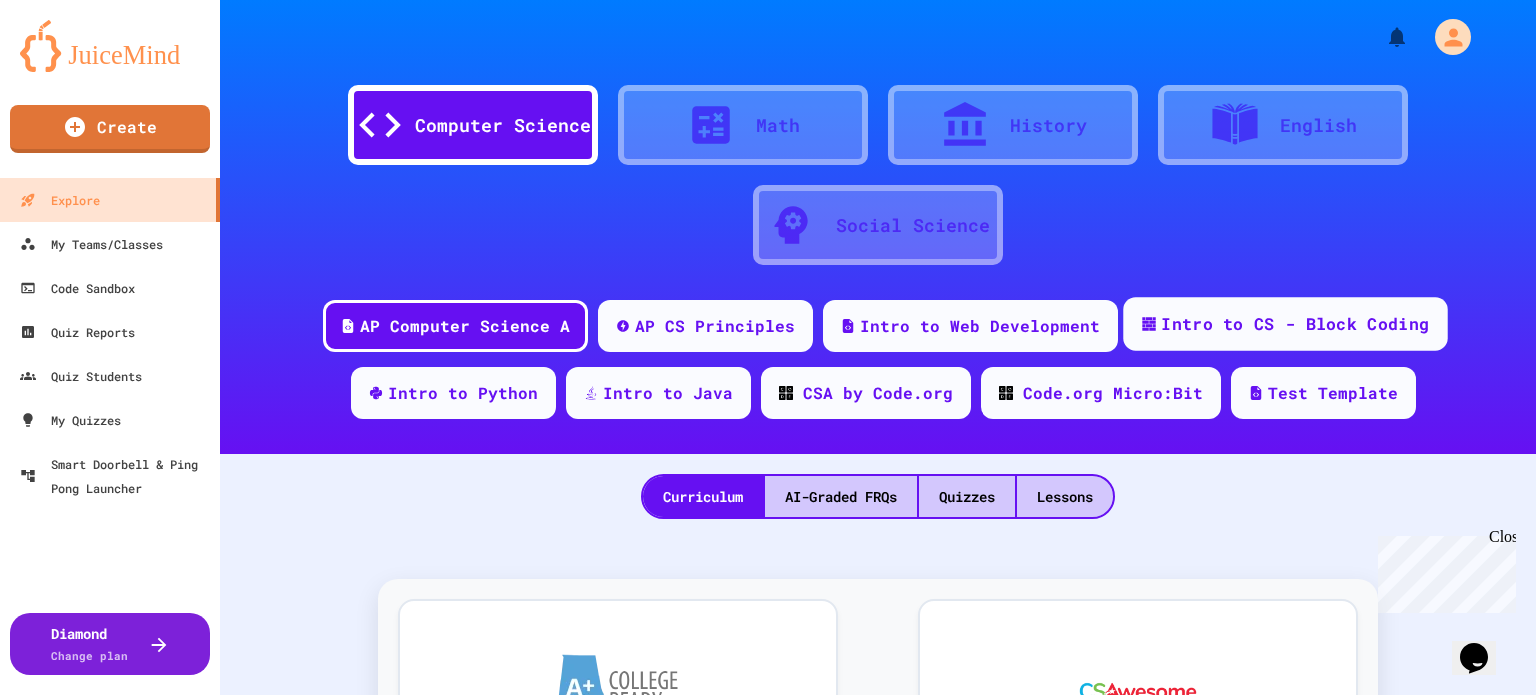 click on "Intro to CS - Block Coding" at bounding box center (1295, 324) 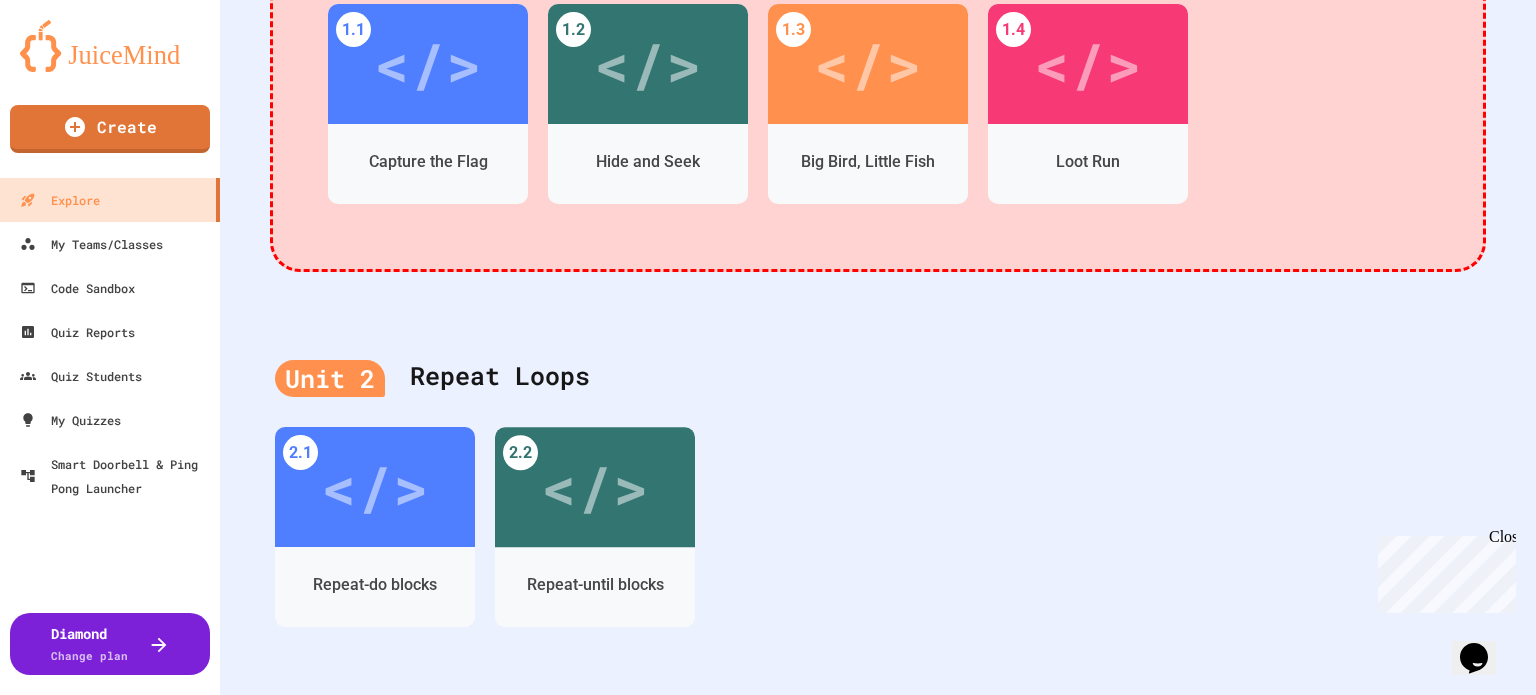 scroll, scrollTop: 500, scrollLeft: 0, axis: vertical 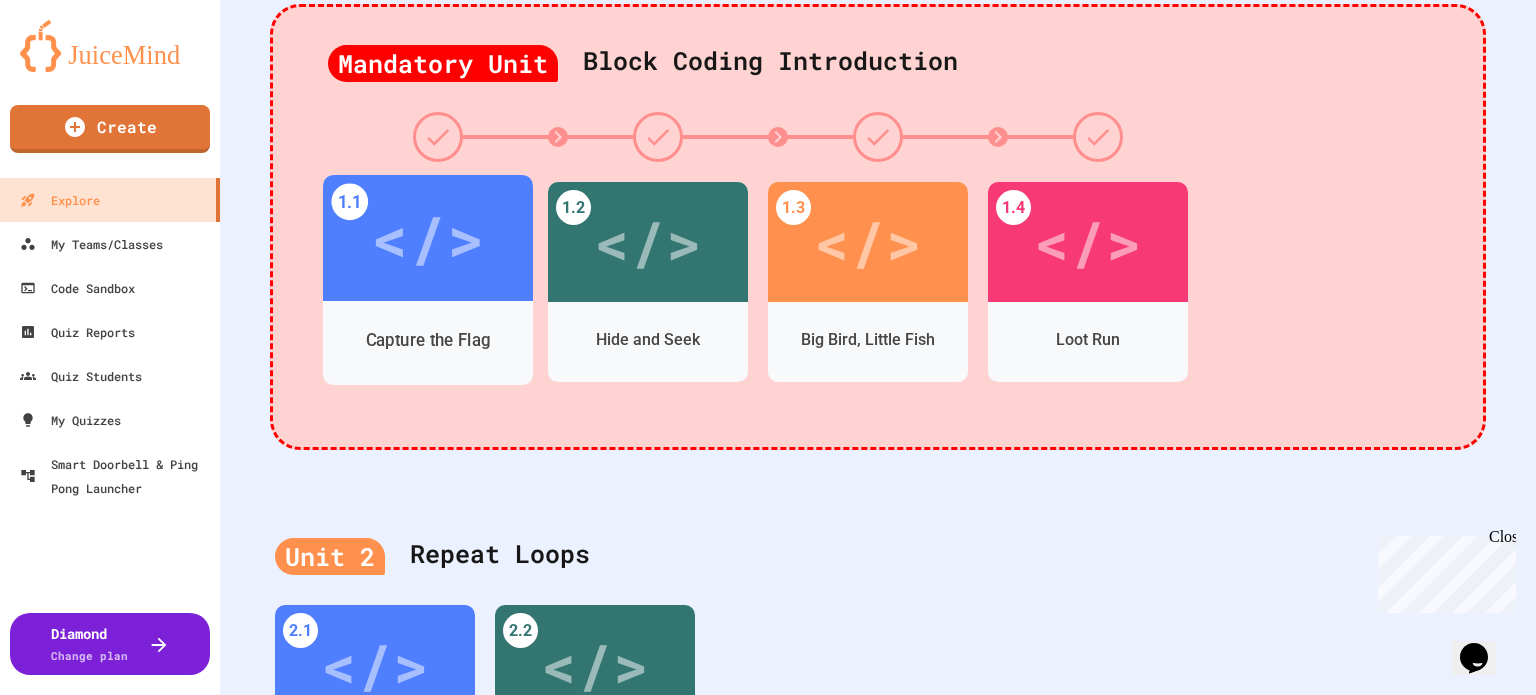 click on "</>" at bounding box center (427, 238) 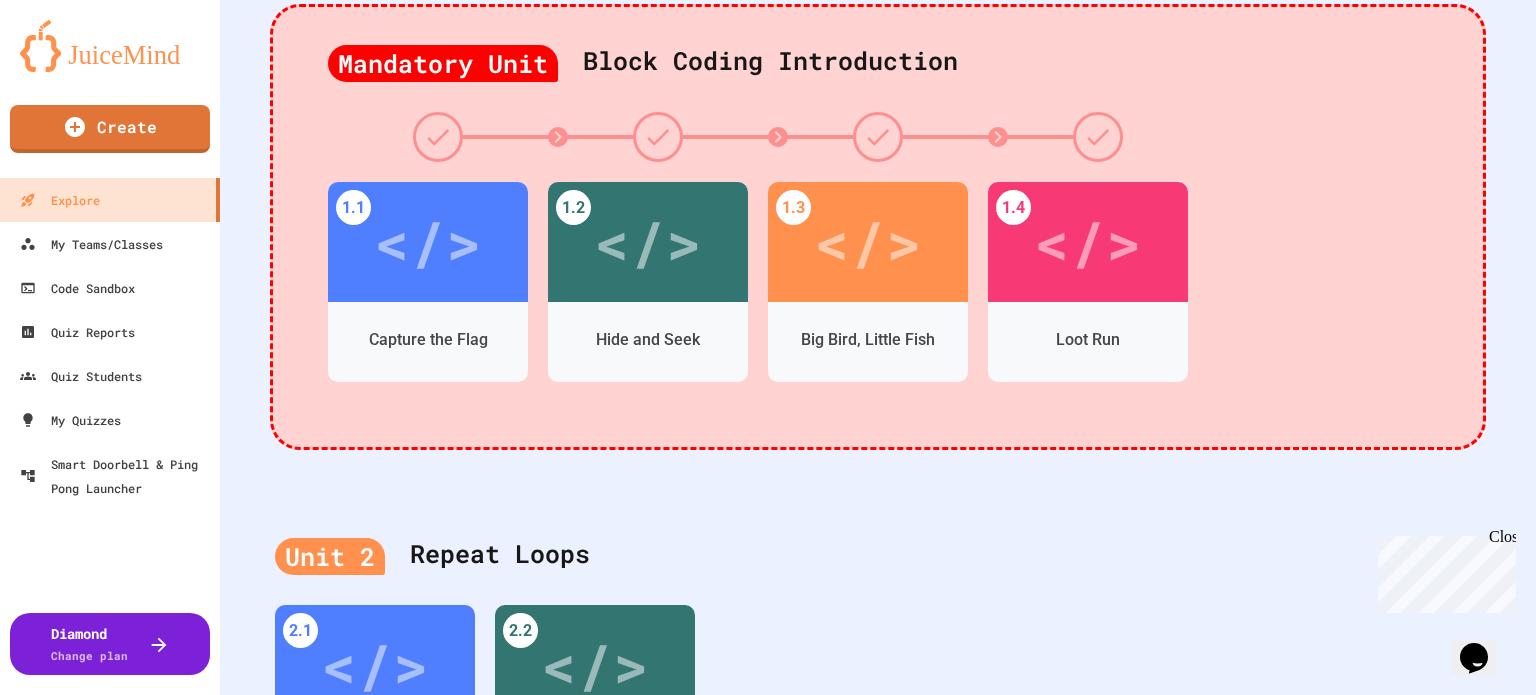scroll, scrollTop: 0, scrollLeft: 0, axis: both 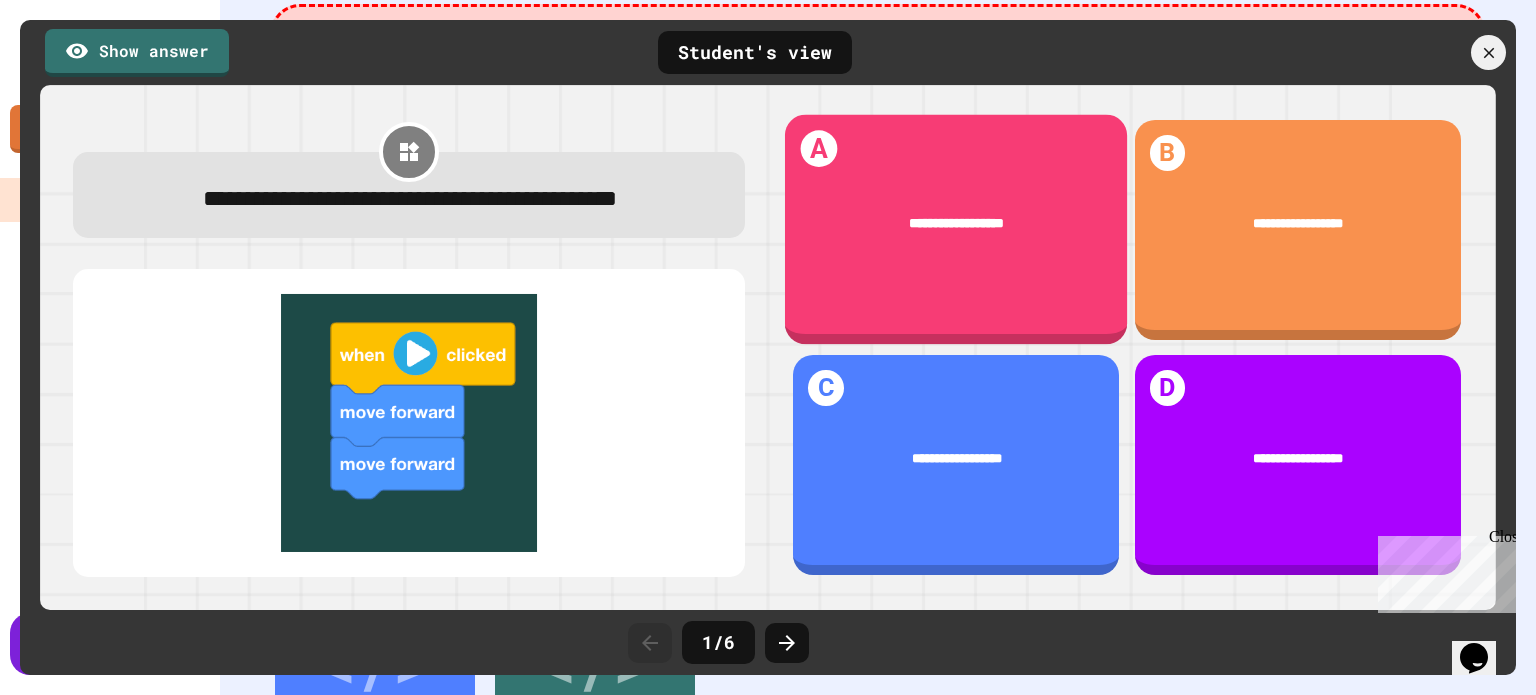 click on "**********" at bounding box center [956, 225] 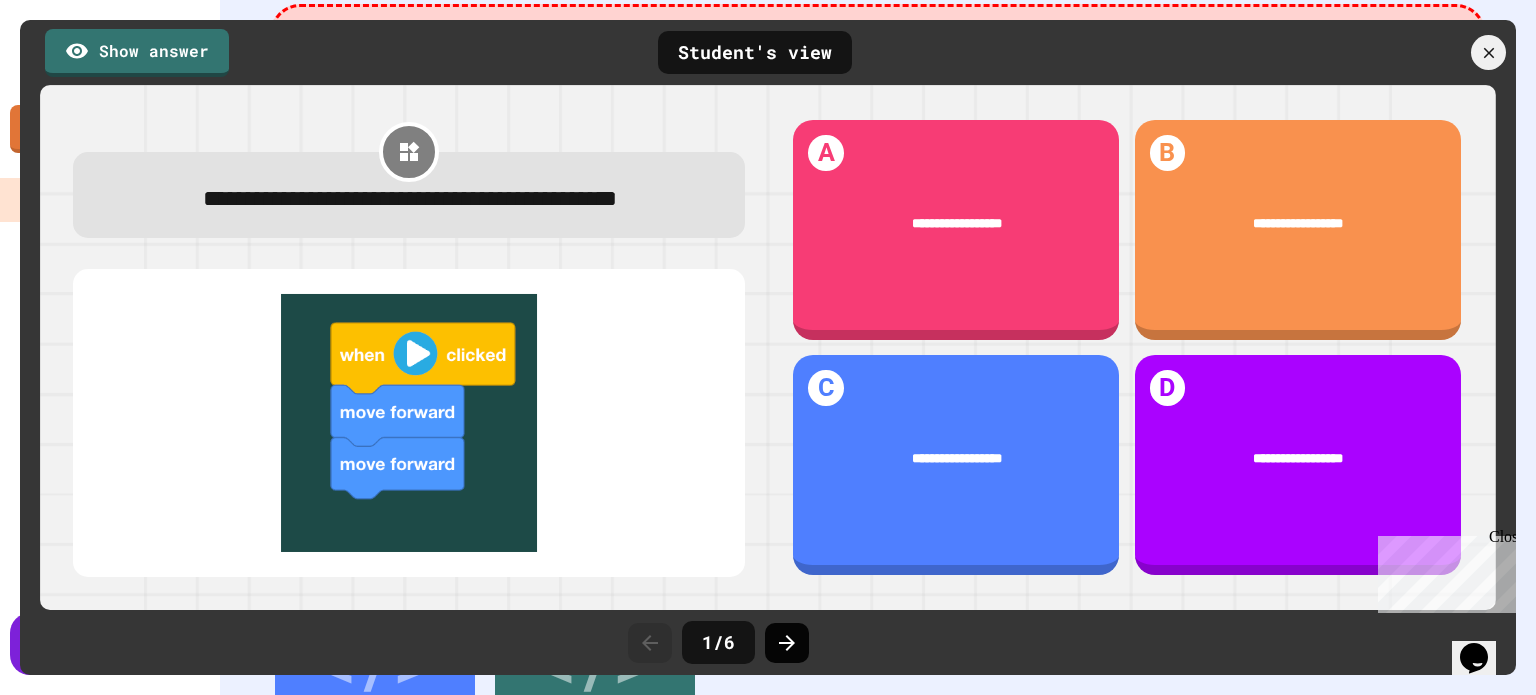 click 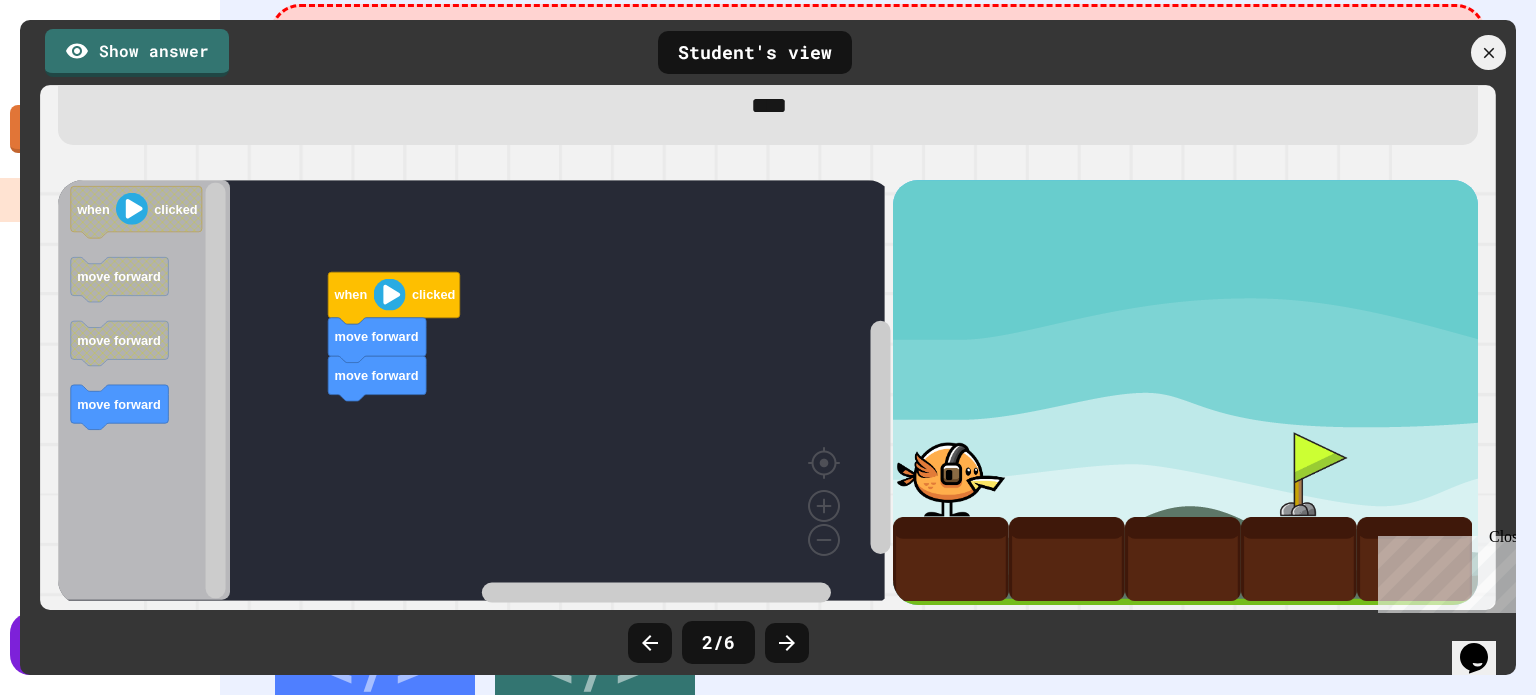 scroll, scrollTop: 131, scrollLeft: 0, axis: vertical 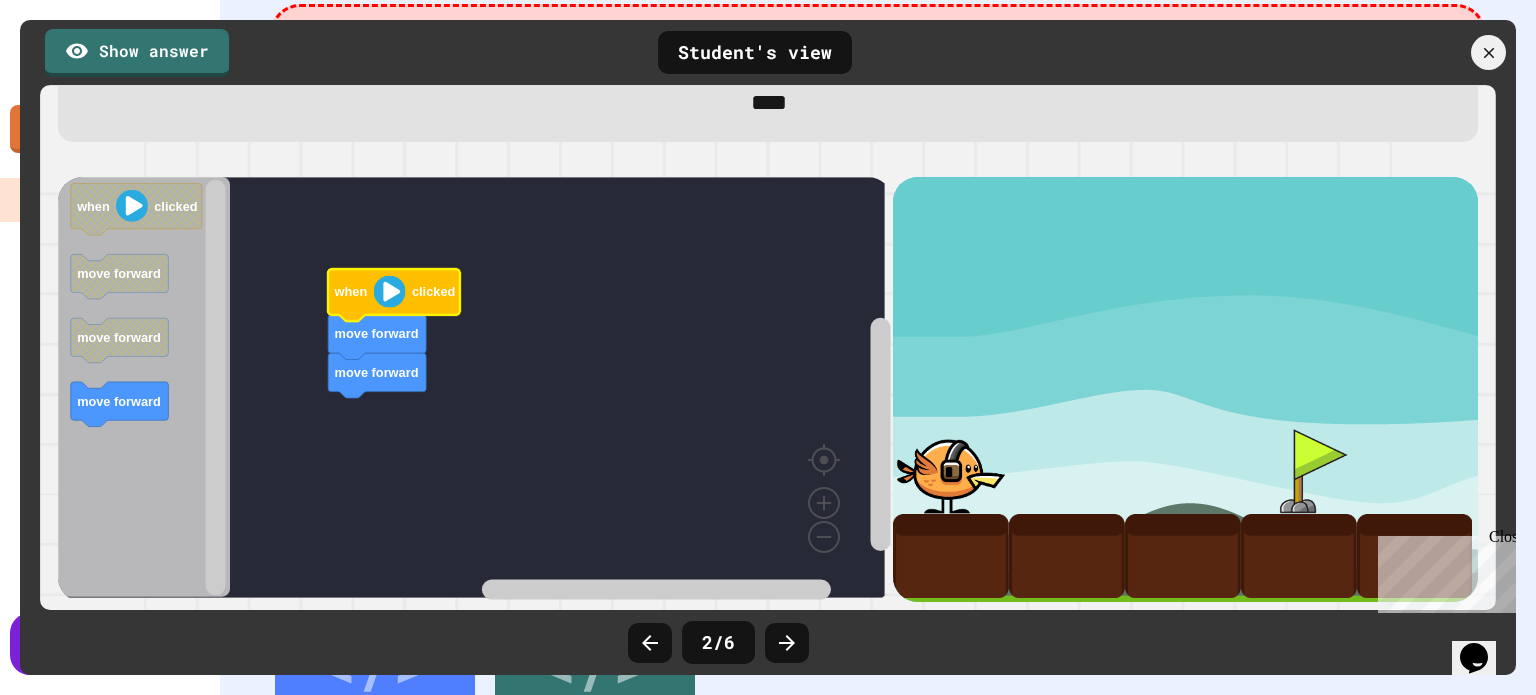 click 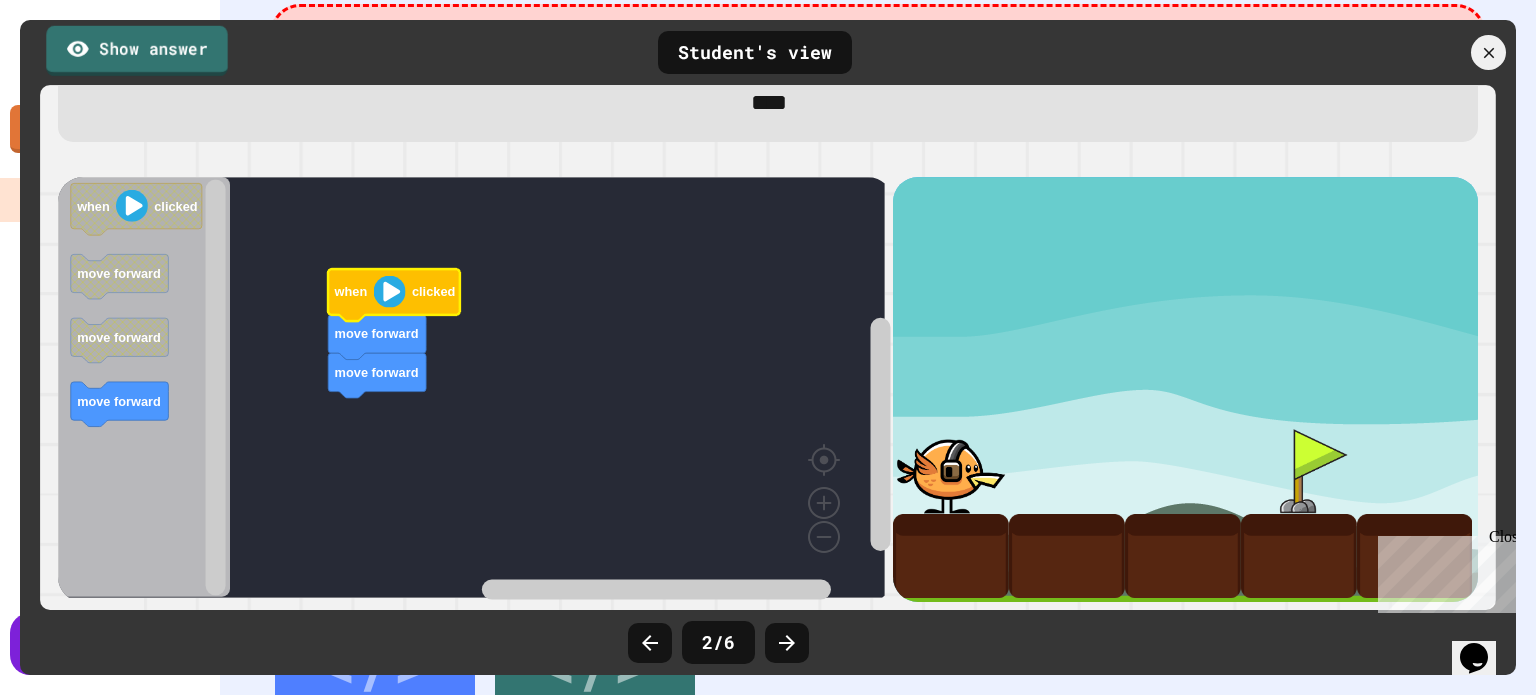 click on "Show answer" at bounding box center [136, 50] 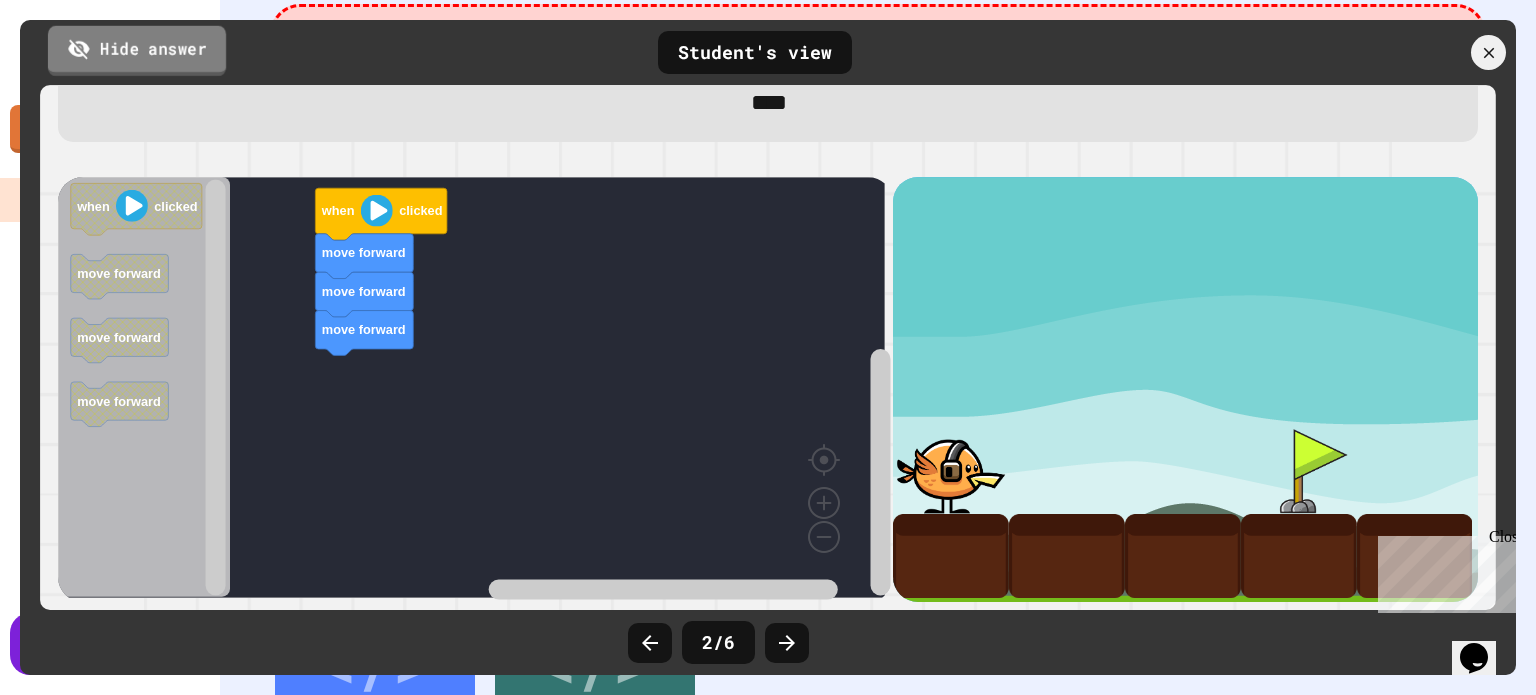 scroll, scrollTop: 0, scrollLeft: 0, axis: both 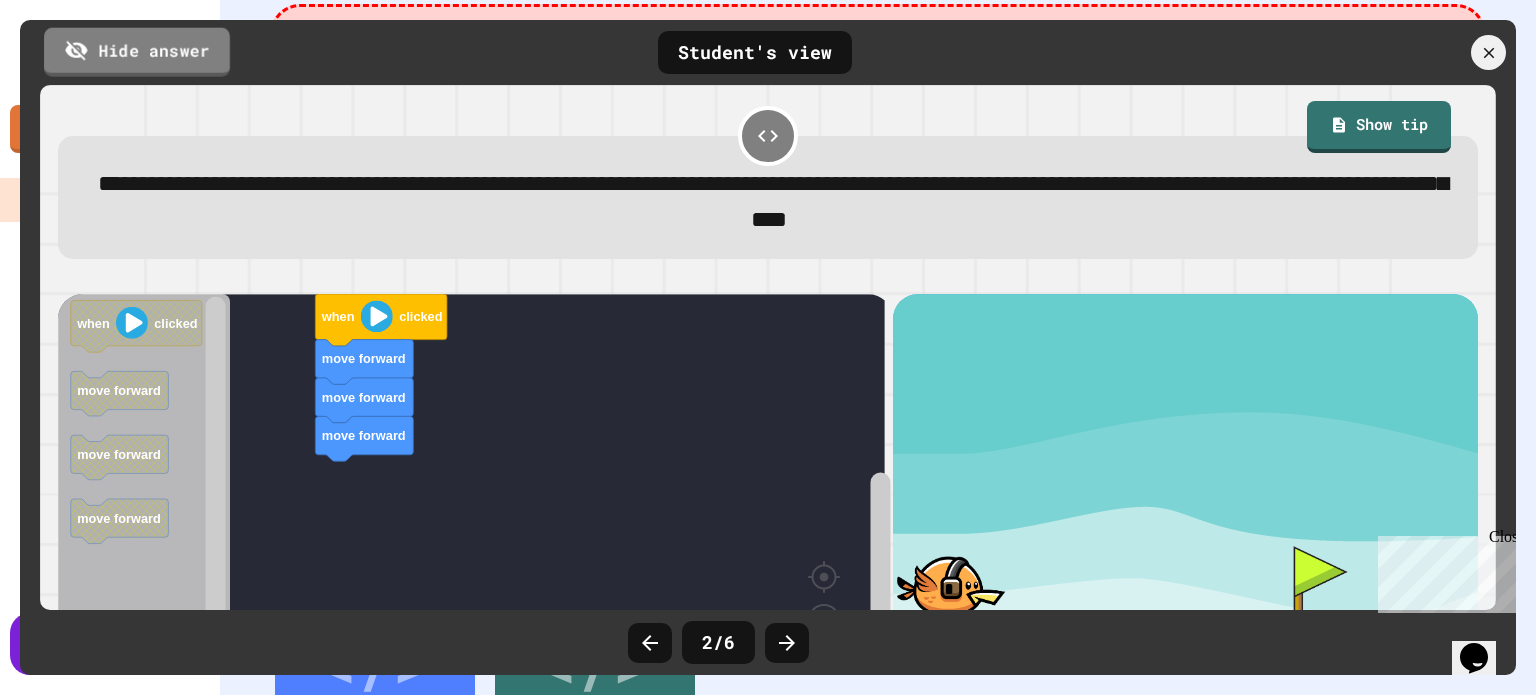 click on "Hide answer" at bounding box center [137, 51] 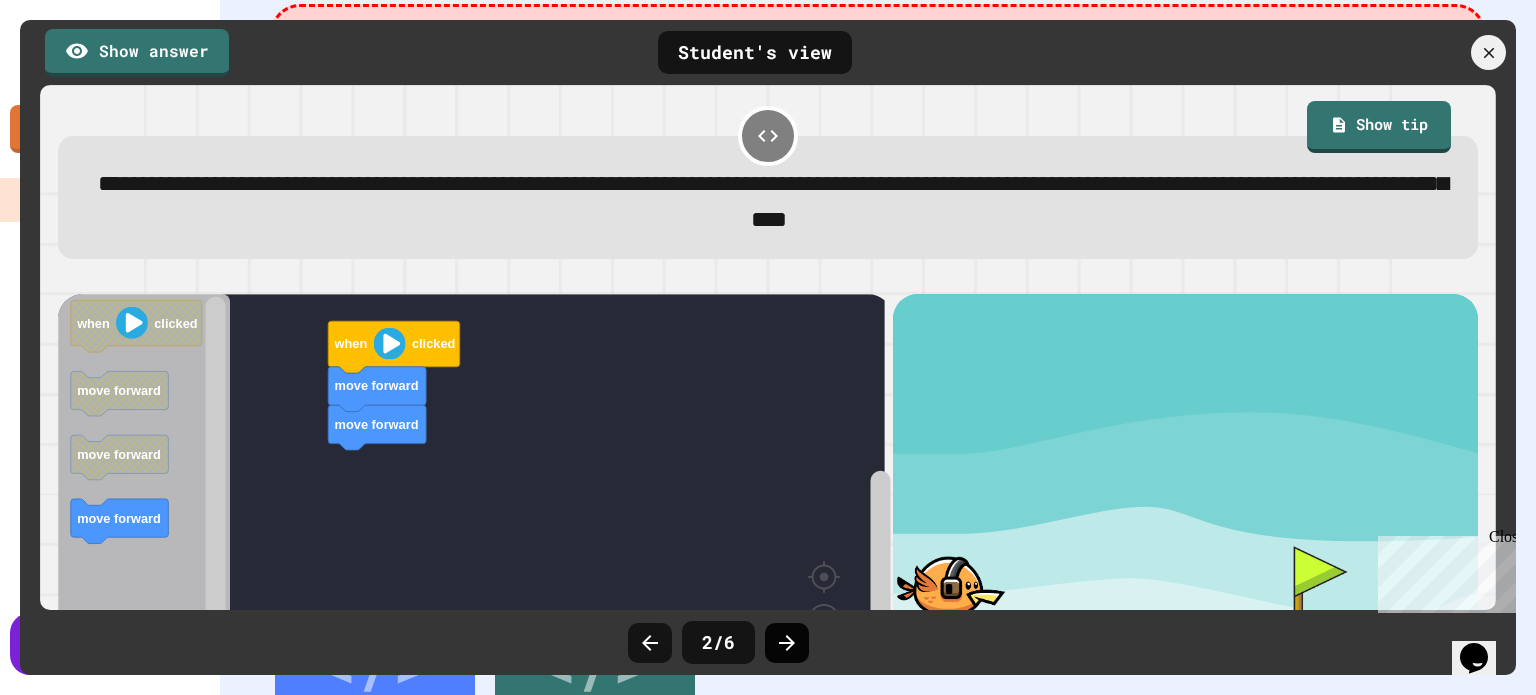 click 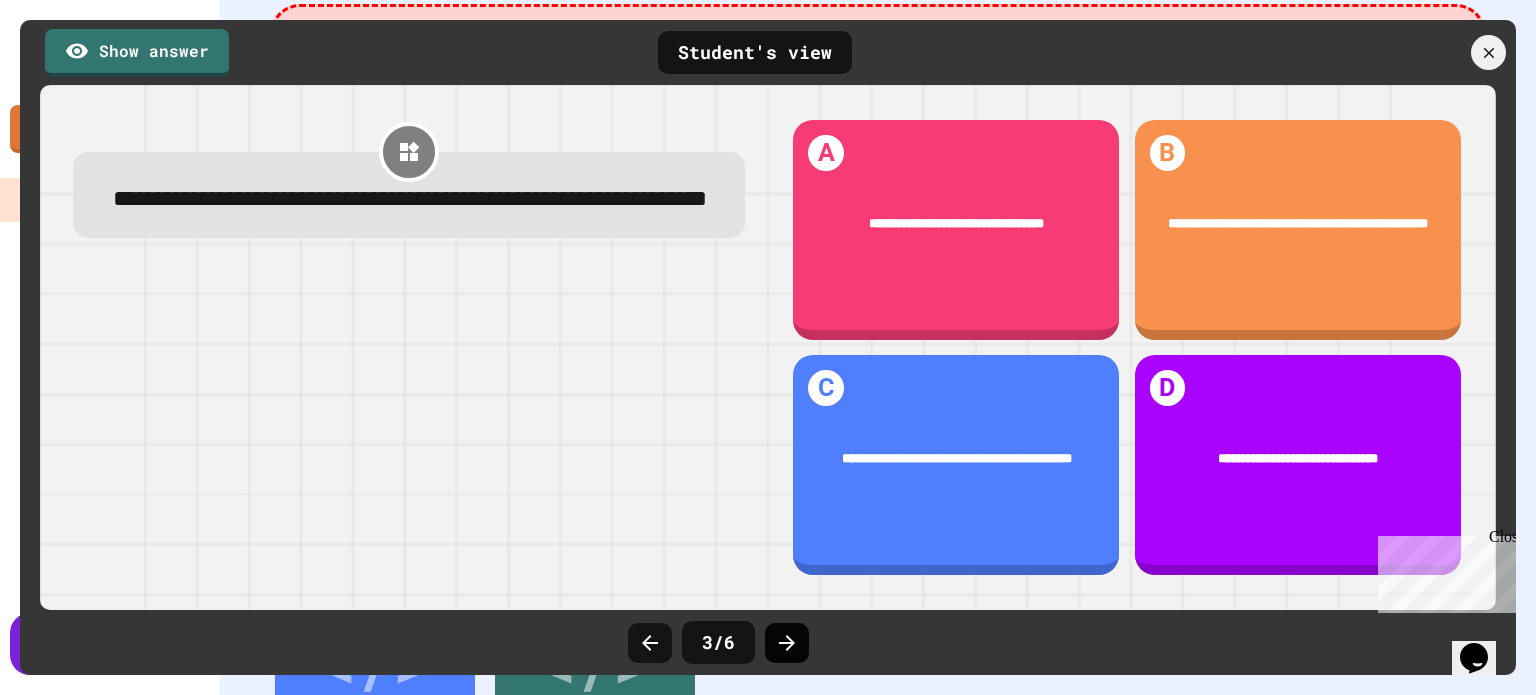 click 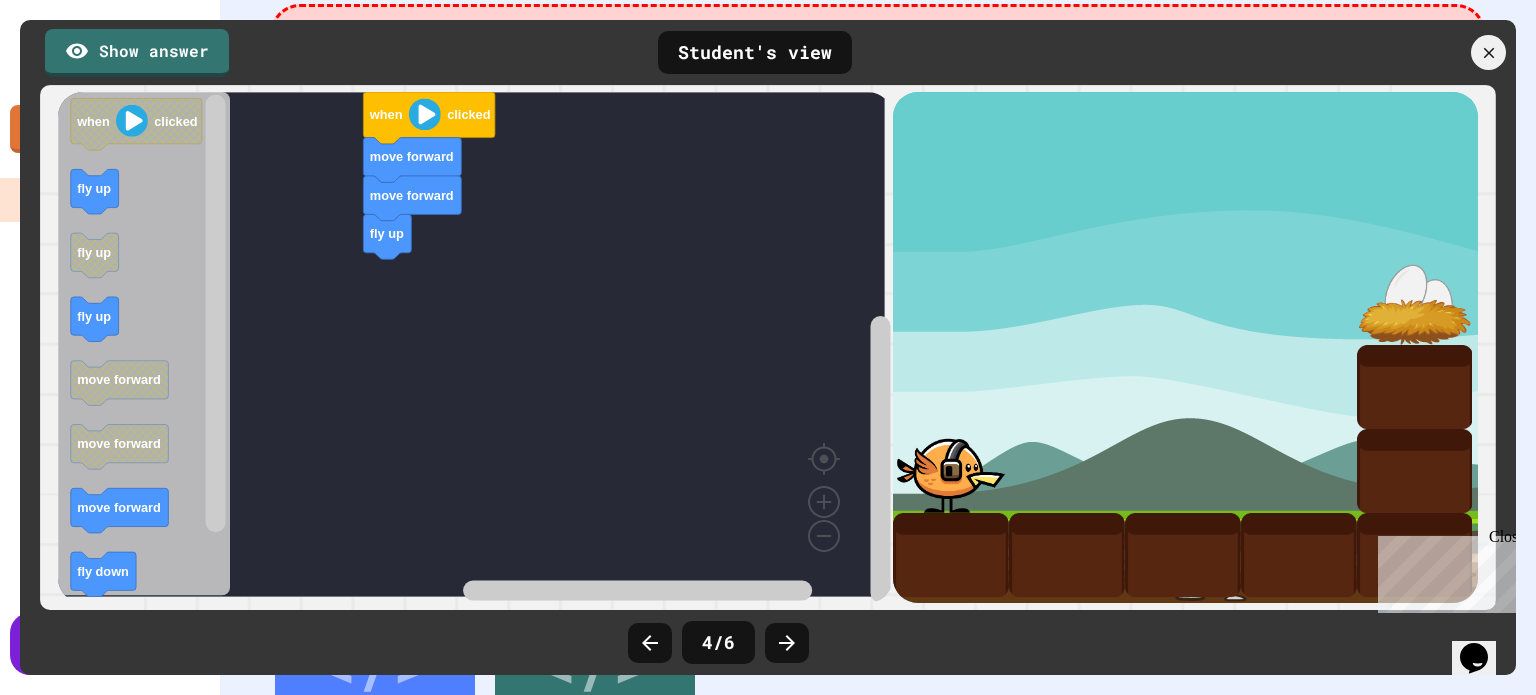 scroll, scrollTop: 215, scrollLeft: 0, axis: vertical 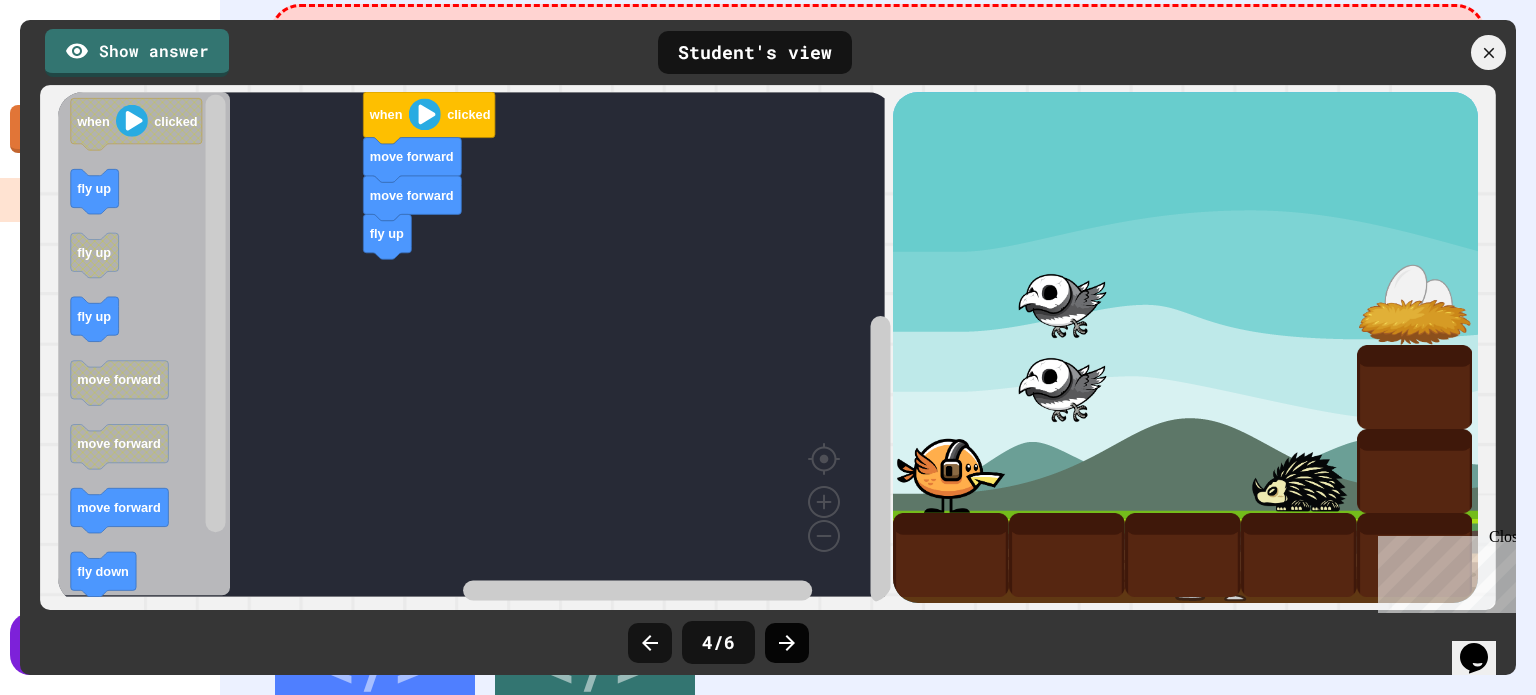 click at bounding box center [787, 643] 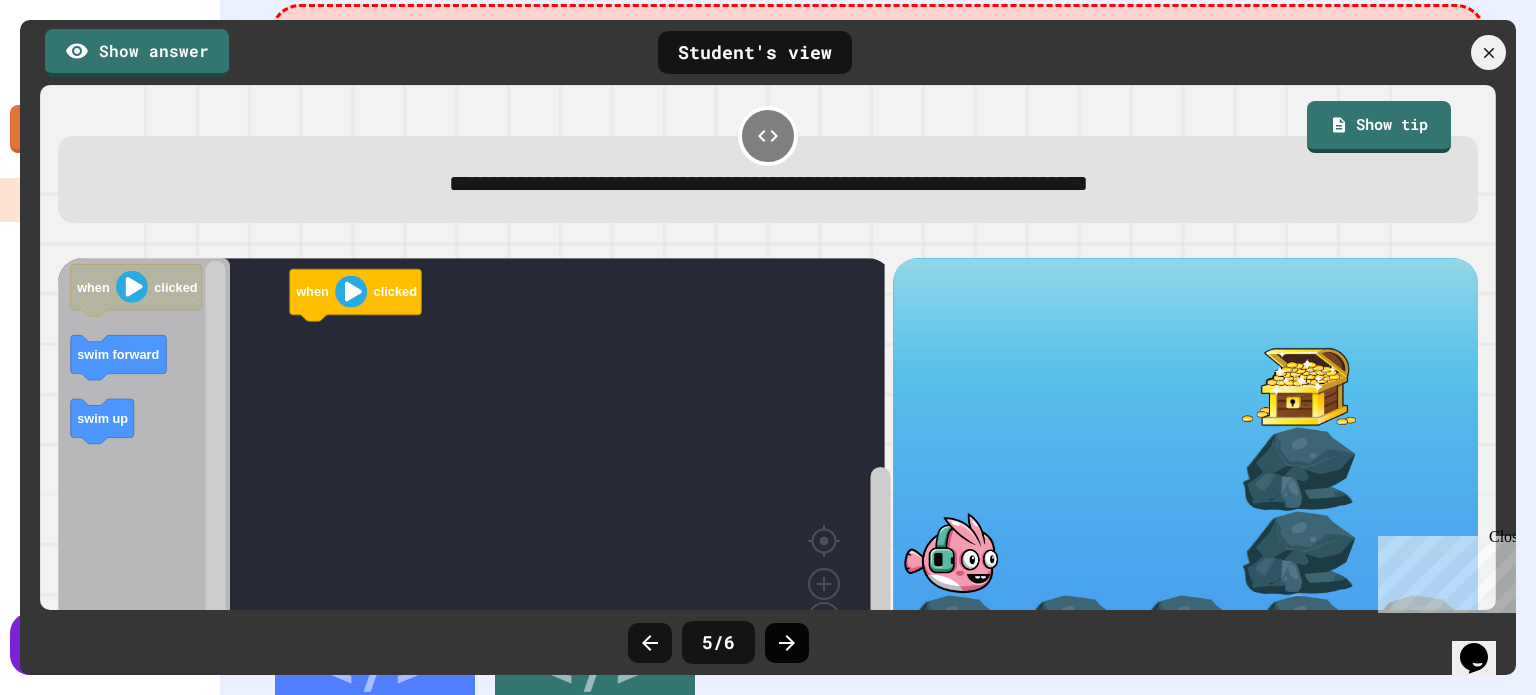 click 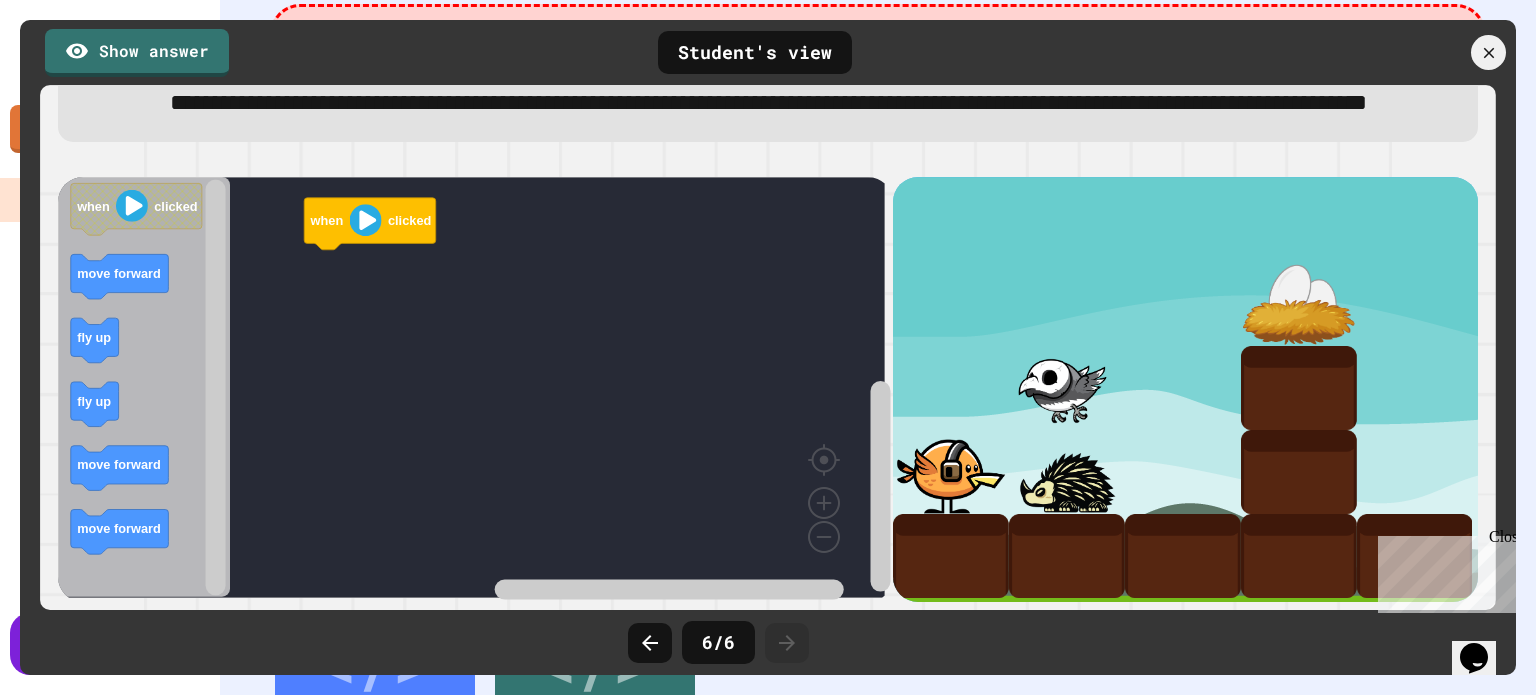 scroll, scrollTop: 131, scrollLeft: 0, axis: vertical 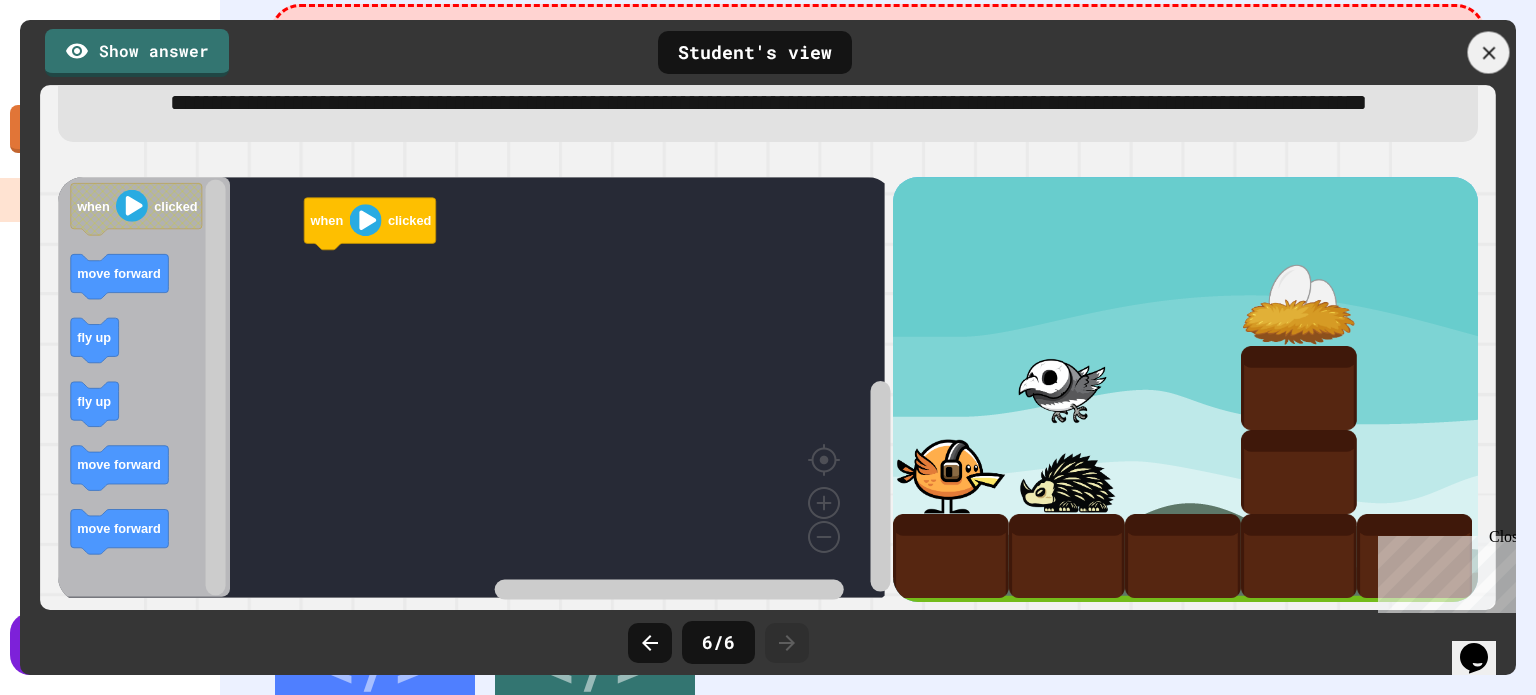 click 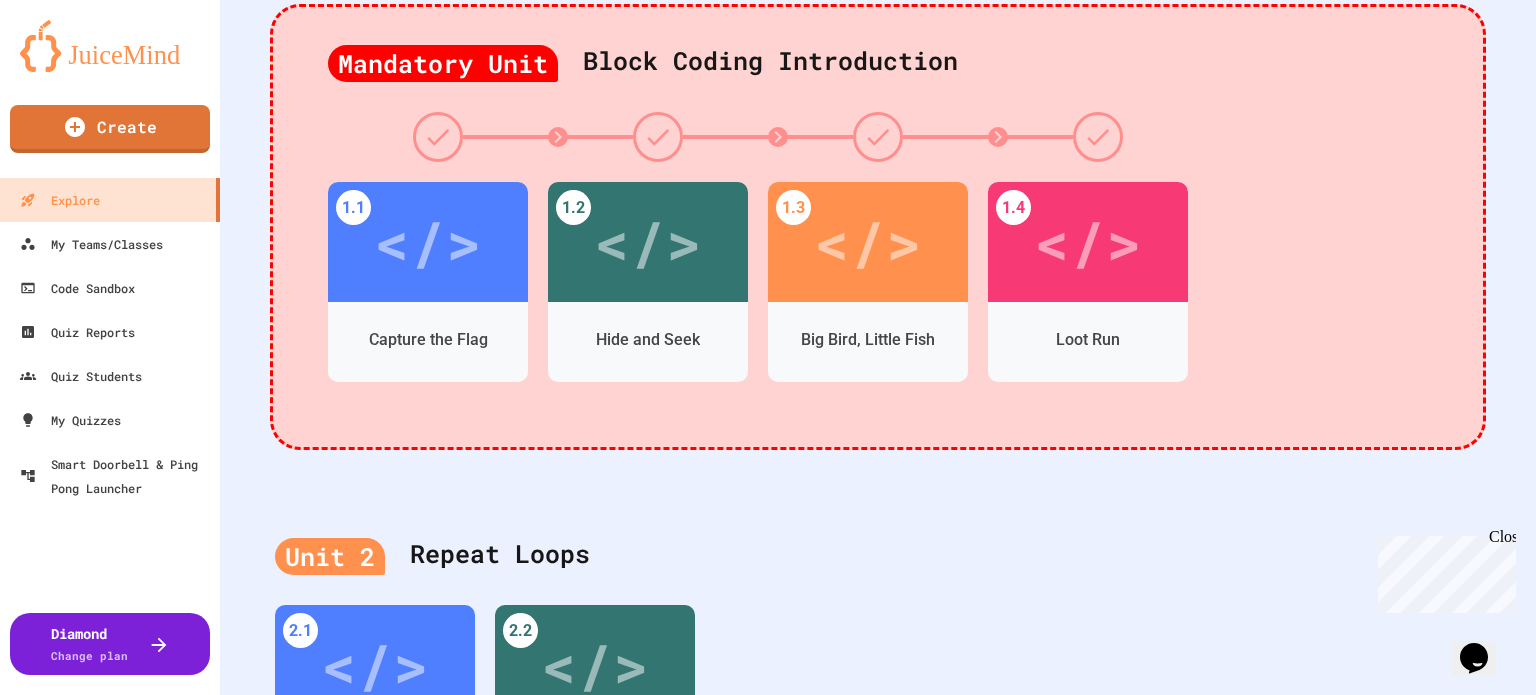click 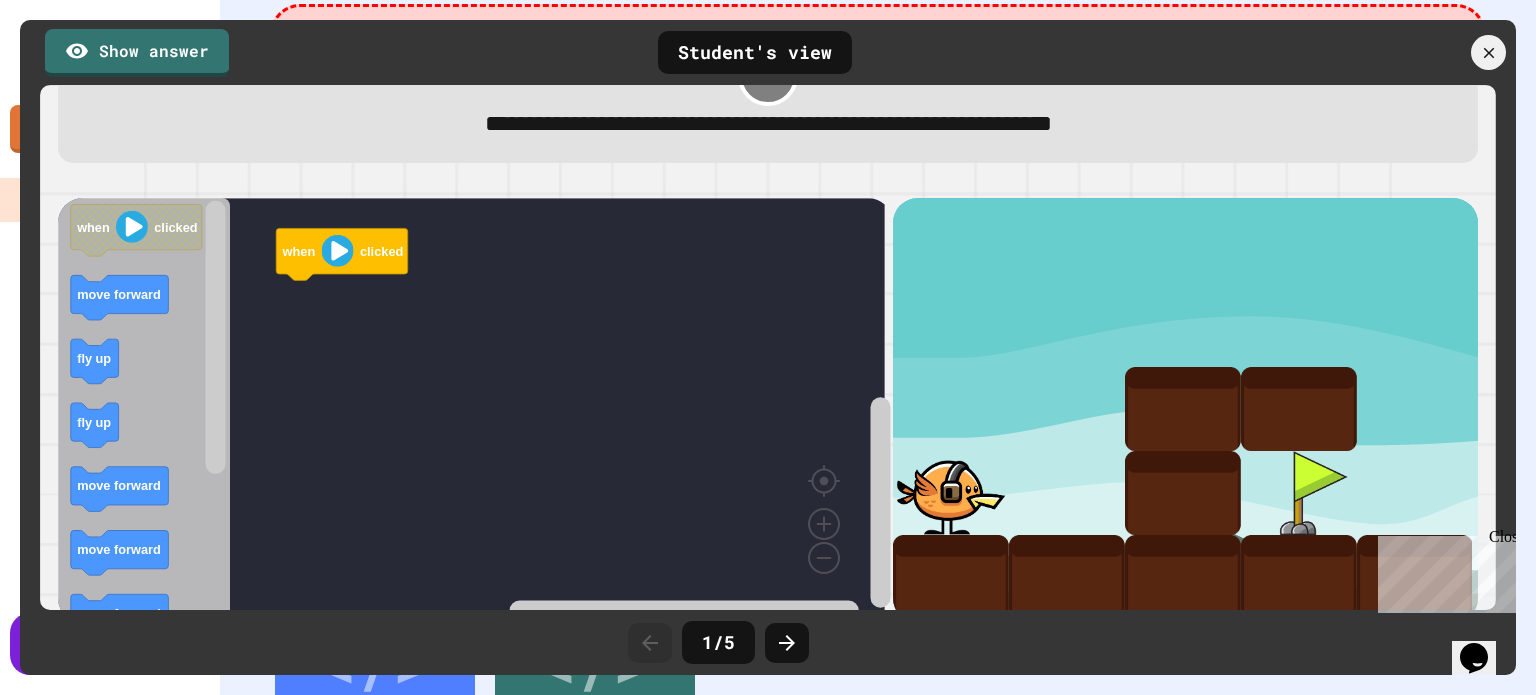 scroll, scrollTop: 93, scrollLeft: 0, axis: vertical 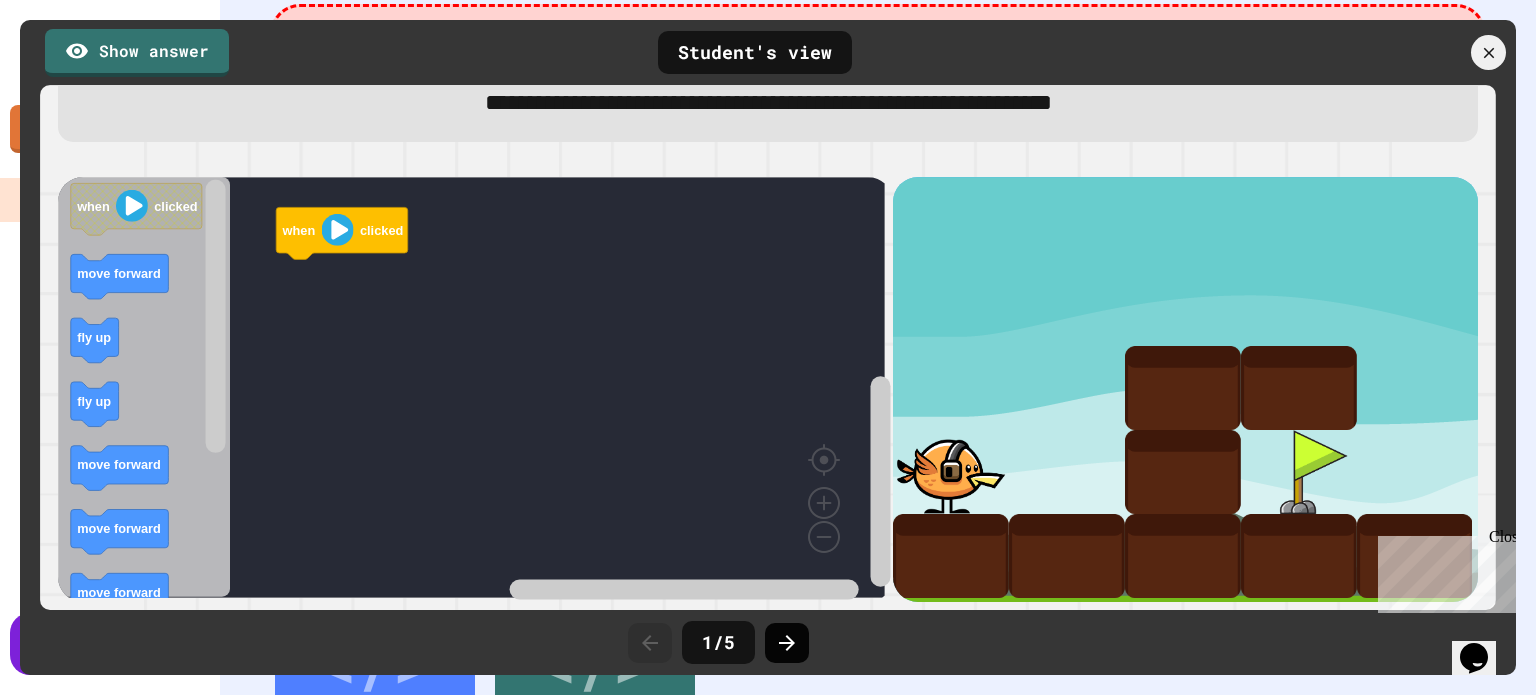 click 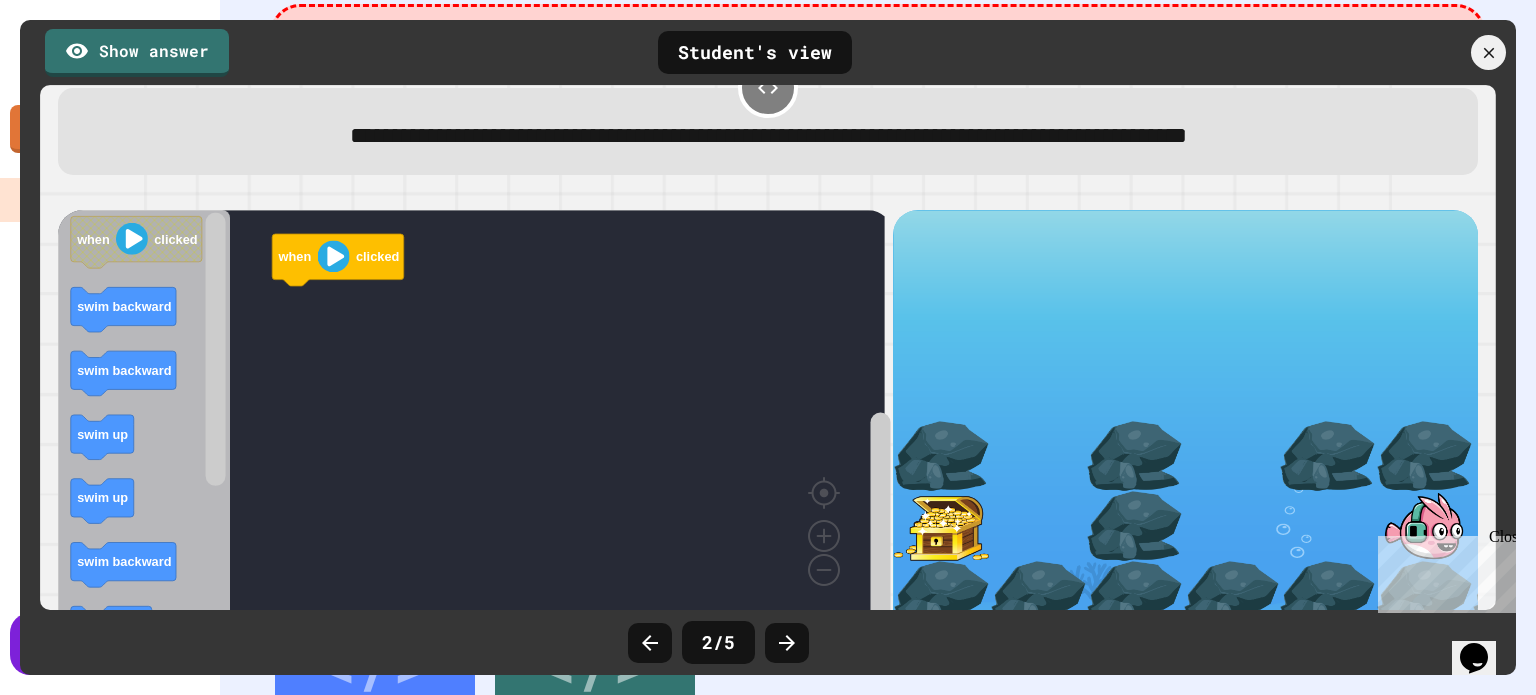 scroll, scrollTop: 93, scrollLeft: 0, axis: vertical 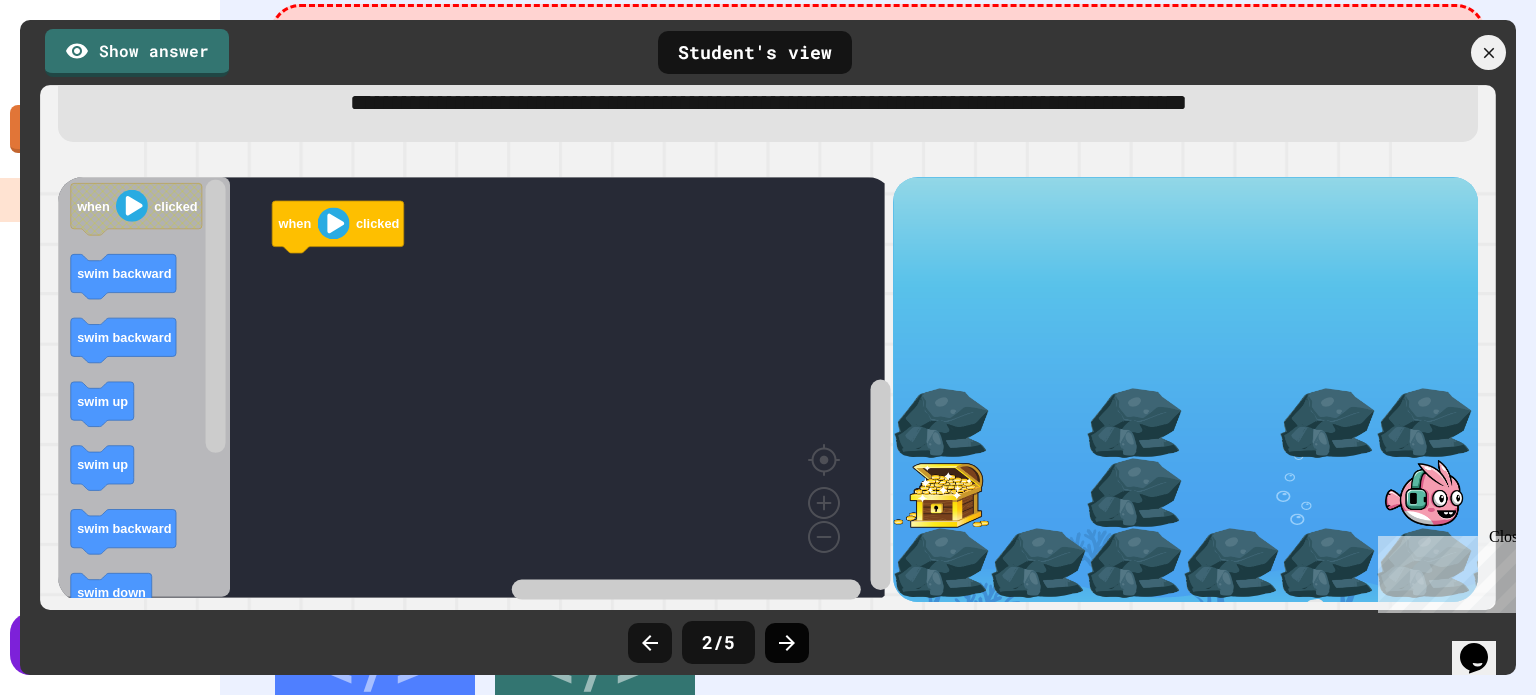 click 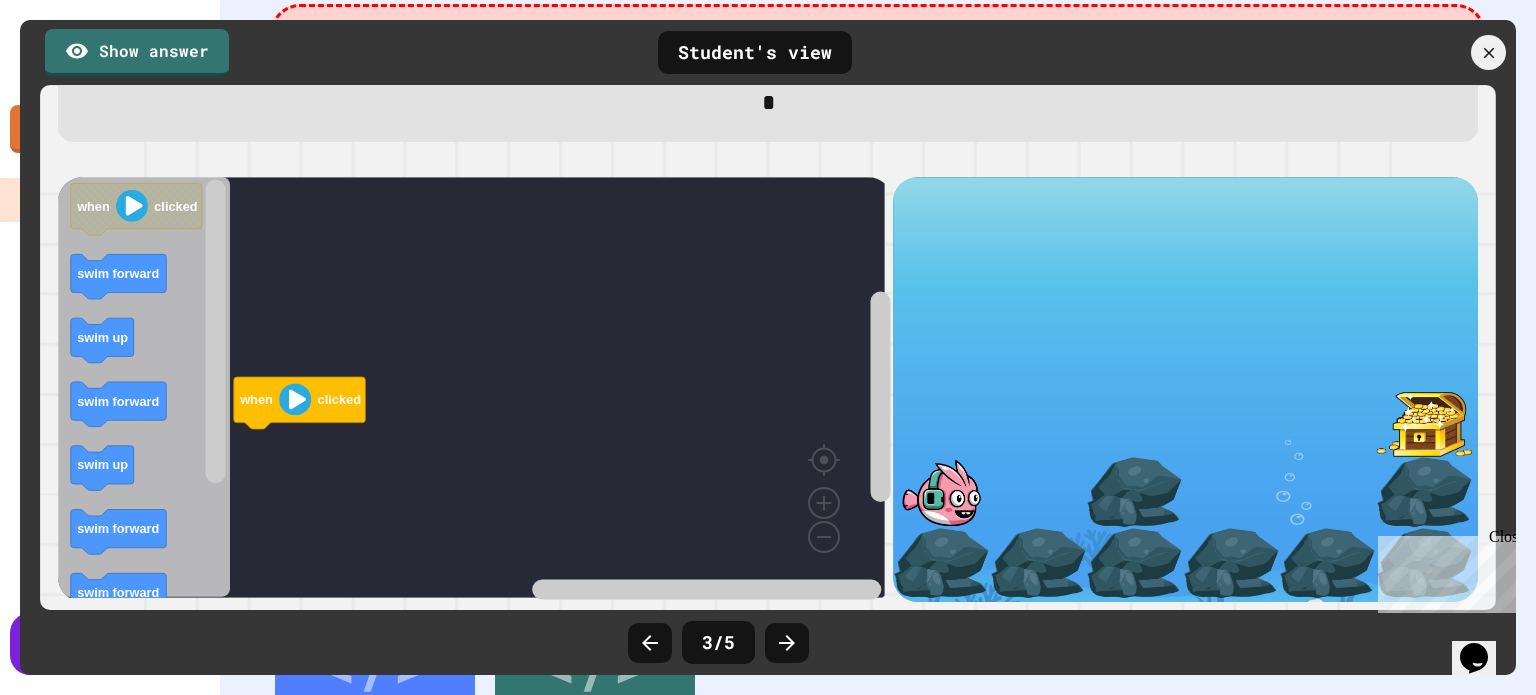 scroll, scrollTop: 131, scrollLeft: 0, axis: vertical 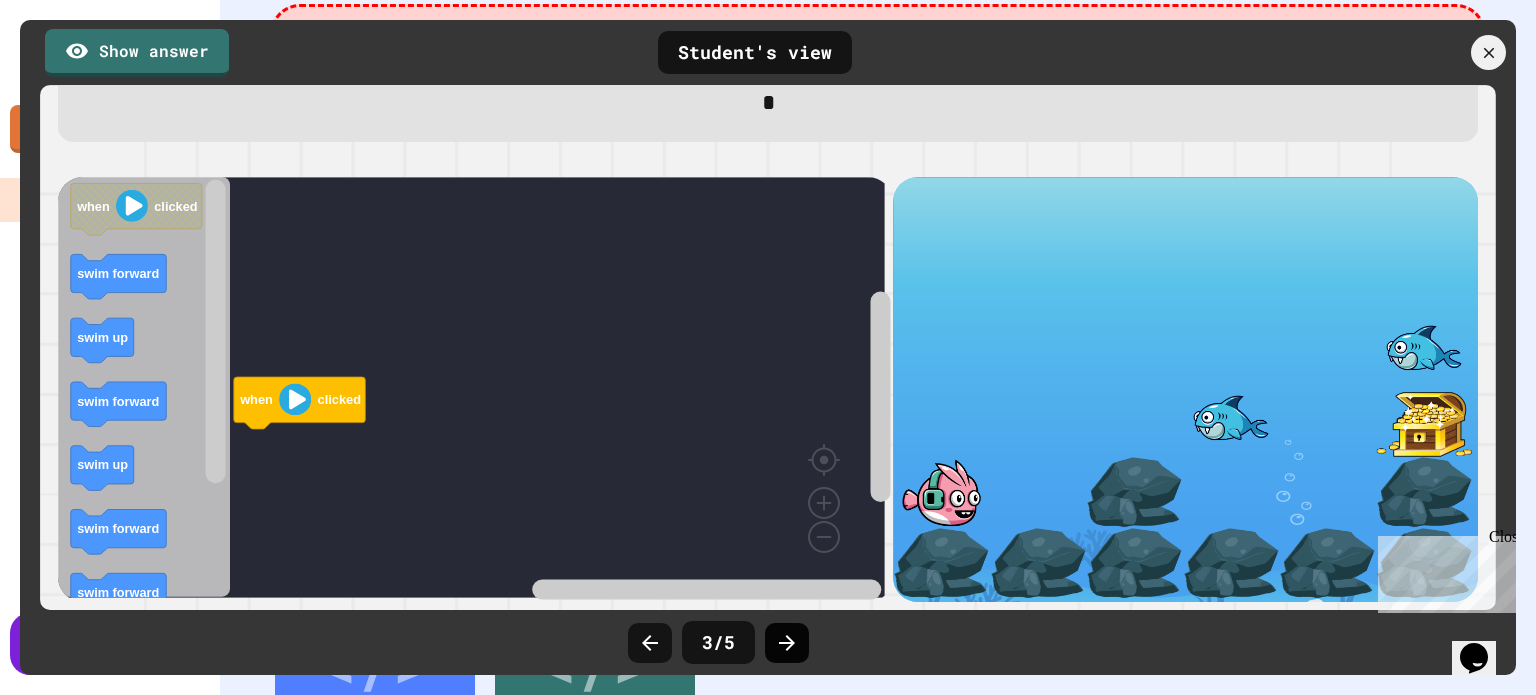 click at bounding box center (787, 643) 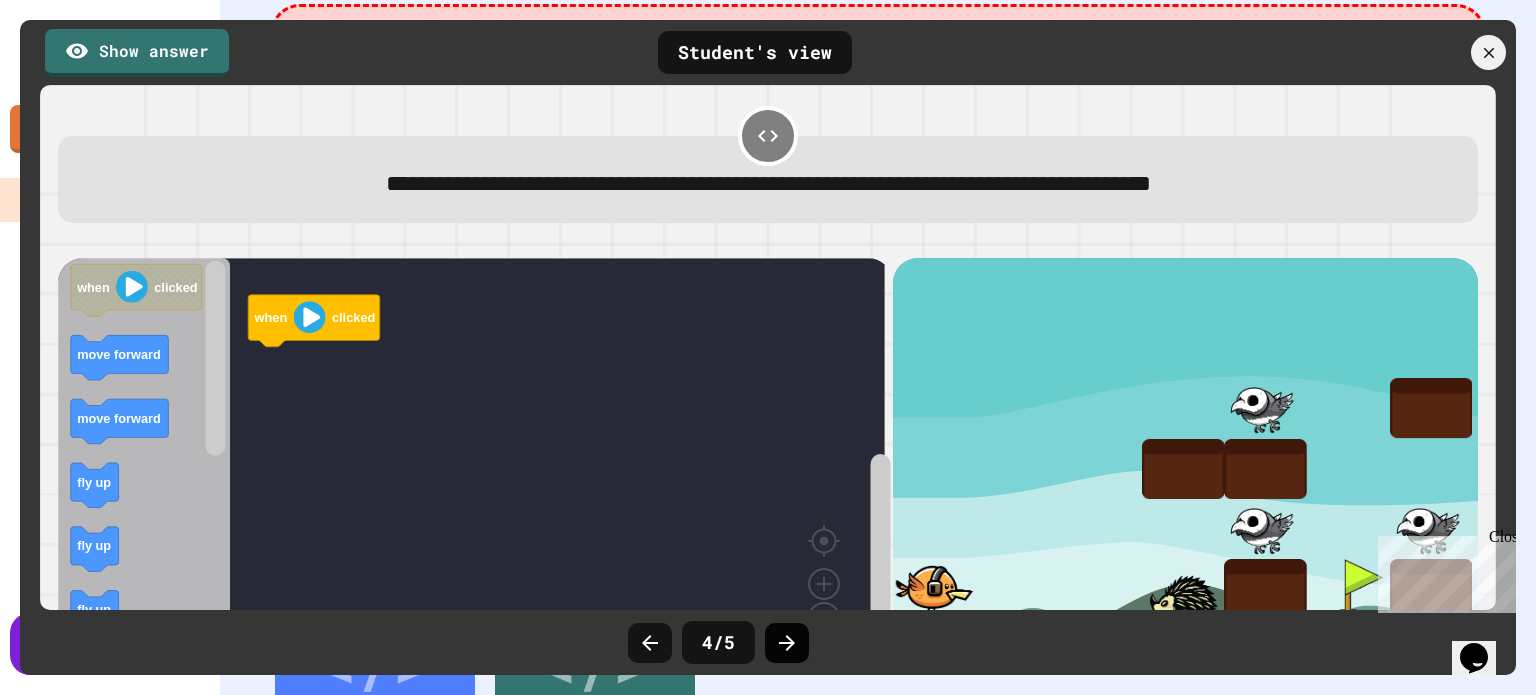 click at bounding box center [787, 643] 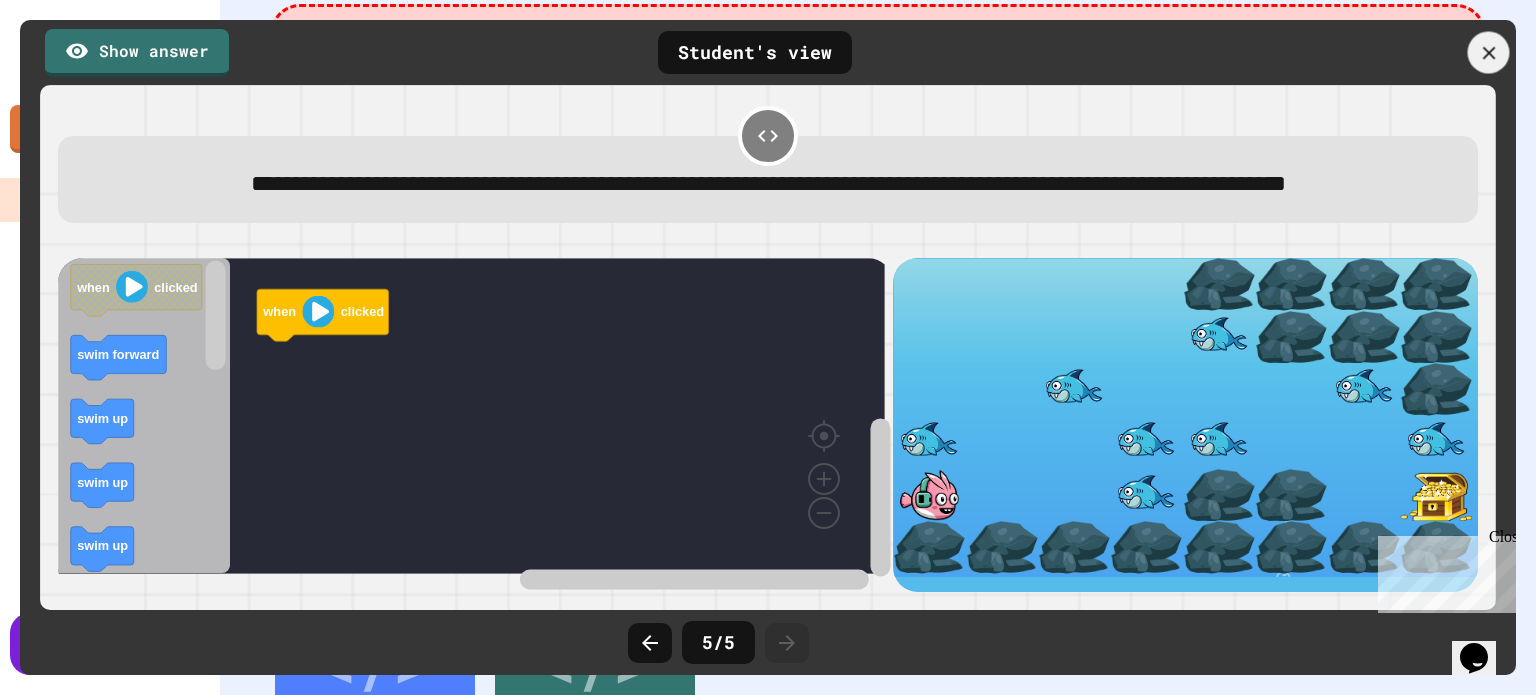 click 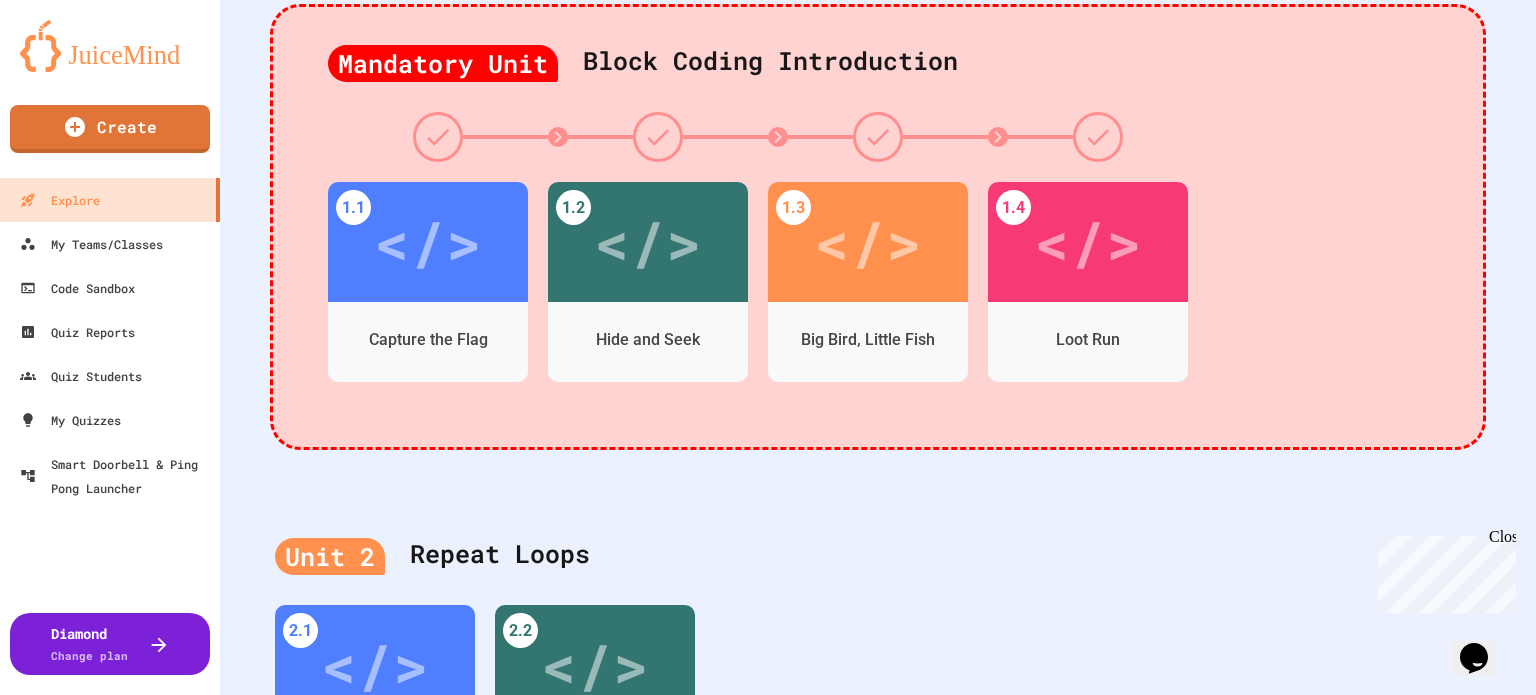 click 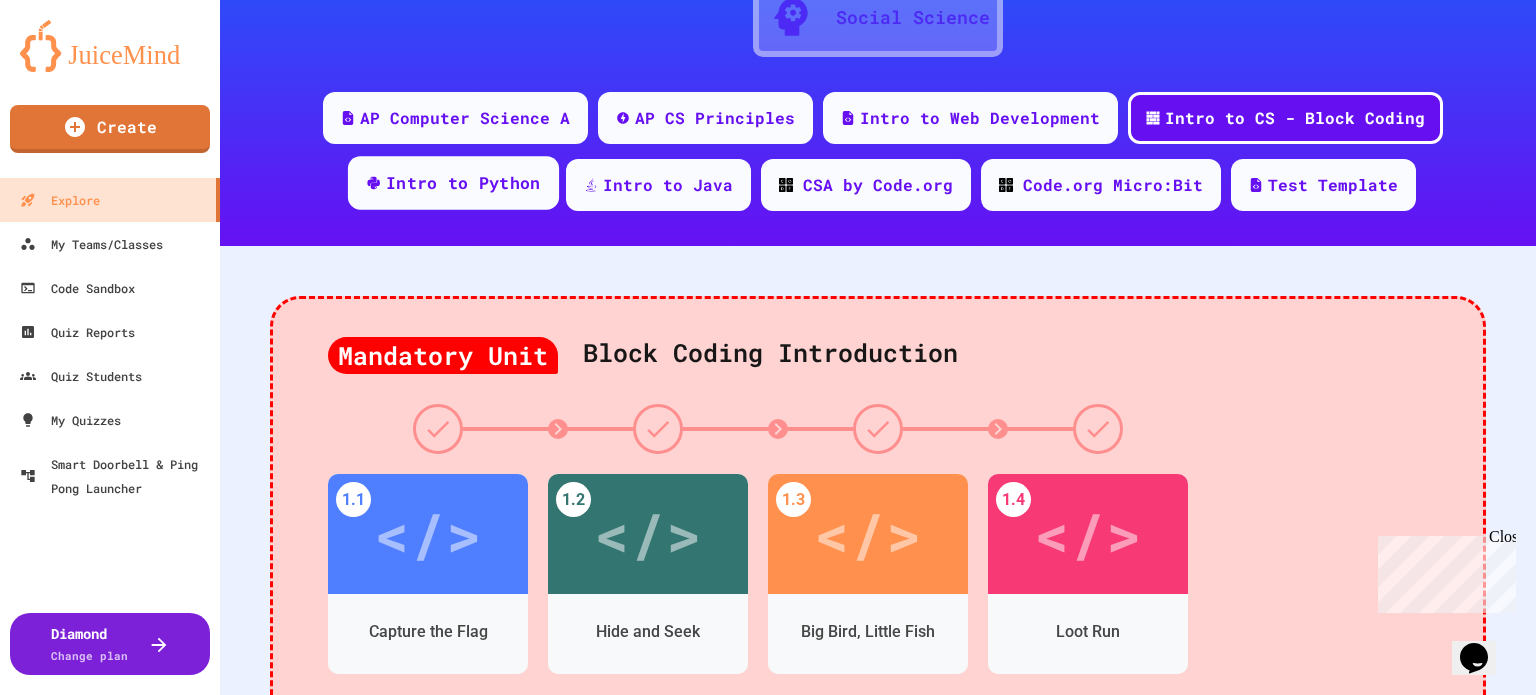 scroll, scrollTop: 100, scrollLeft: 0, axis: vertical 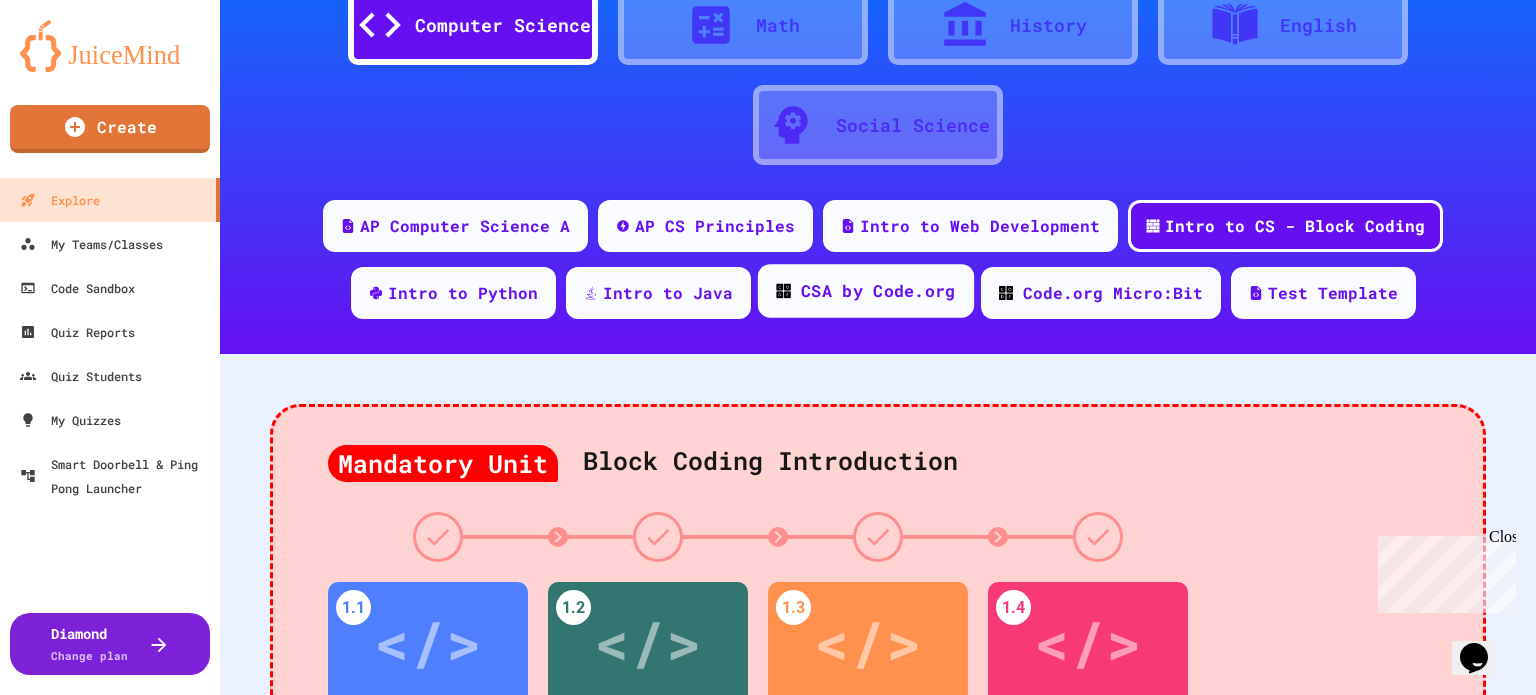 click on "CSA by Code.org" at bounding box center [865, 291] 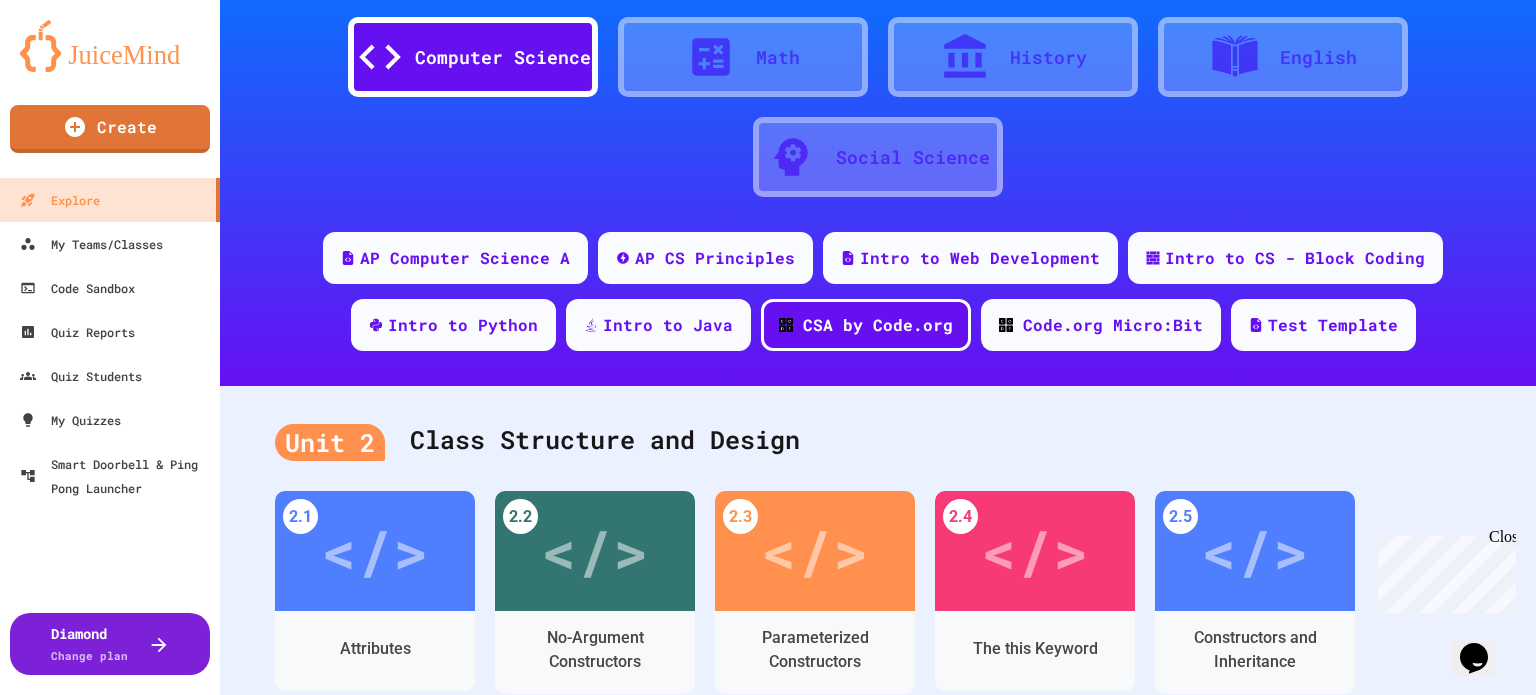 scroll, scrollTop: 200, scrollLeft: 0, axis: vertical 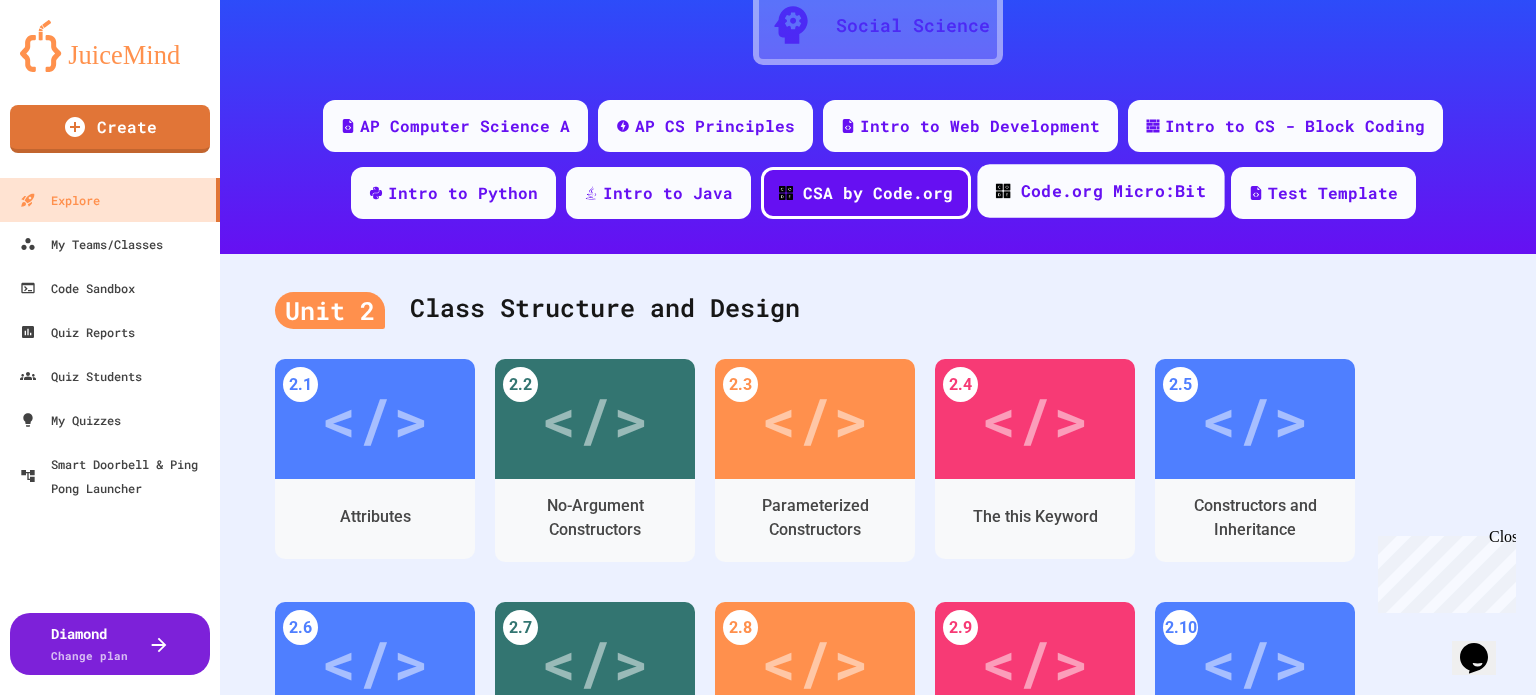 click on "Code.org Micro:Bit" at bounding box center (1112, 191) 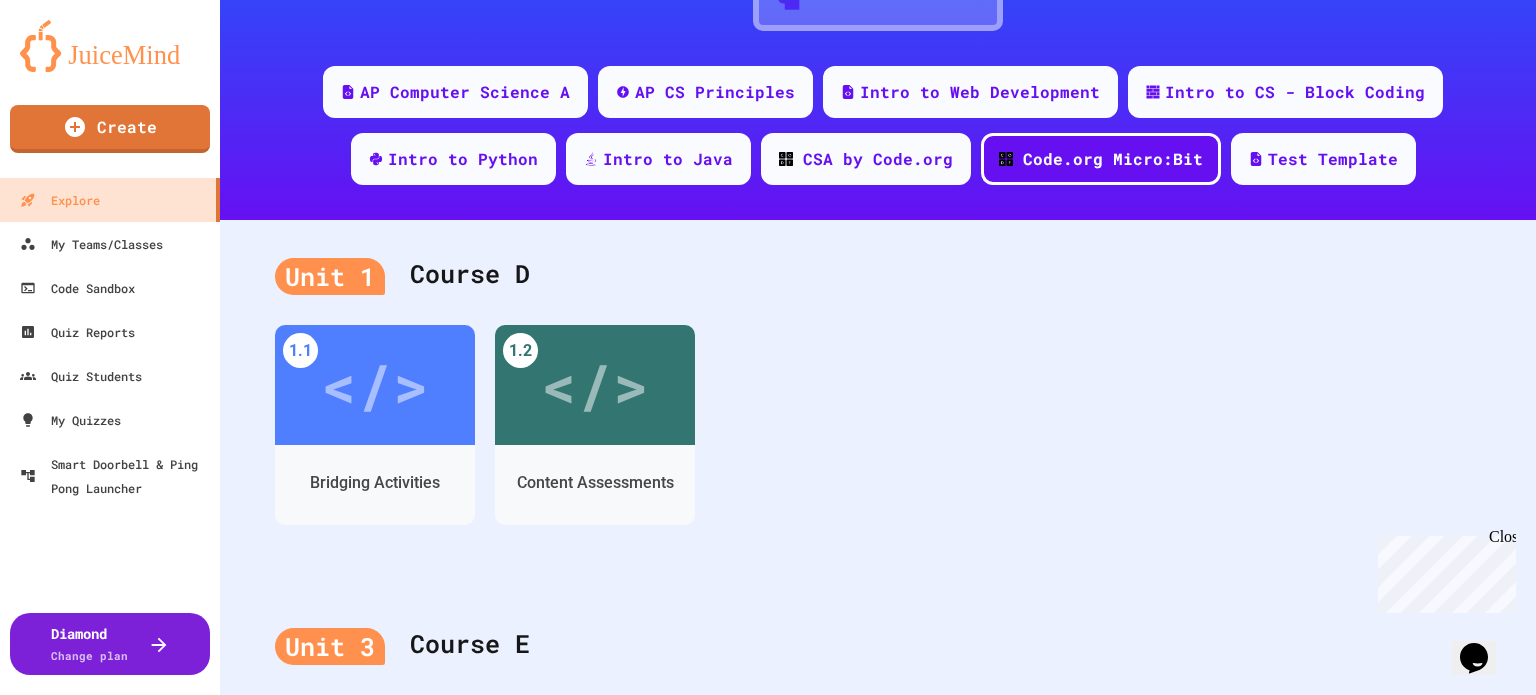 scroll, scrollTop: 200, scrollLeft: 0, axis: vertical 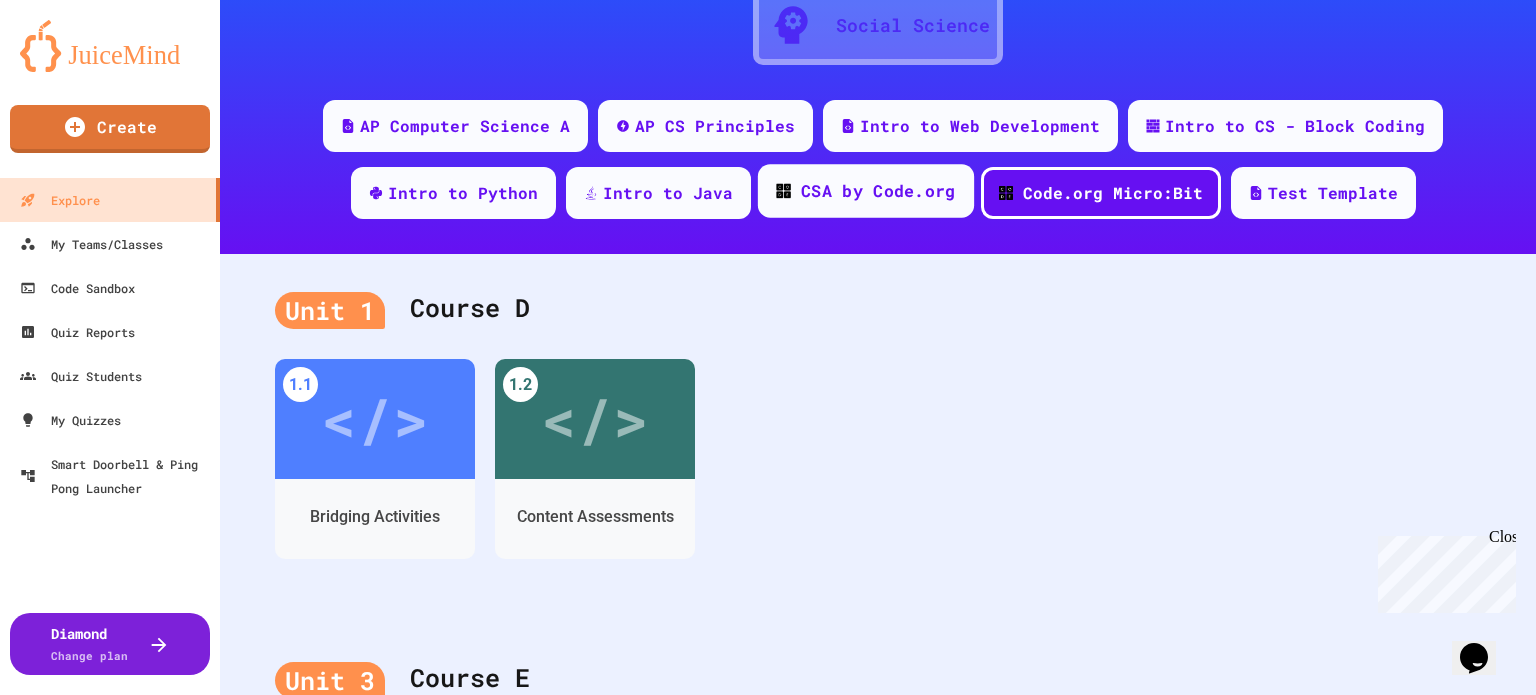 click on "CSA by Code.org" at bounding box center [878, 191] 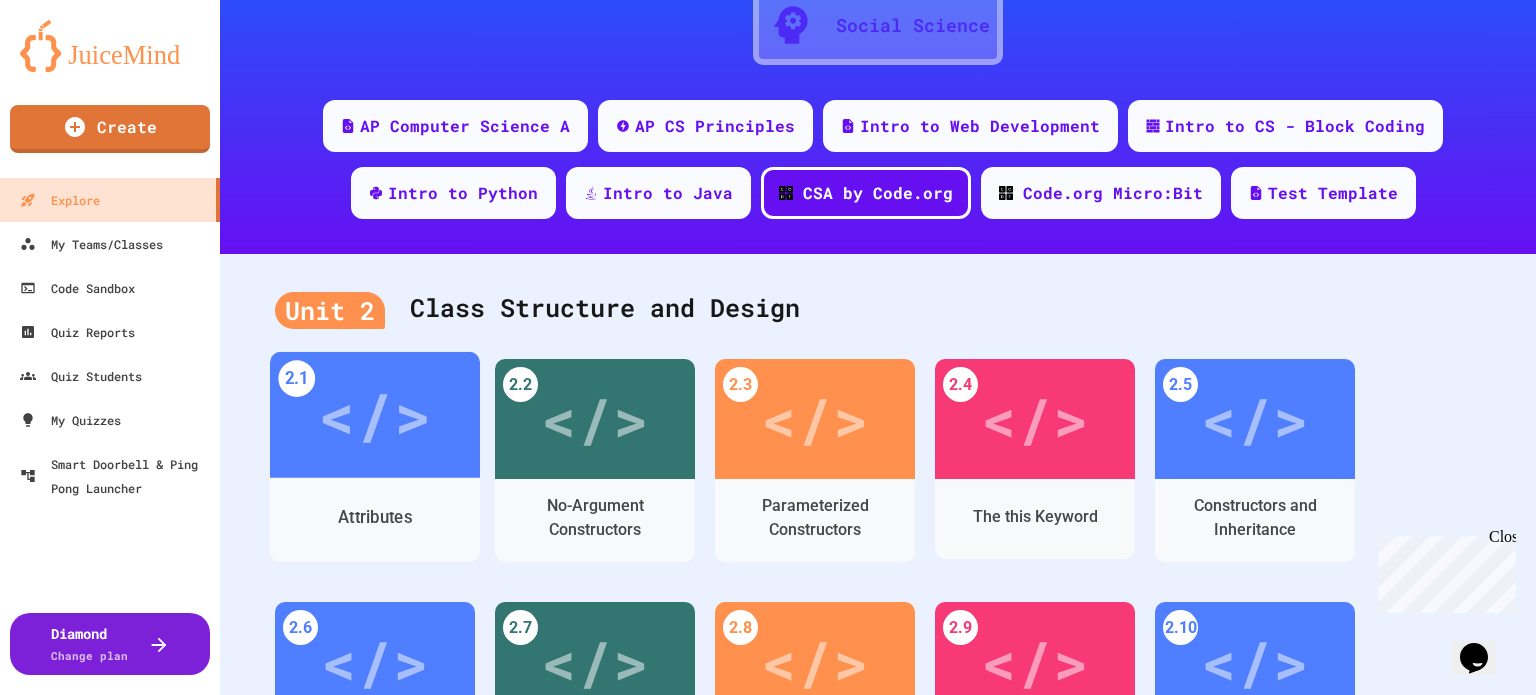click on "</>" at bounding box center (374, 415) 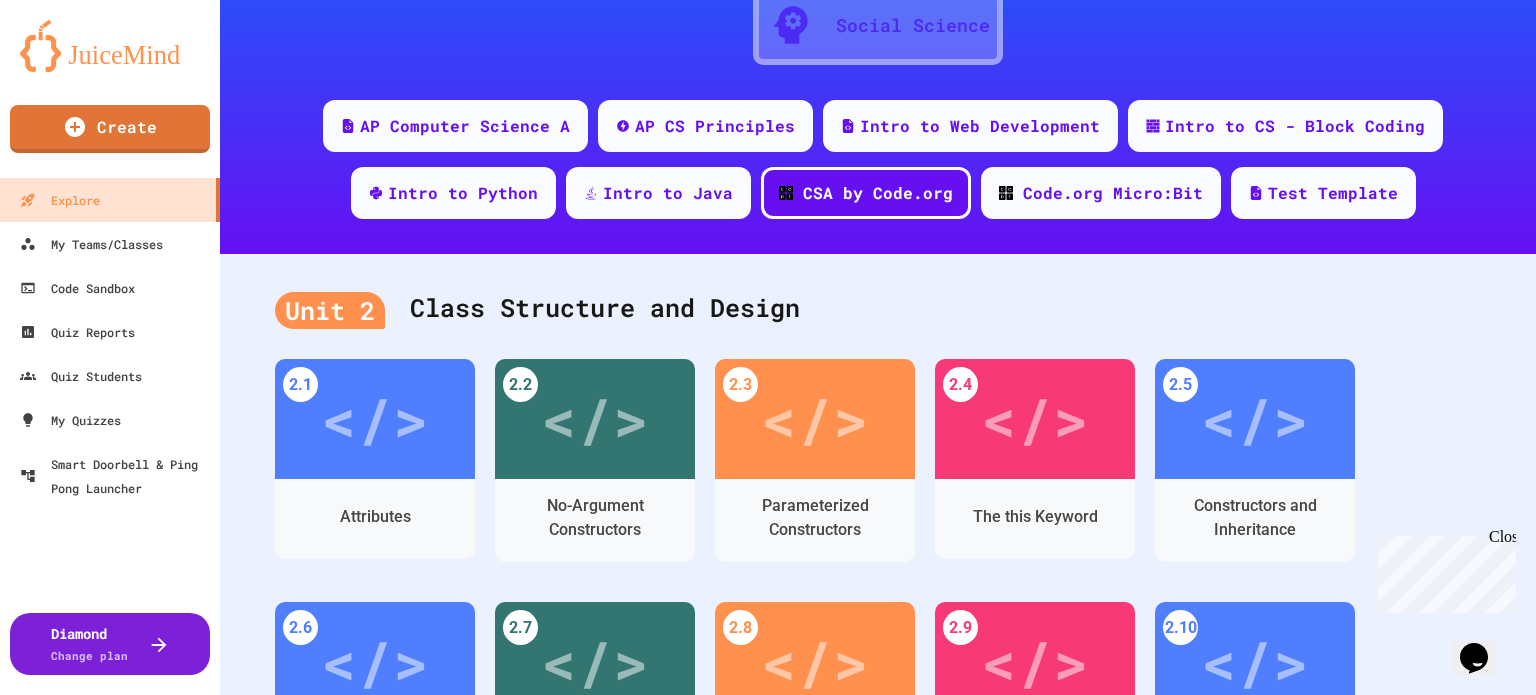 click on "</>" at bounding box center (757, 881) 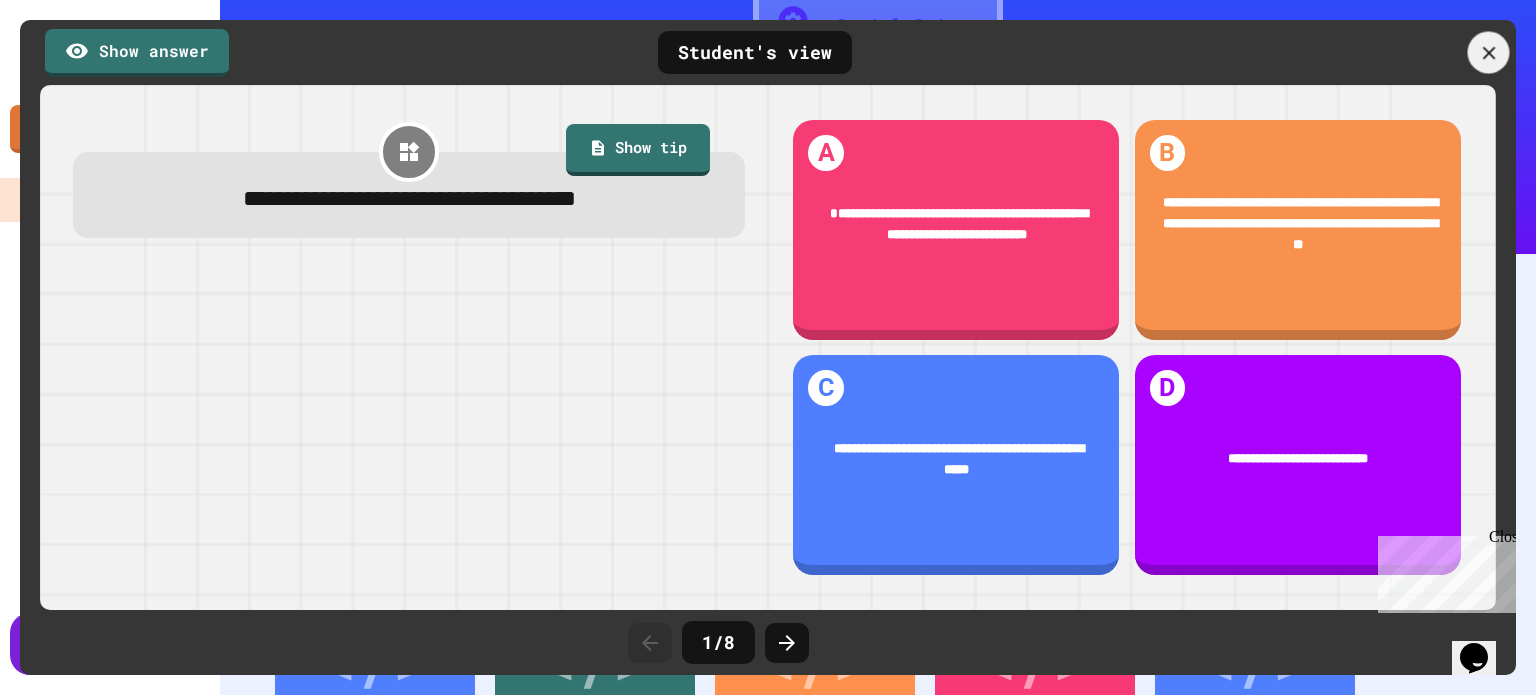 click at bounding box center [1489, 53] 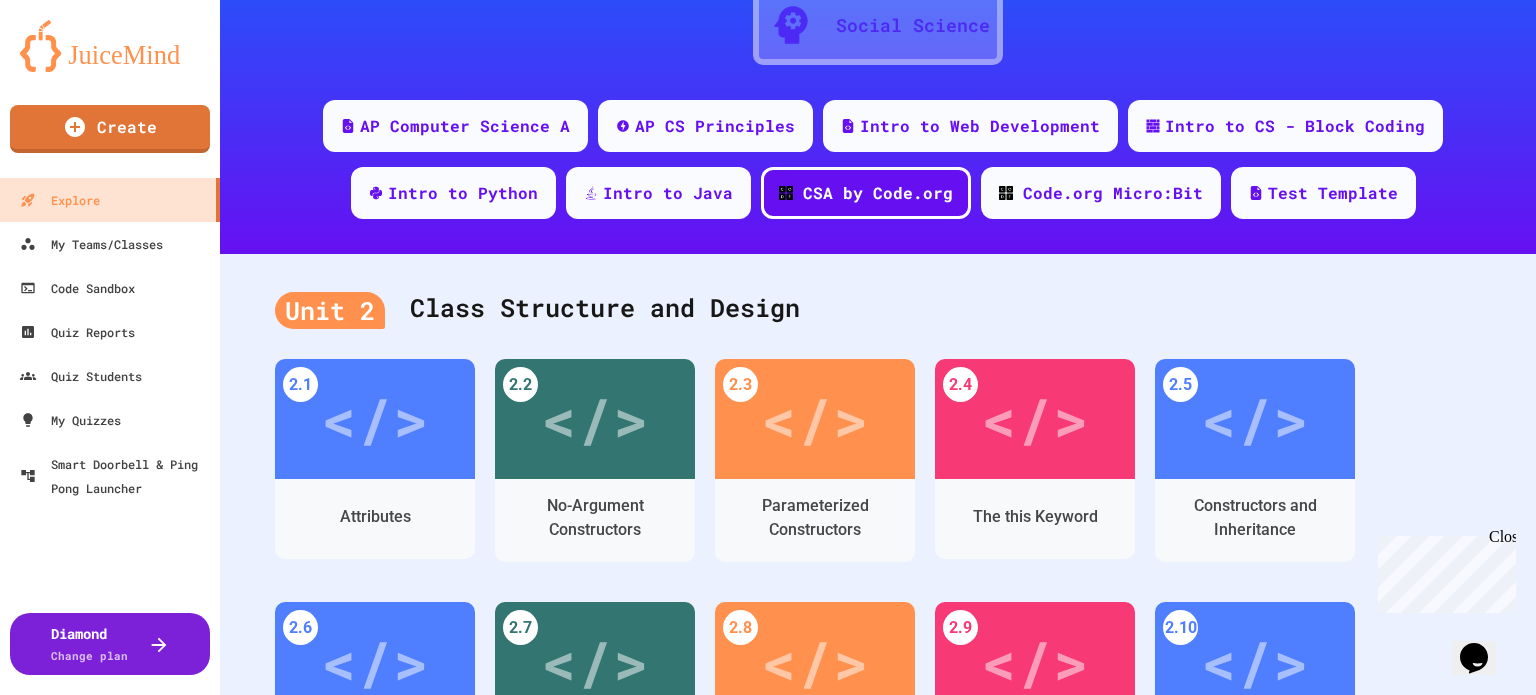 click 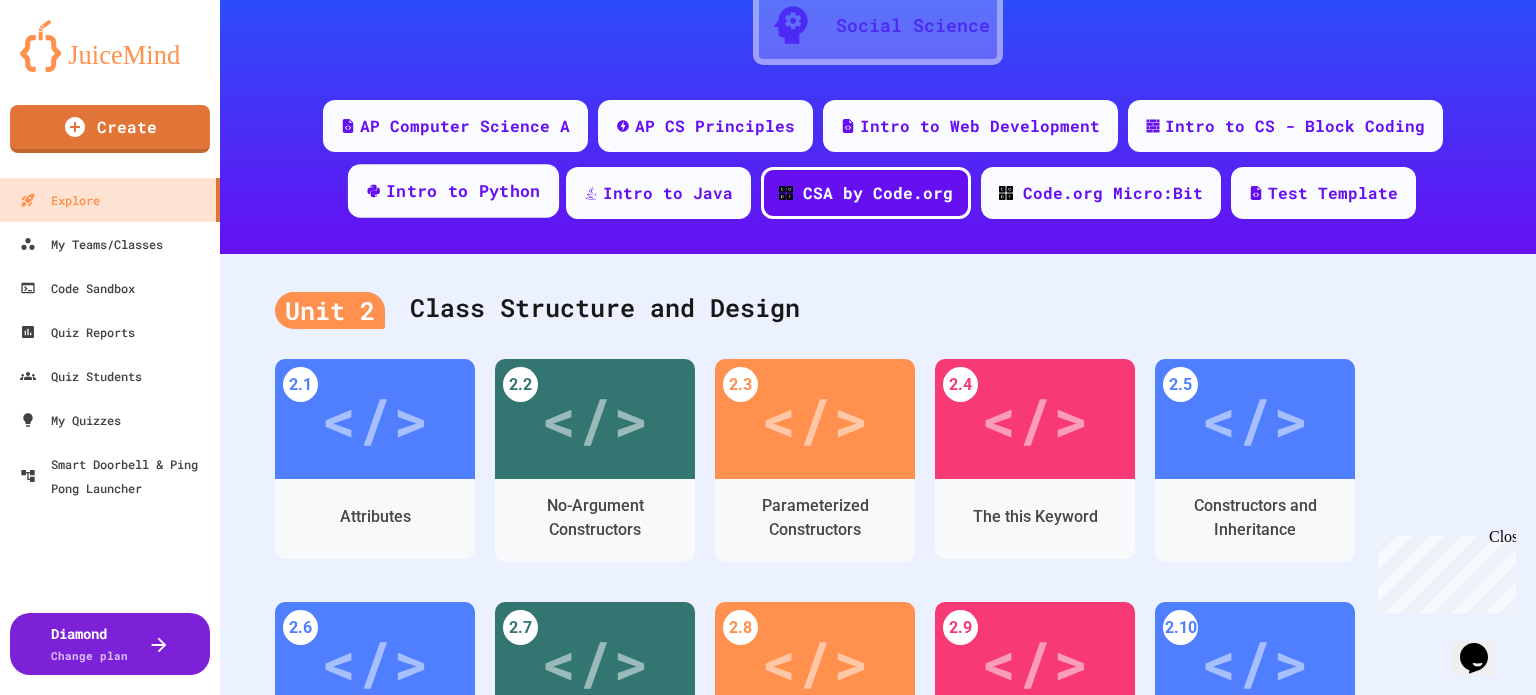 click on "Intro to Python" at bounding box center [452, 191] 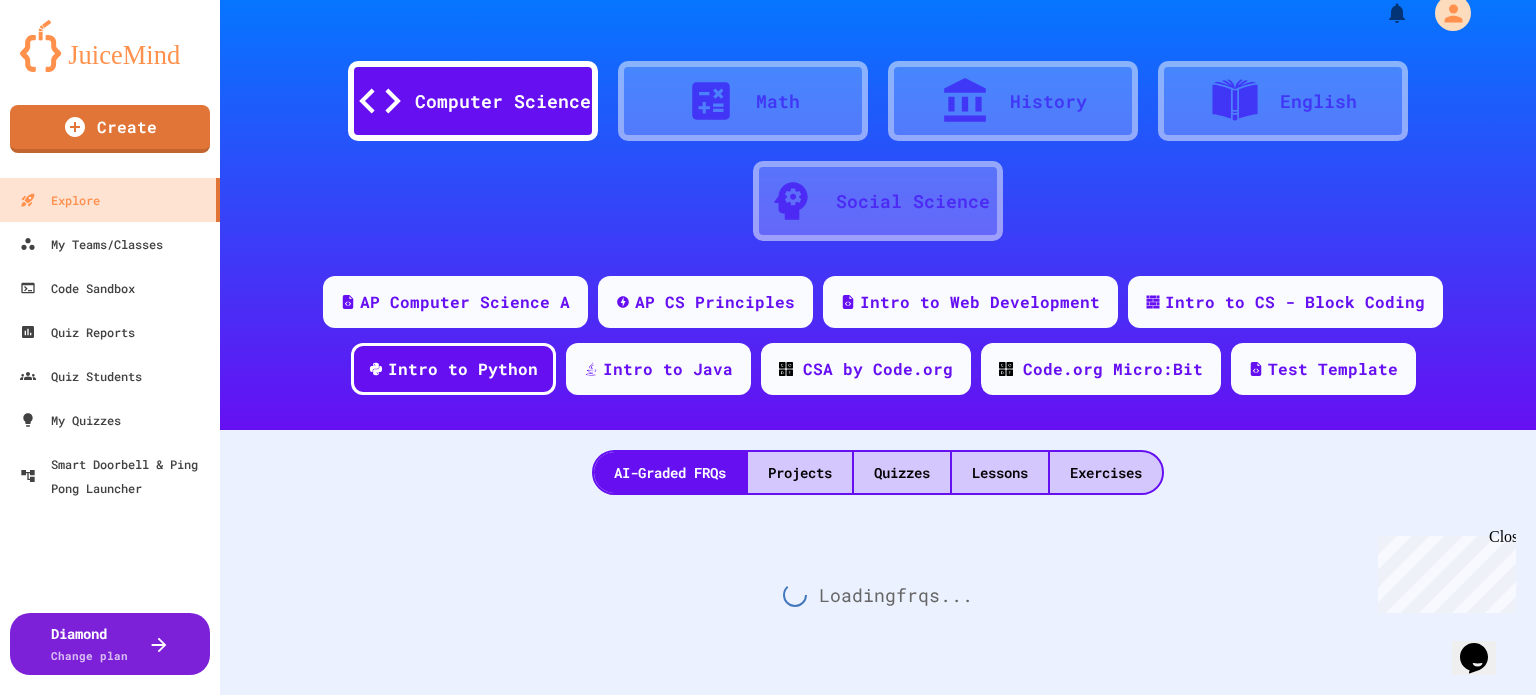 scroll, scrollTop: 200, scrollLeft: 0, axis: vertical 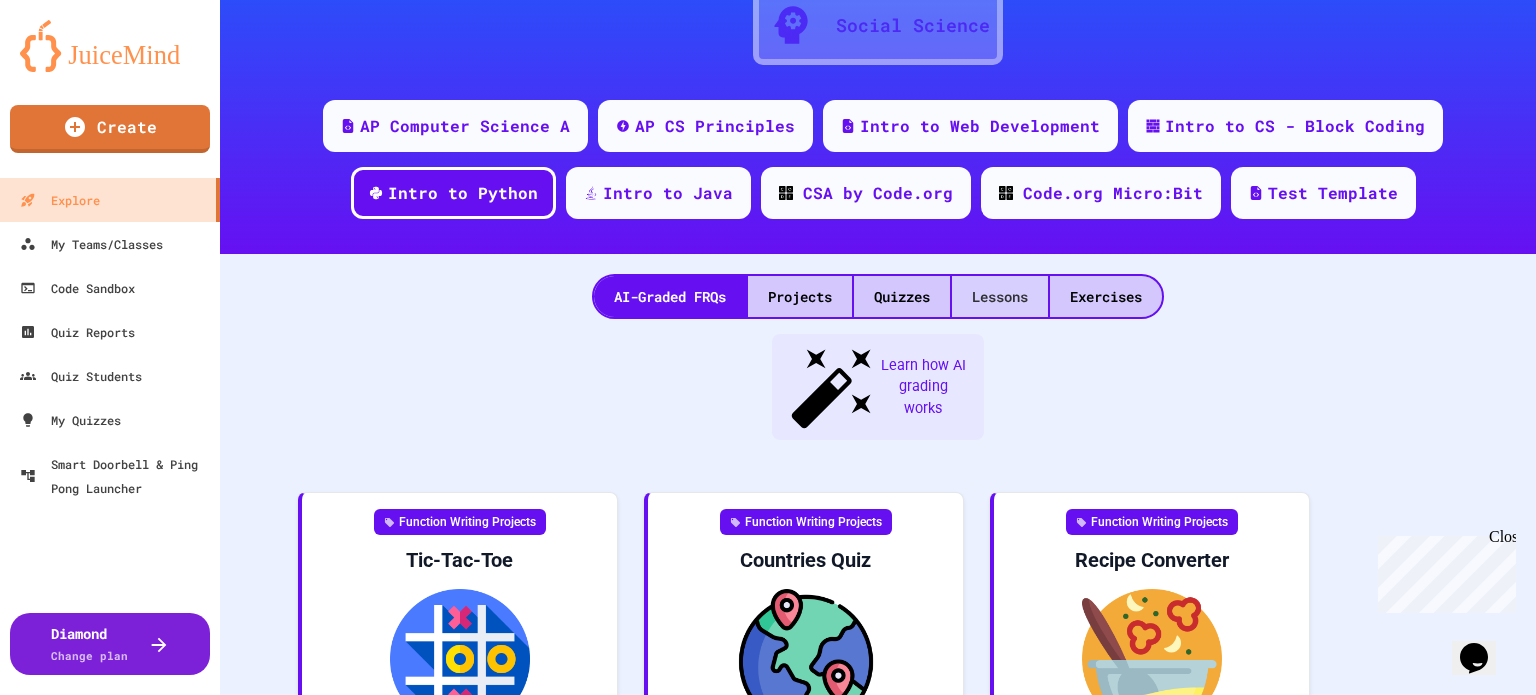 click on "Lessons" at bounding box center (1000, 296) 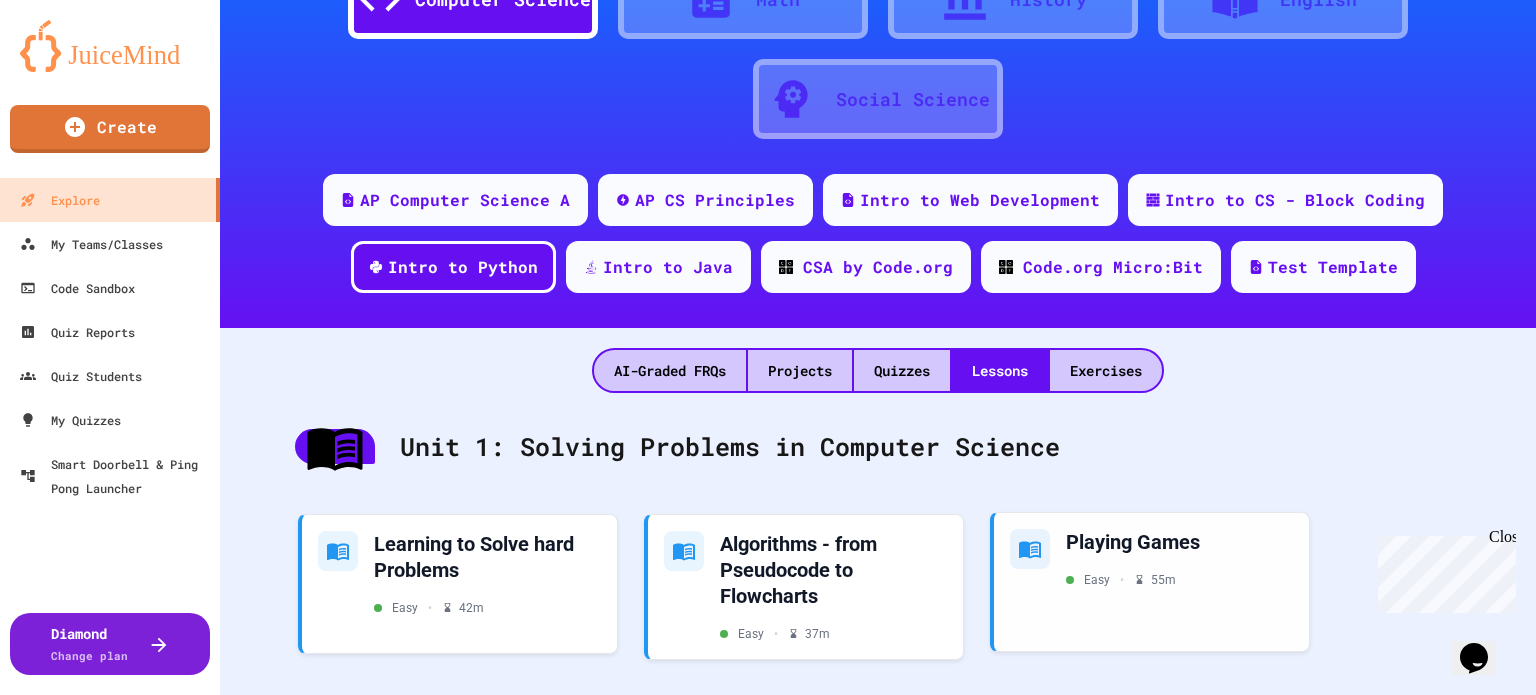 scroll, scrollTop: 300, scrollLeft: 0, axis: vertical 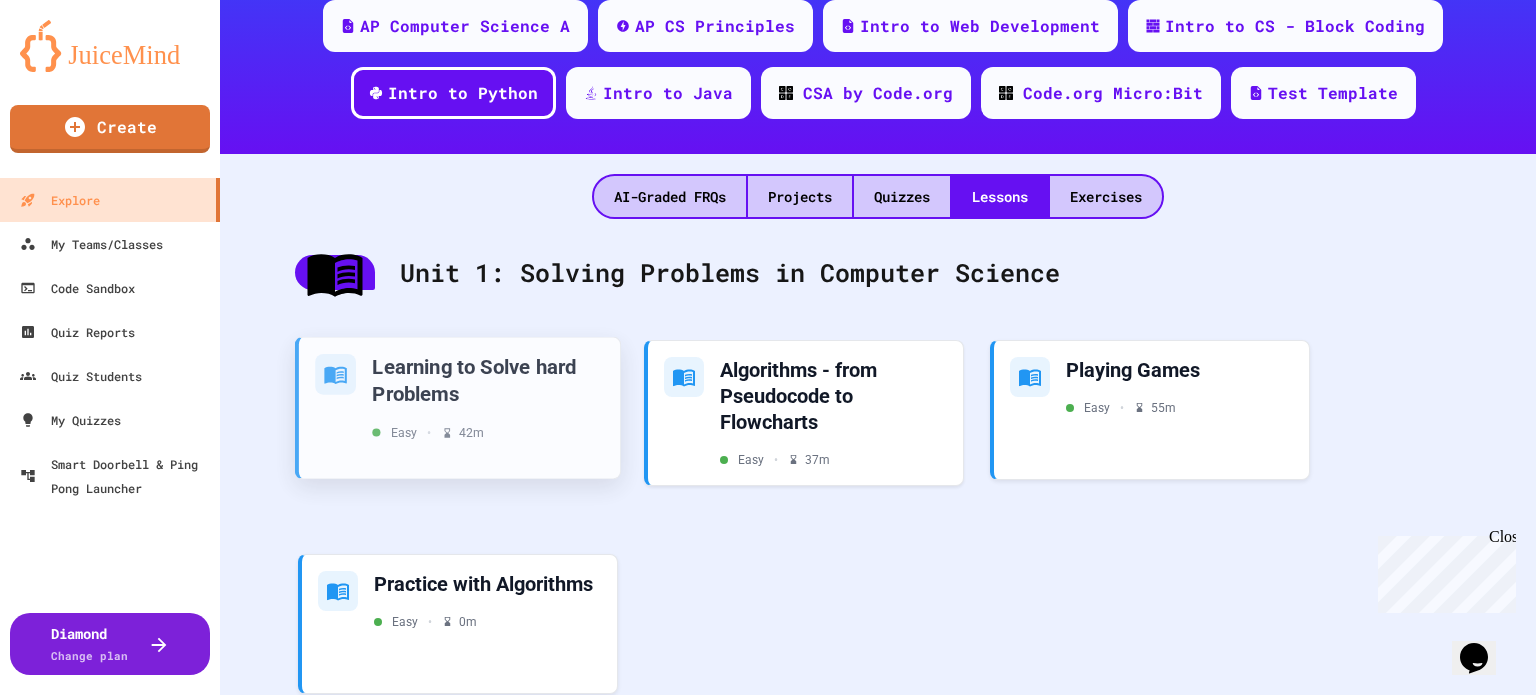 click on "Learning to Solve hard Problems" at bounding box center [488, 379] 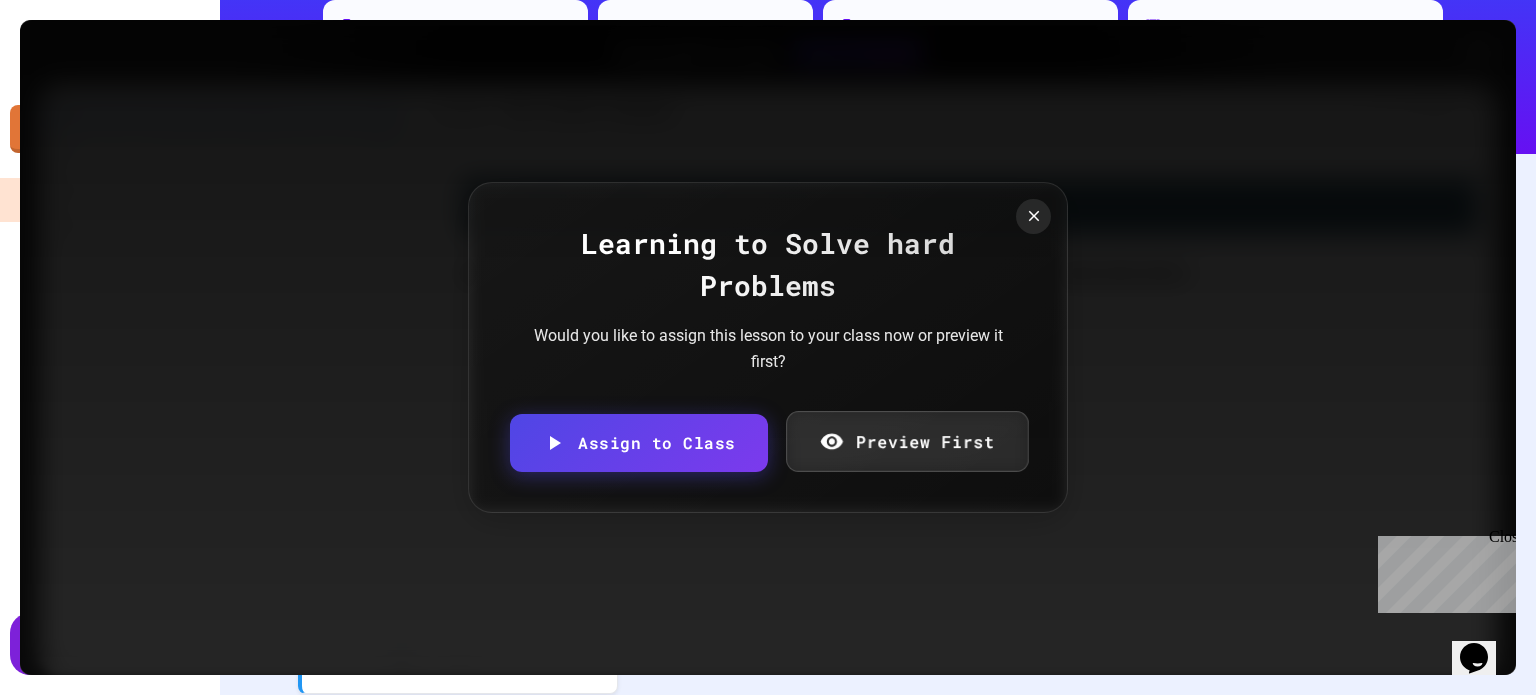 click on "Preview First" at bounding box center (907, 441) 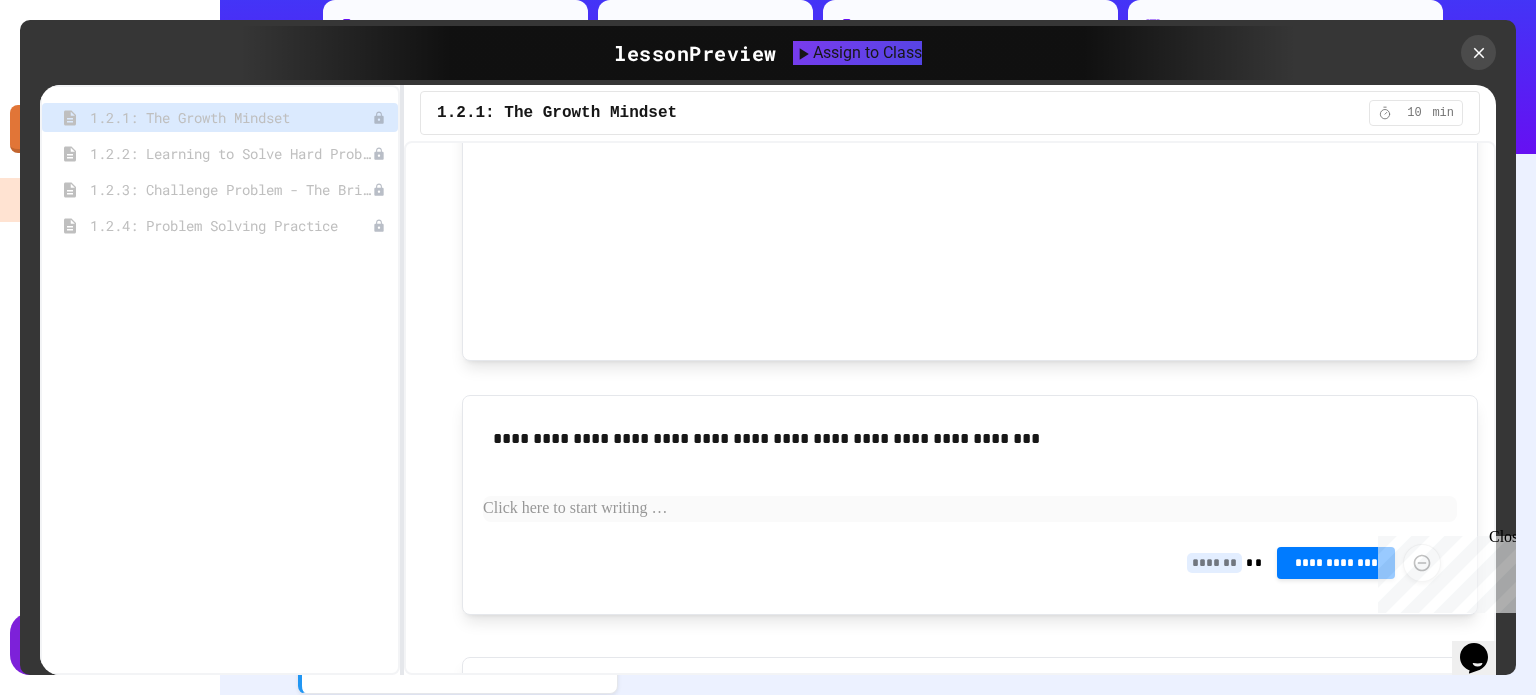 scroll, scrollTop: 1488, scrollLeft: 0, axis: vertical 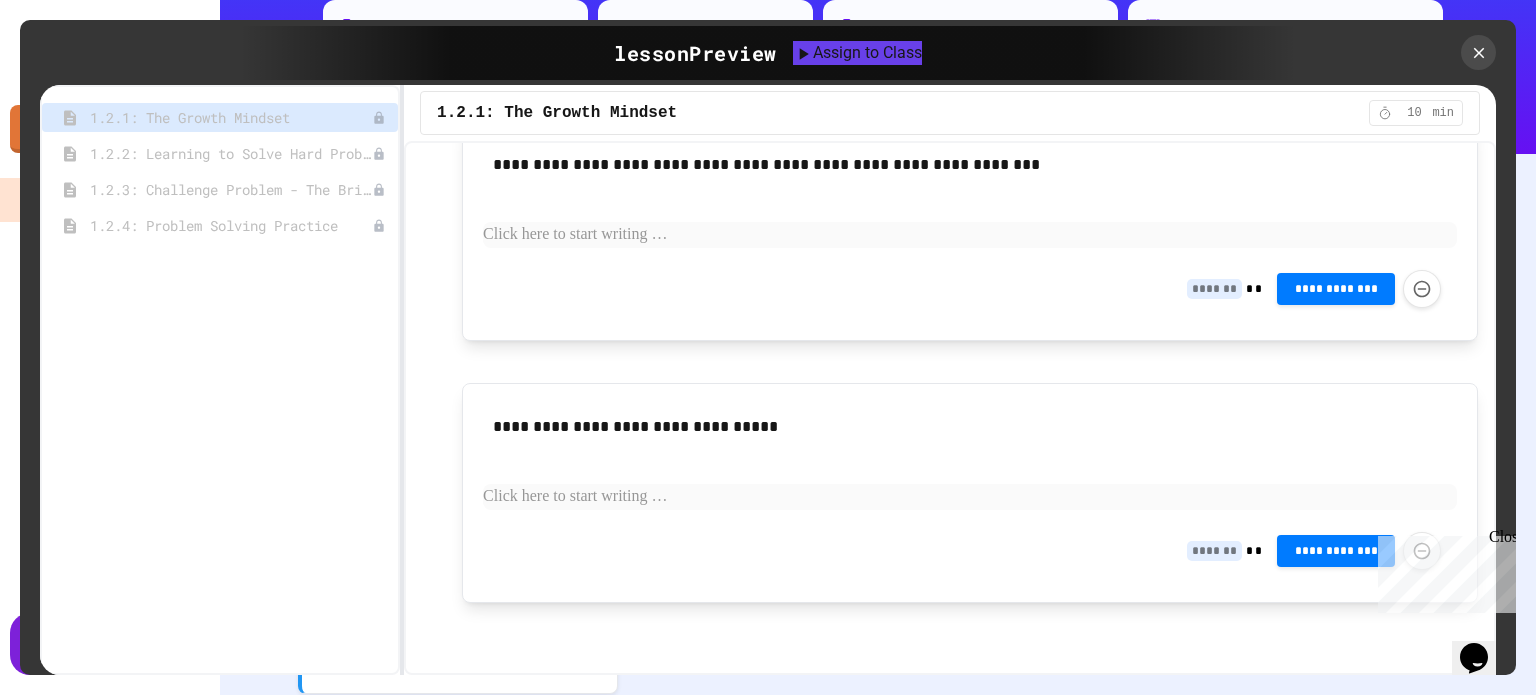 click at bounding box center (970, 497) 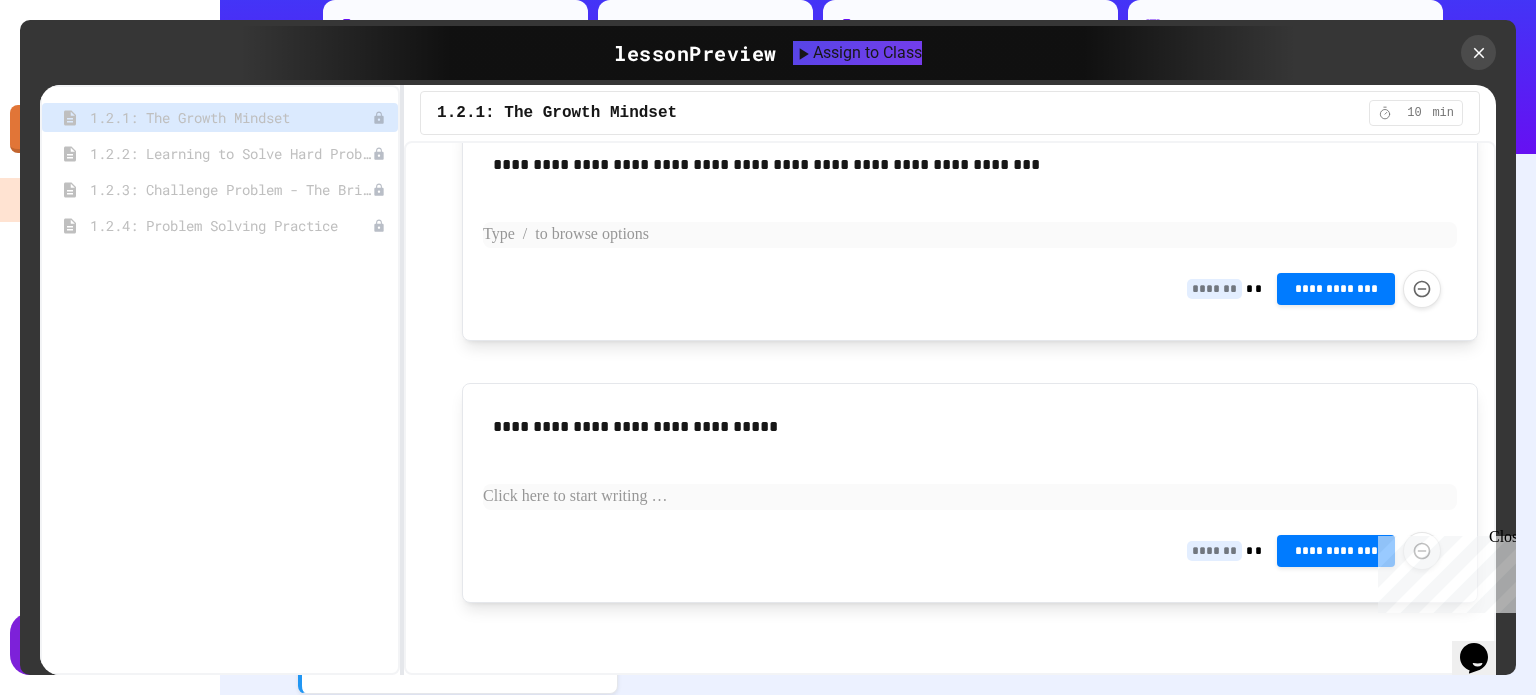 click at bounding box center (970, 235) 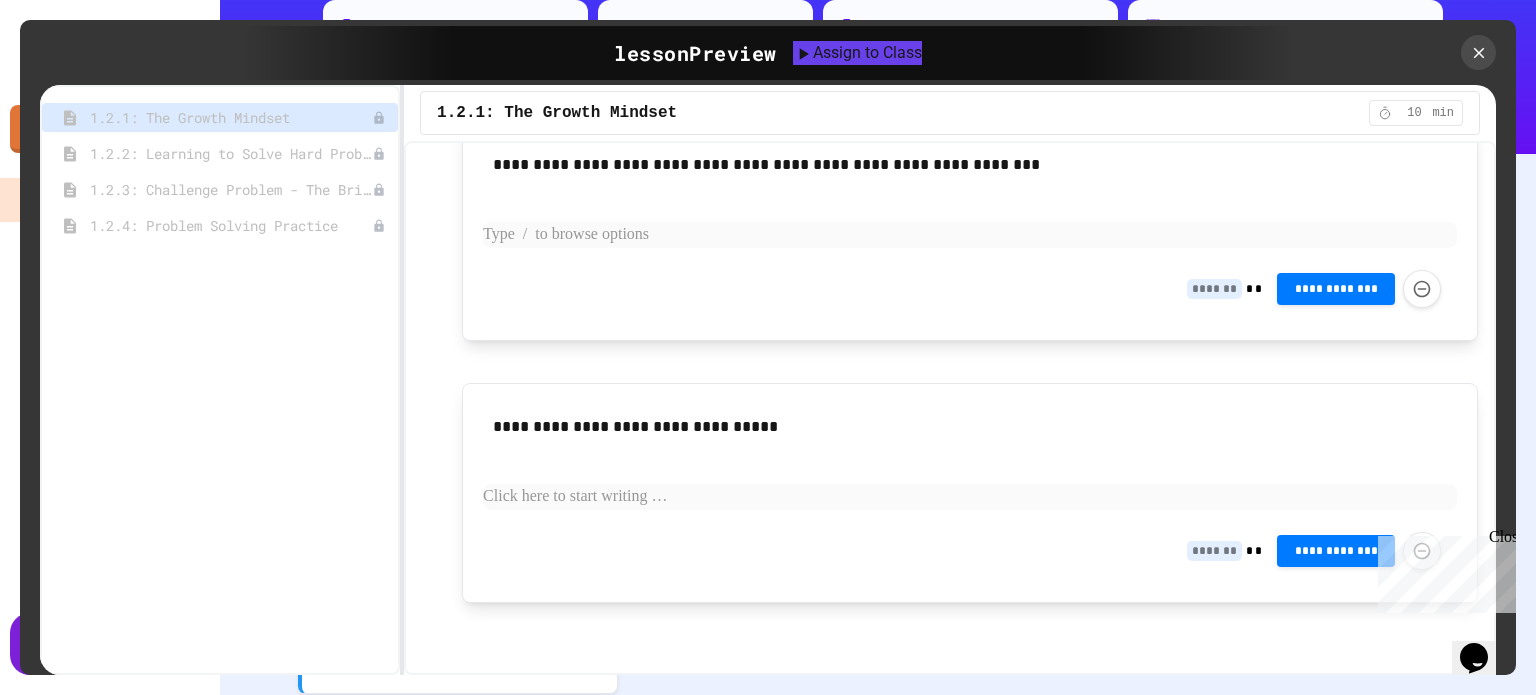 type 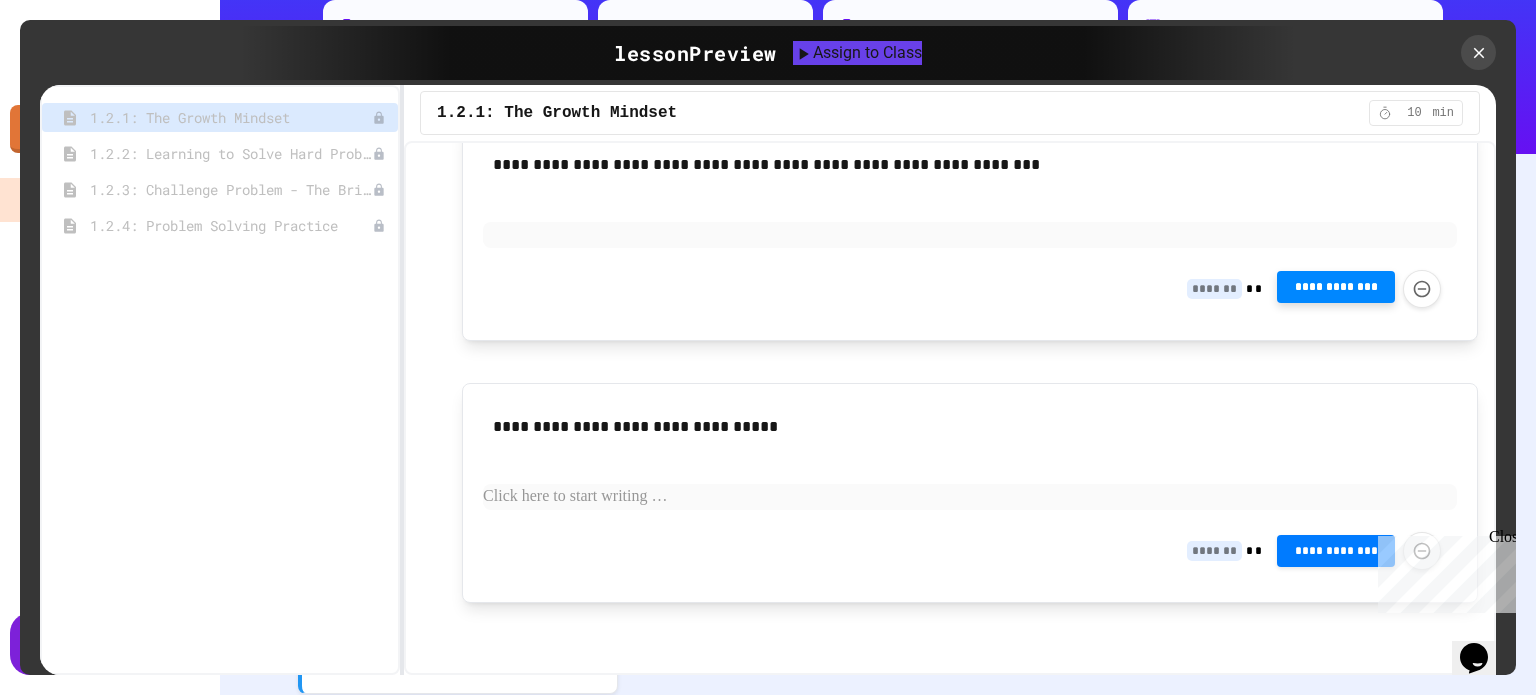 click on "**********" at bounding box center (1336, 287) 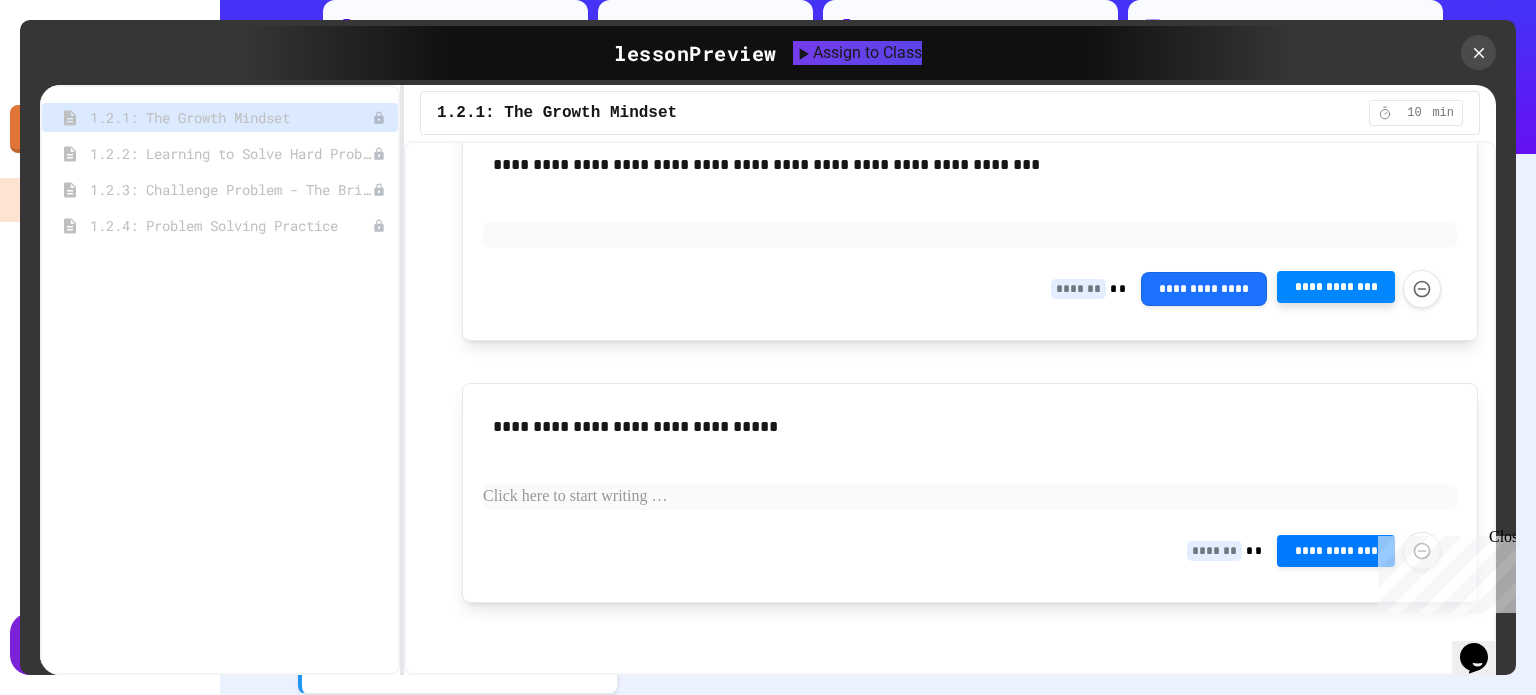 click on "Waiting for Review Your submission has been received and is pending review." at bounding box center (768, 831) 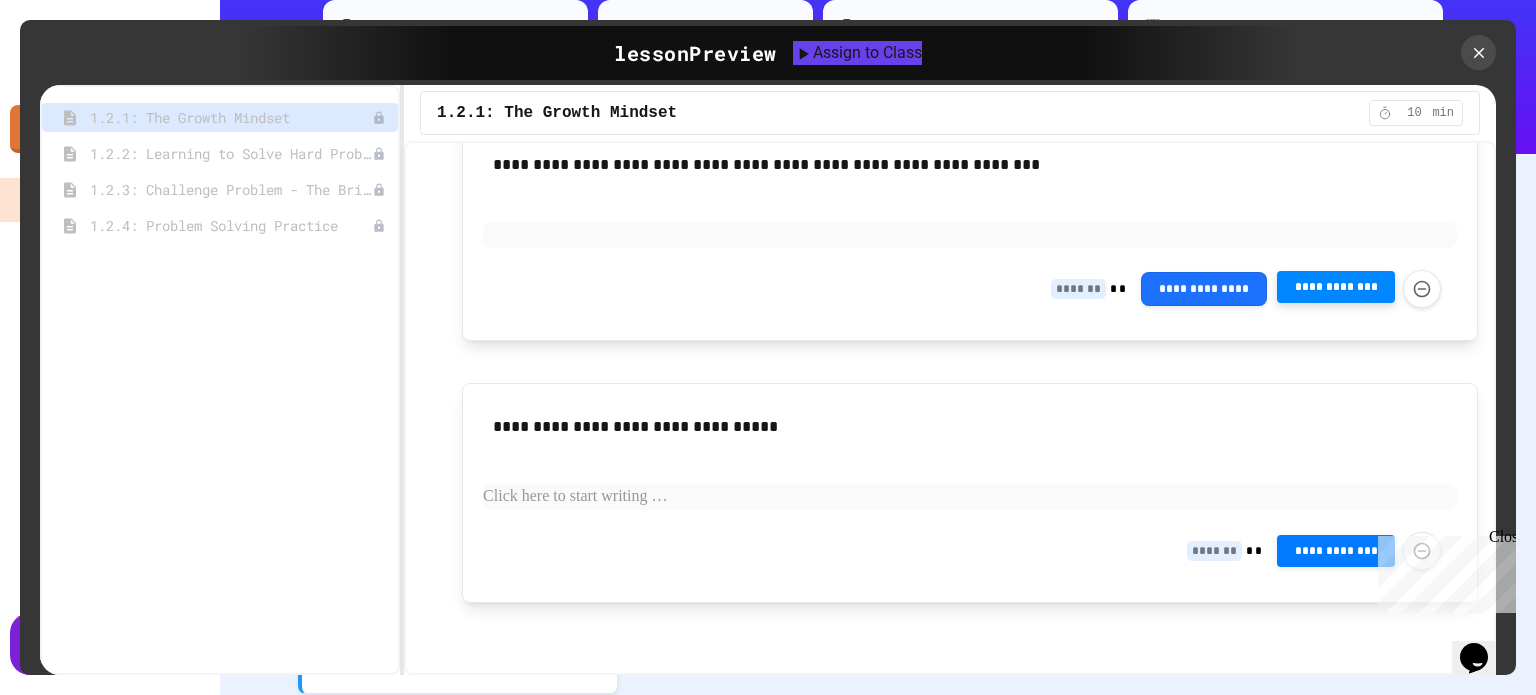 drag, startPoint x: 1407, startPoint y: 233, endPoint x: 1396, endPoint y: 247, distance: 17.804493 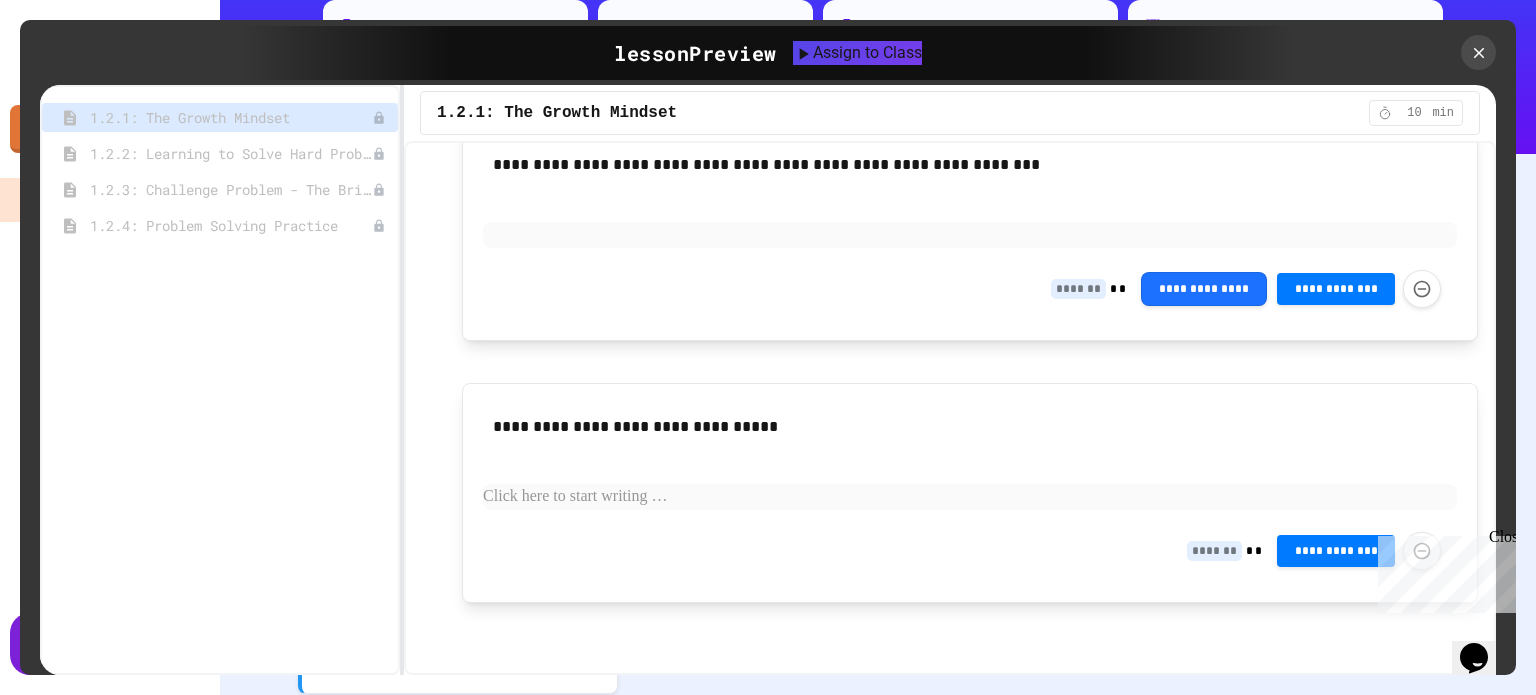 click at bounding box center (970, 497) 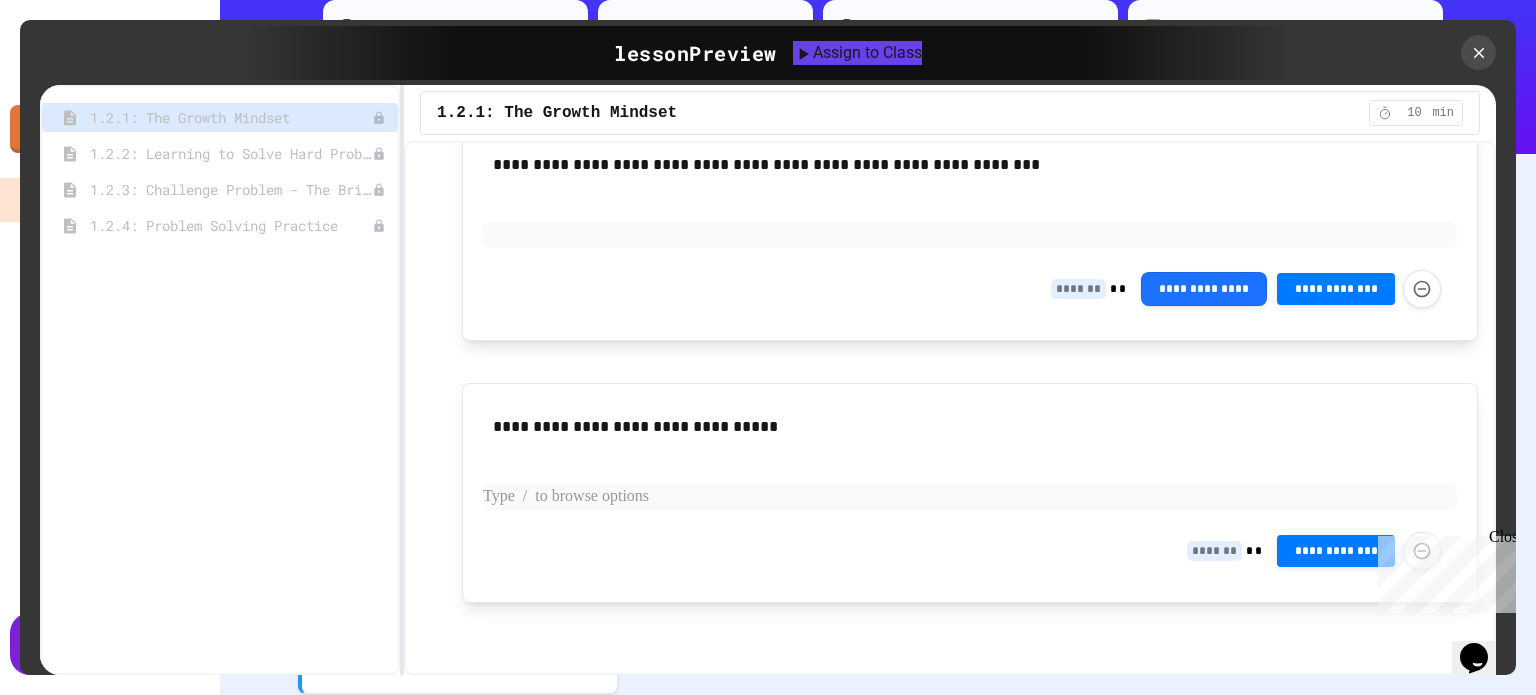 type 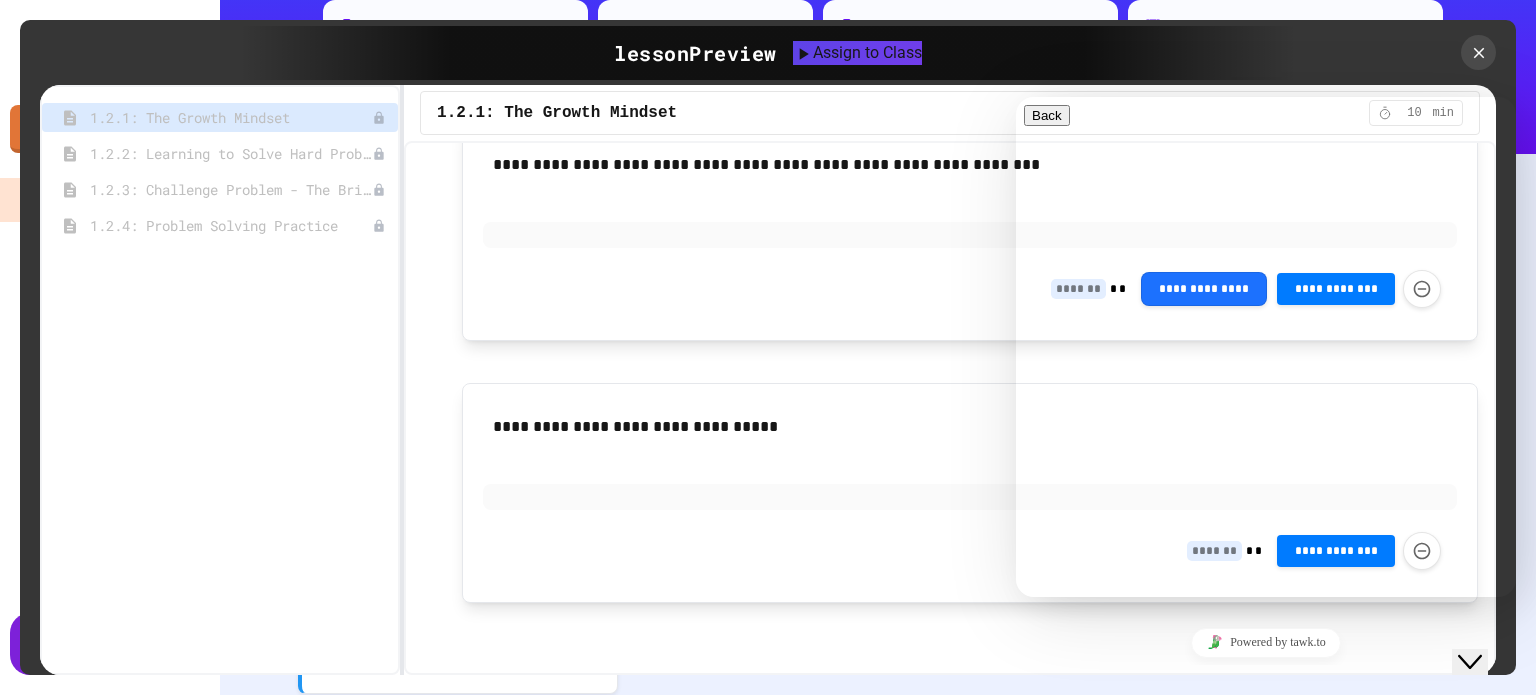 click on "**********" at bounding box center (970, 493) 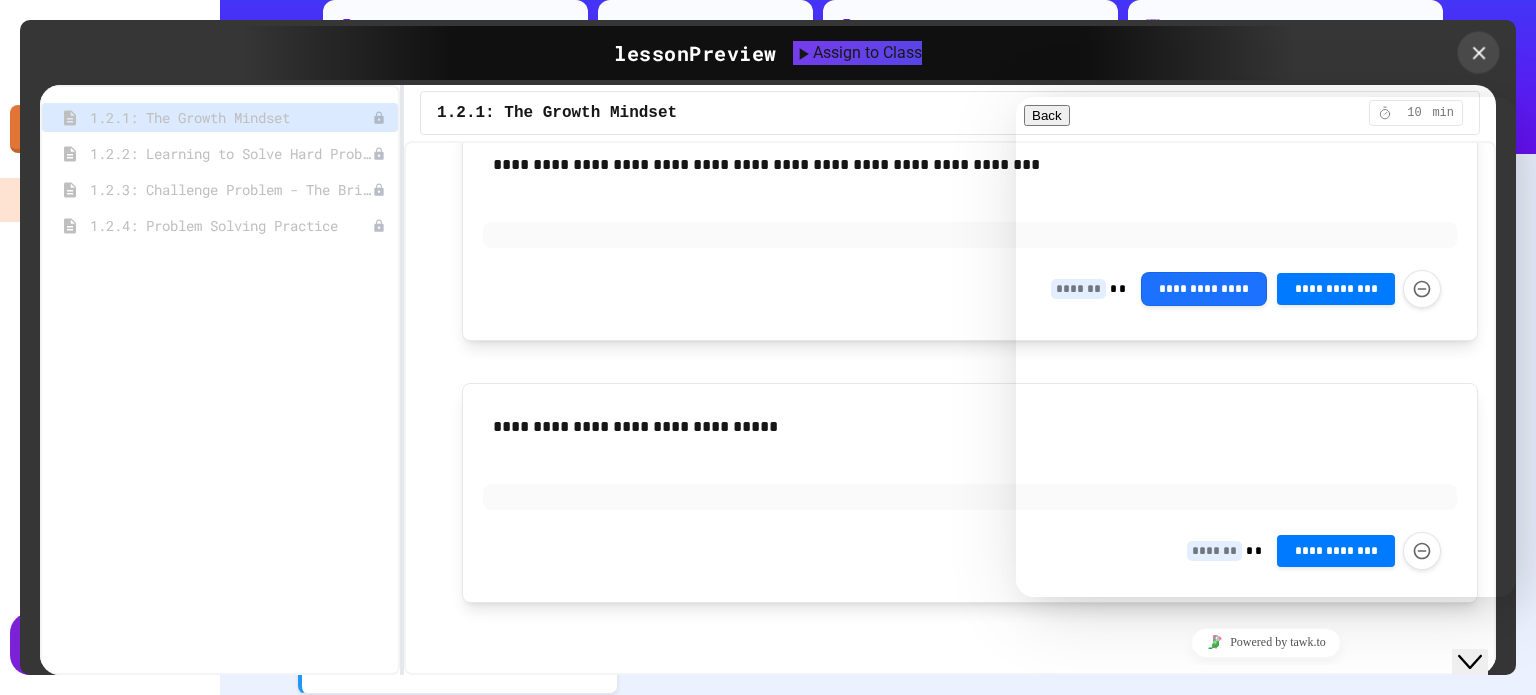 click 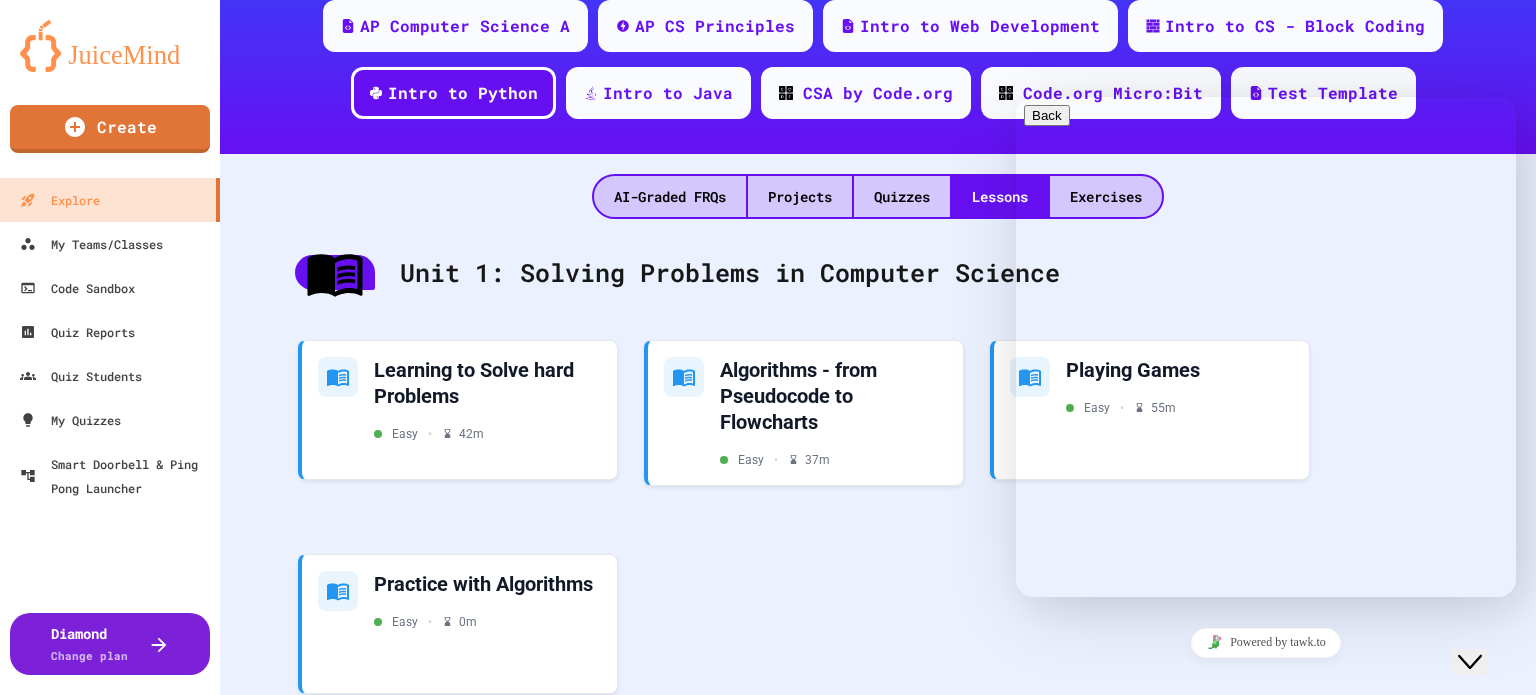 click on "Close Chat This icon closes the chat window." at bounding box center (1470, 662) 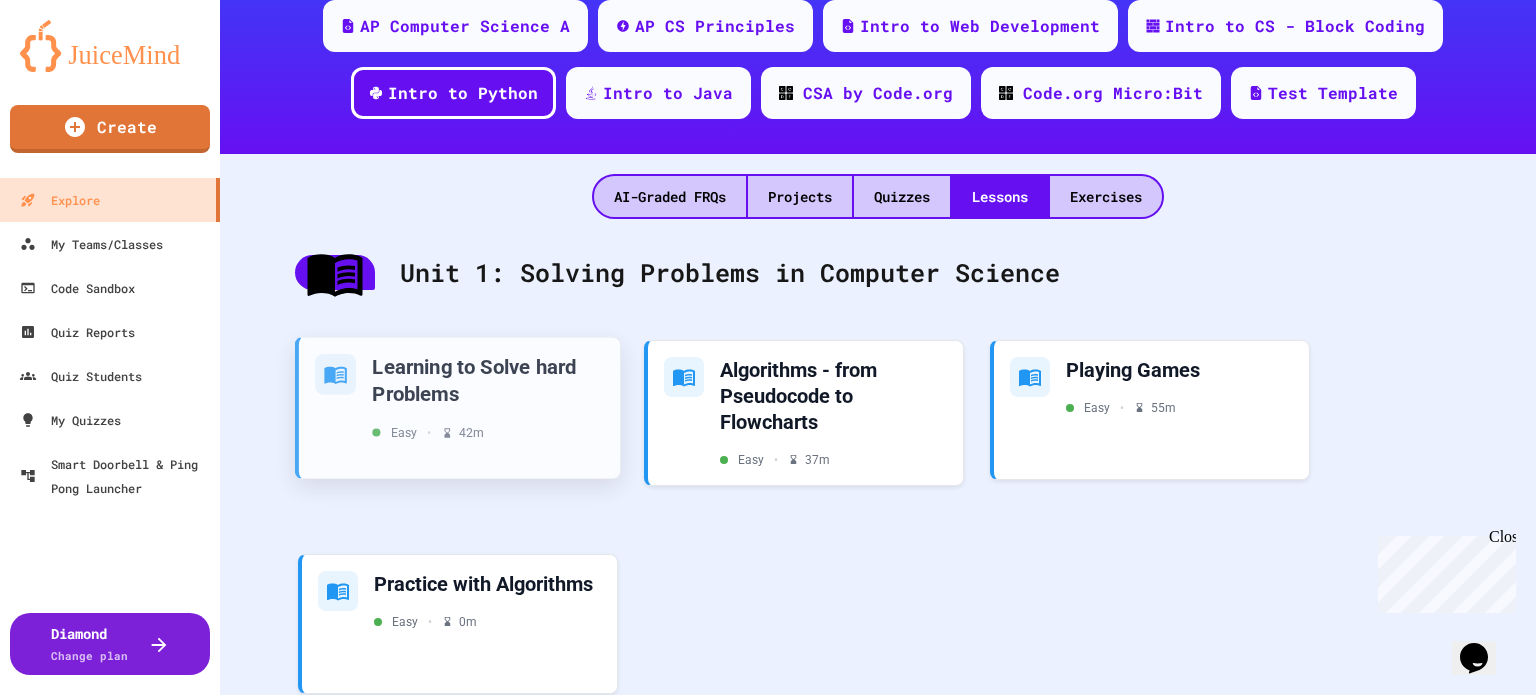 click on "Learning to Solve hard Problems" at bounding box center [488, 379] 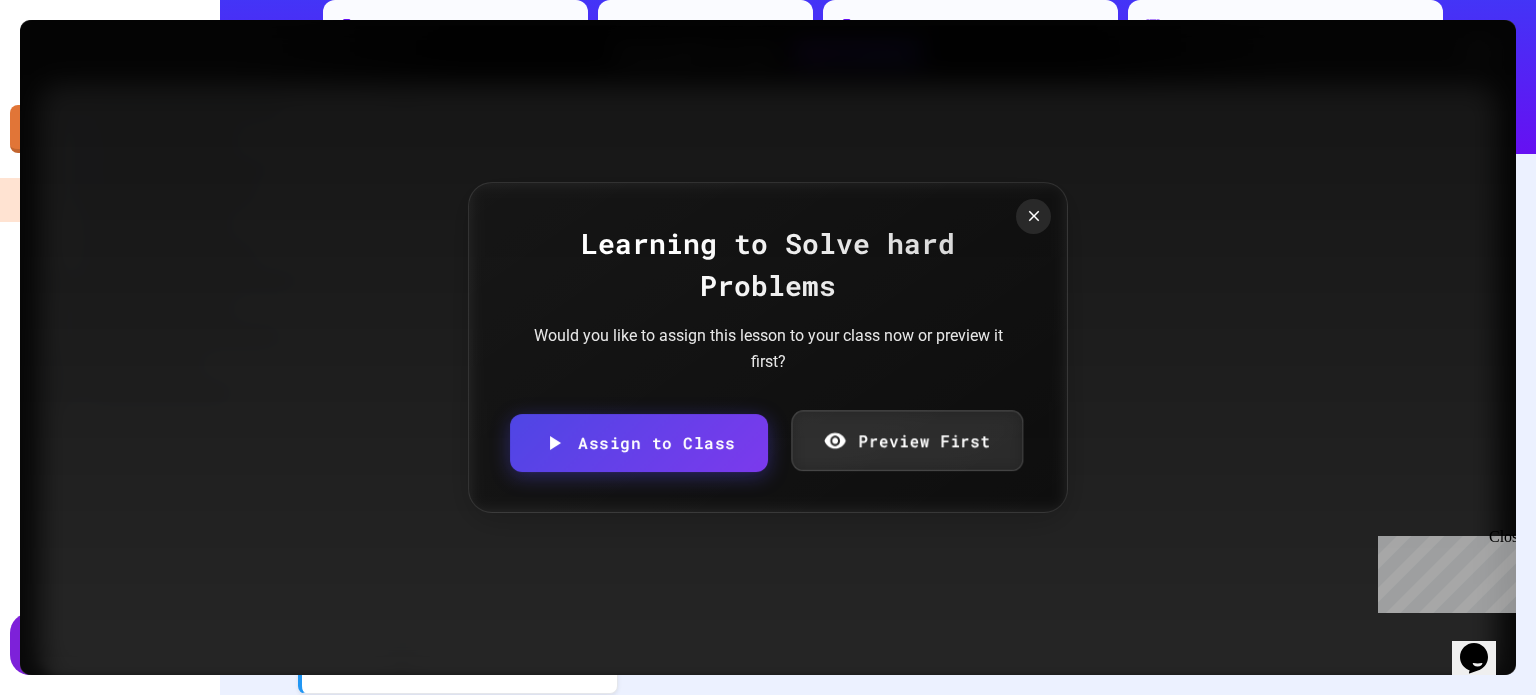click on "Preview First" at bounding box center (907, 440) 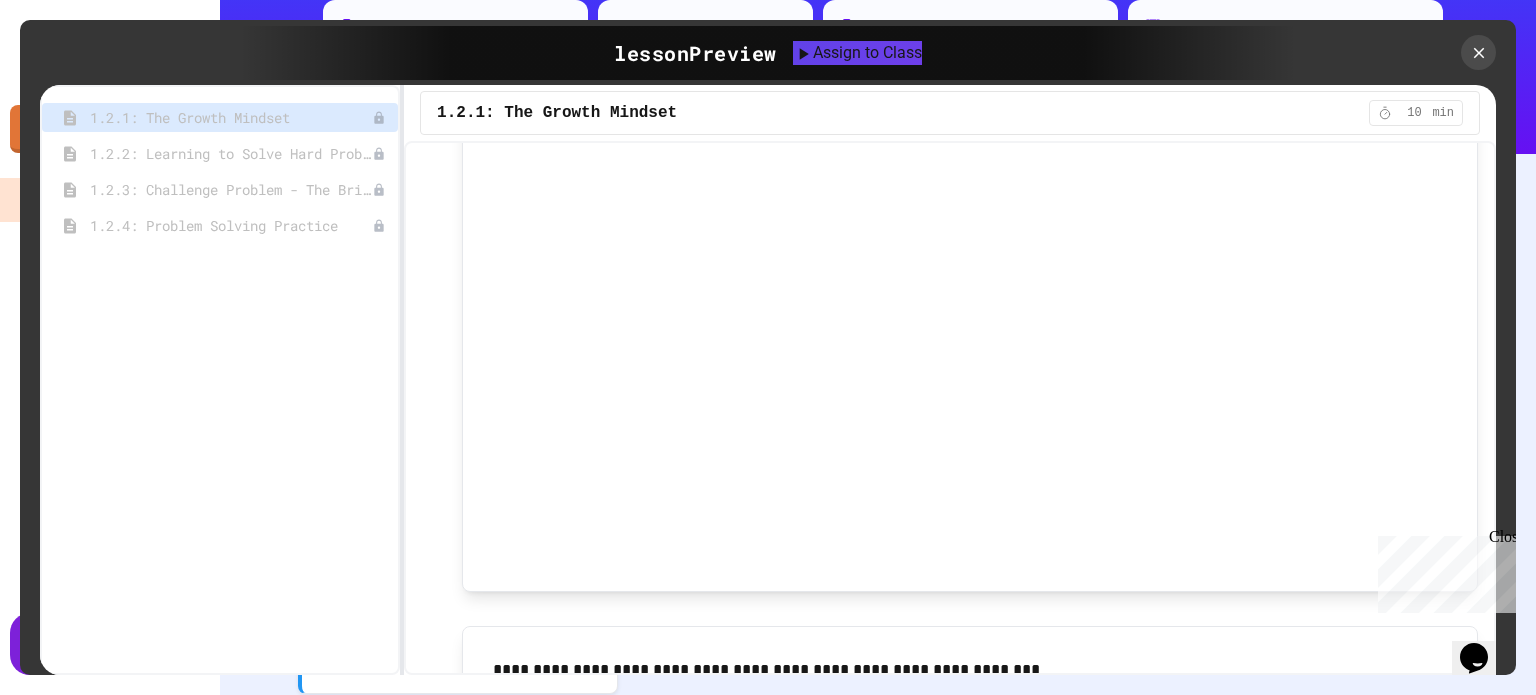 scroll, scrollTop: 1488, scrollLeft: 0, axis: vertical 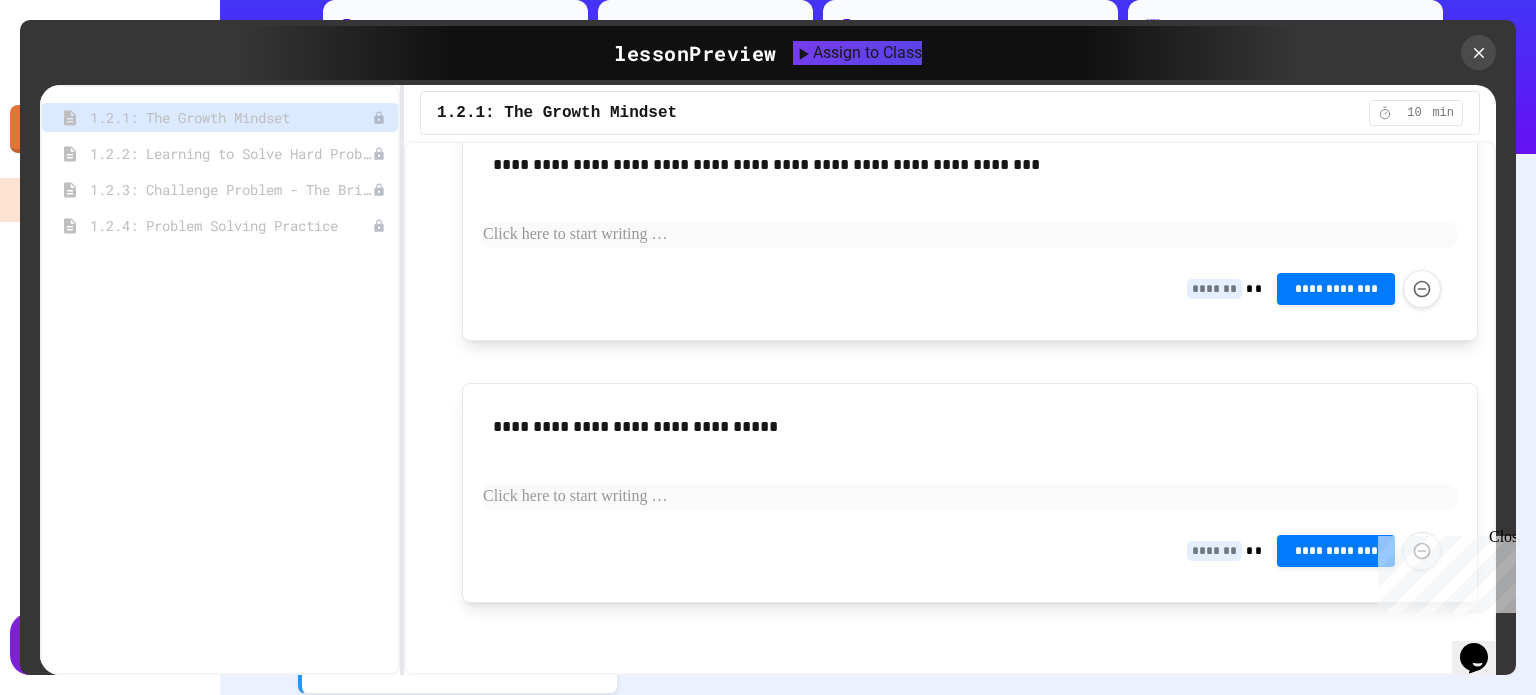 click on "Close" at bounding box center [1501, 540] 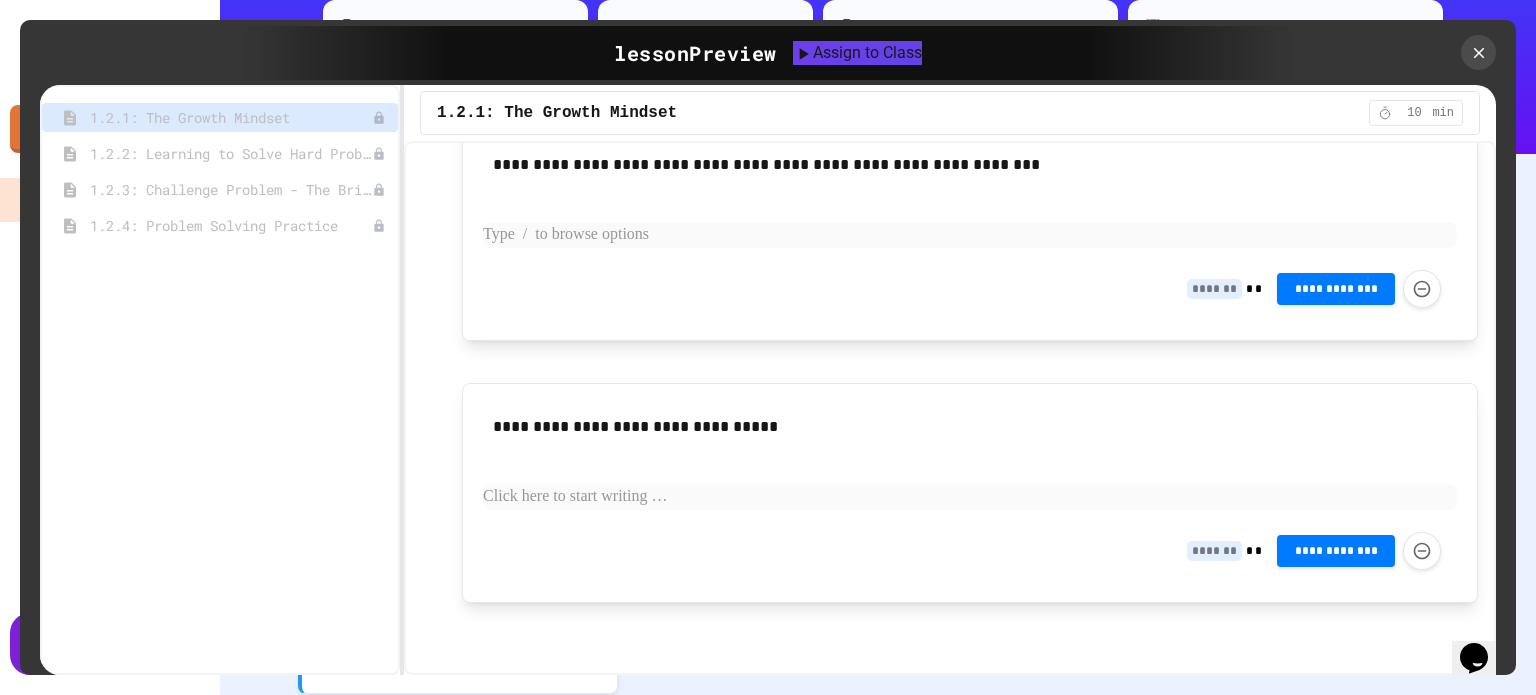 click at bounding box center [970, 235] 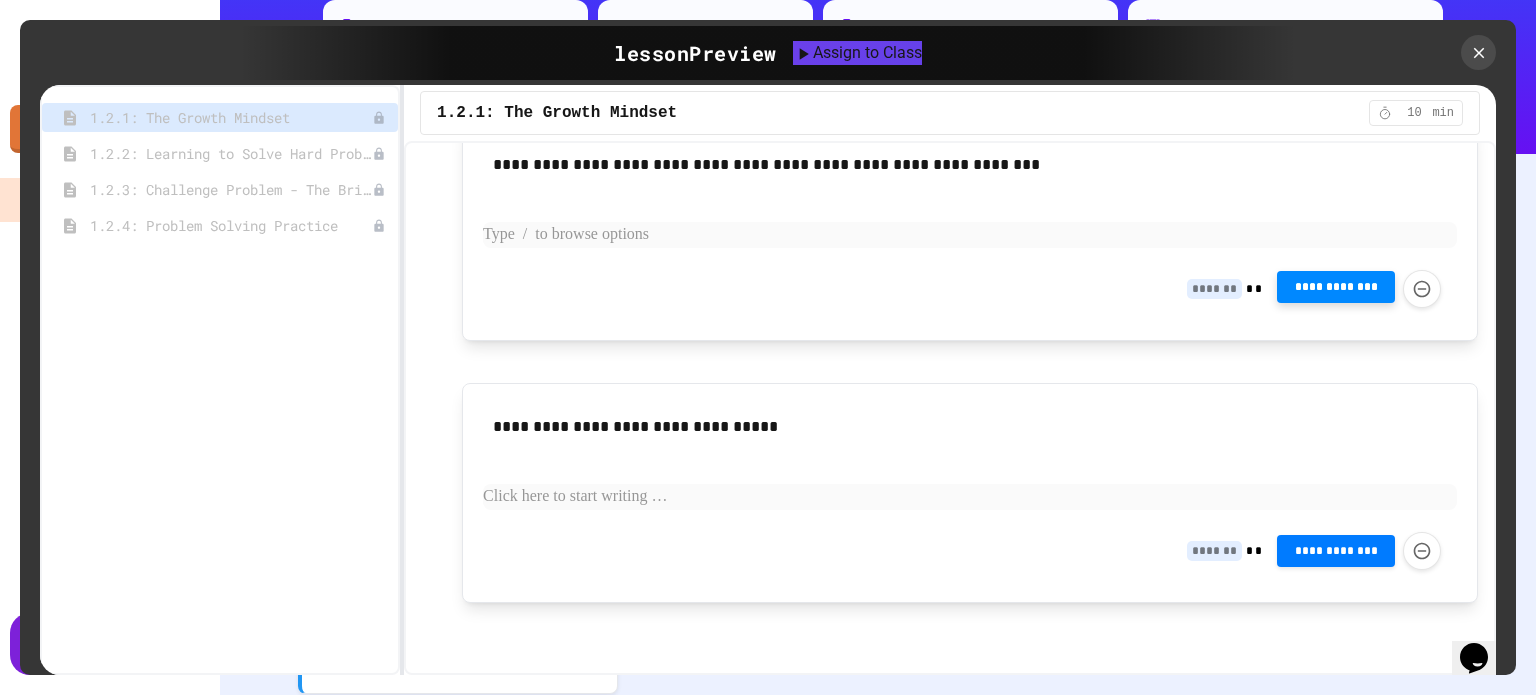 click on "**********" at bounding box center (1336, 287) 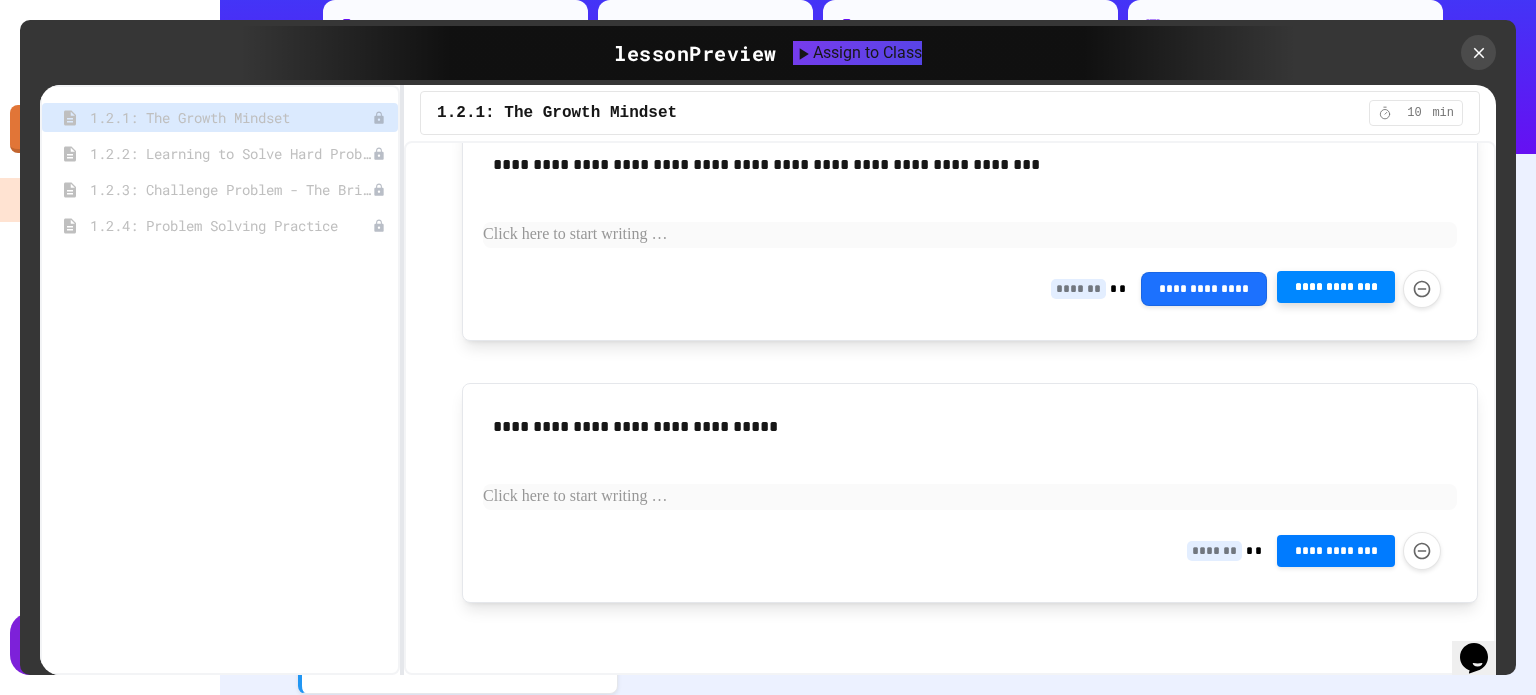 click 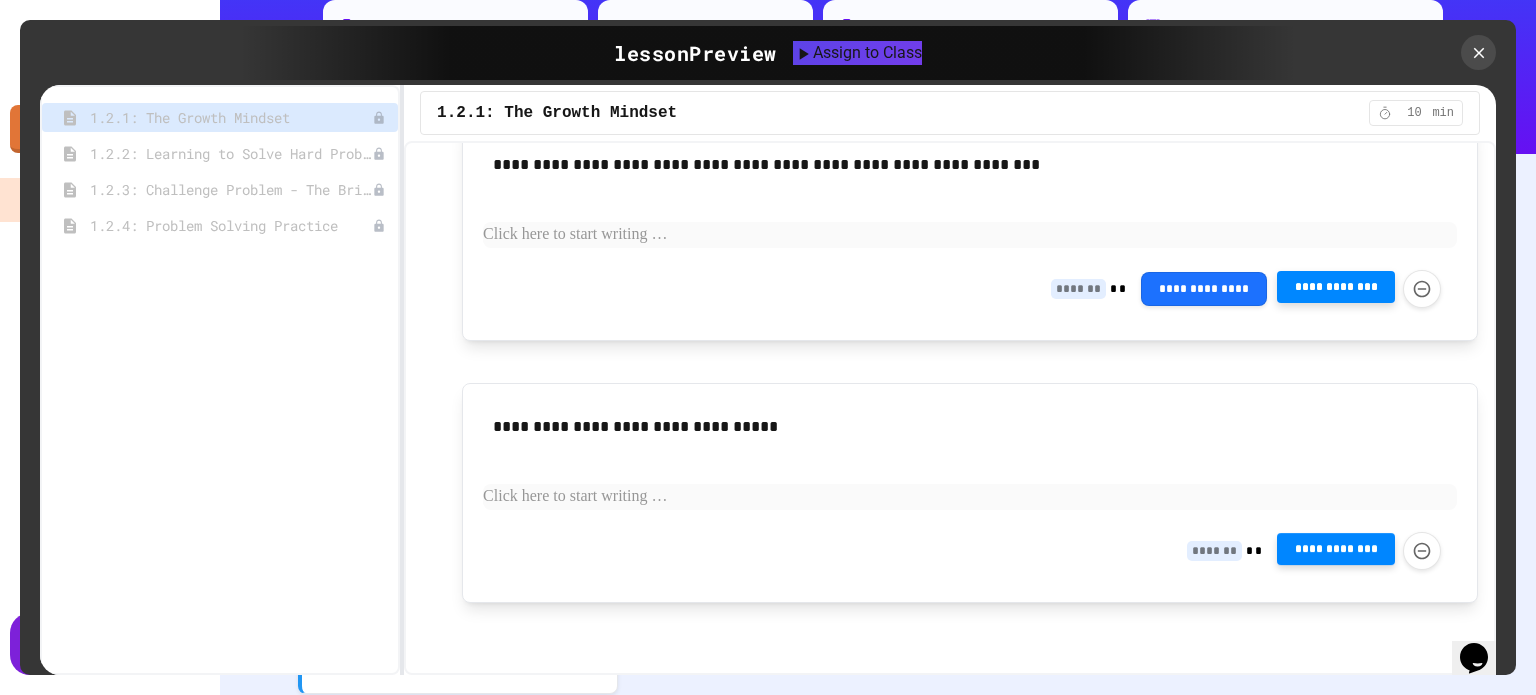 click on "**********" at bounding box center (1336, 549) 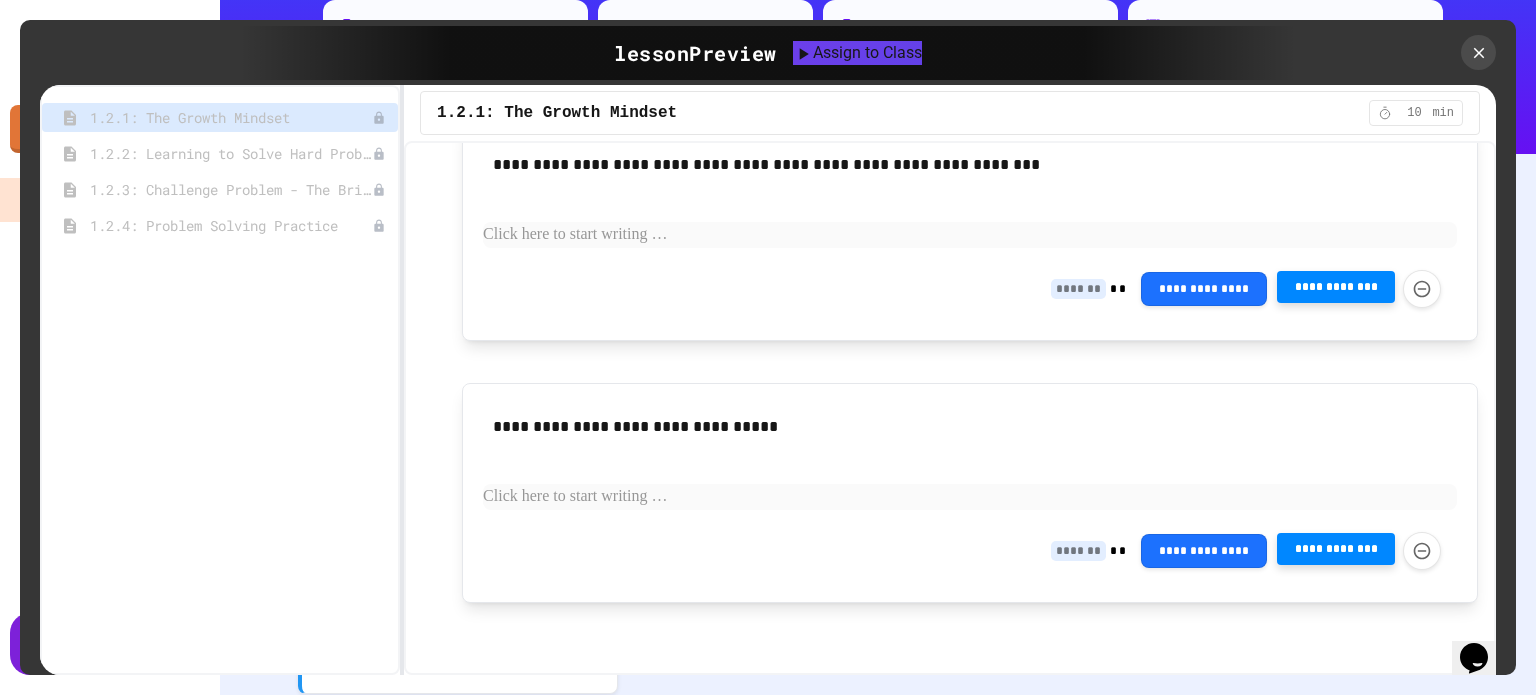 click 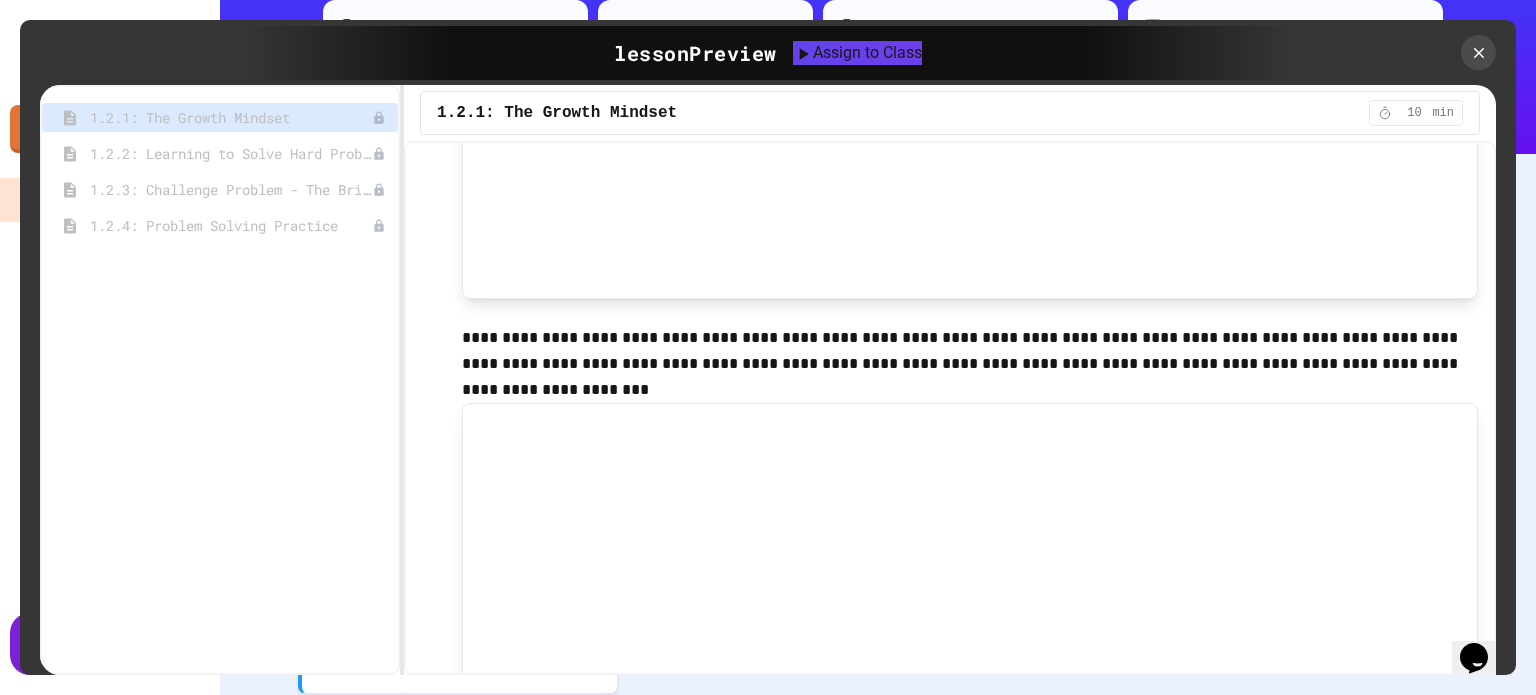 scroll, scrollTop: 0, scrollLeft: 0, axis: both 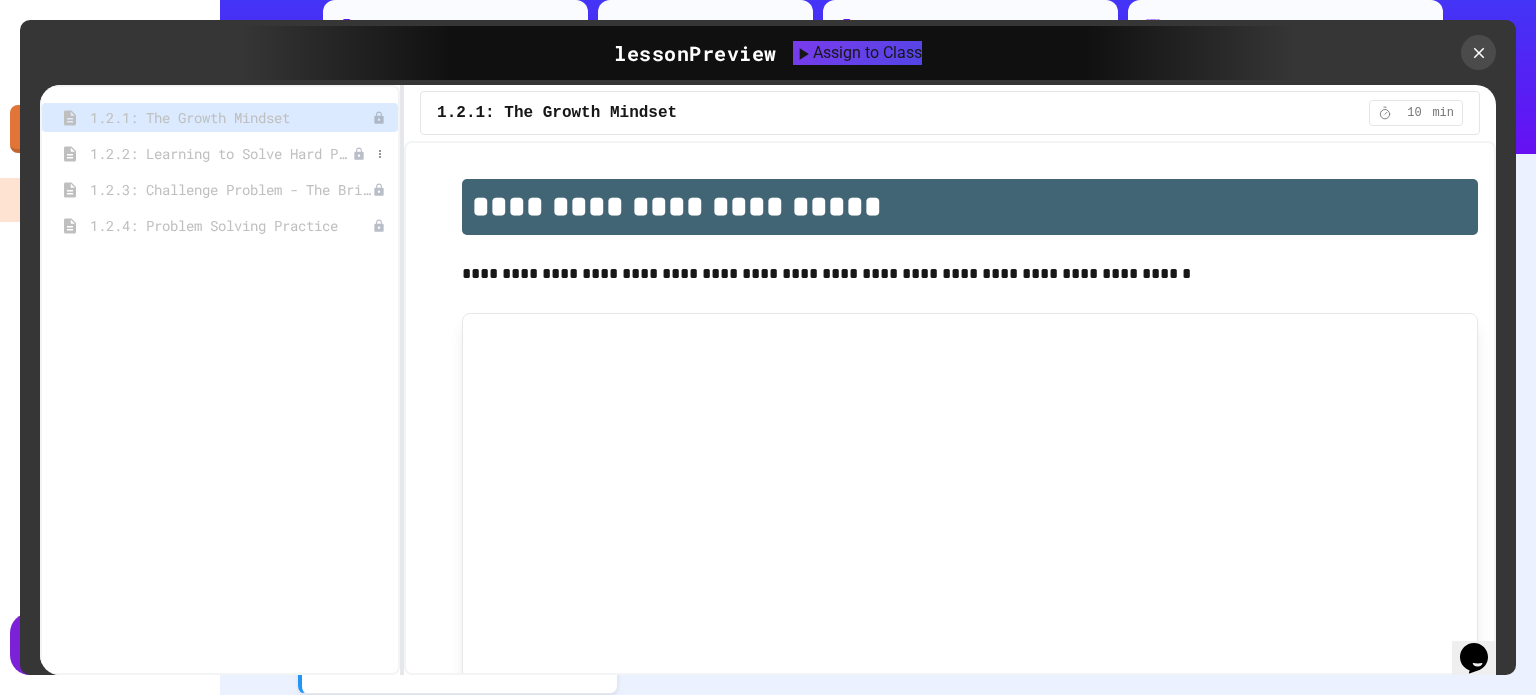 click on "1.2.2: Learning to Solve Hard Problems" at bounding box center (221, 153) 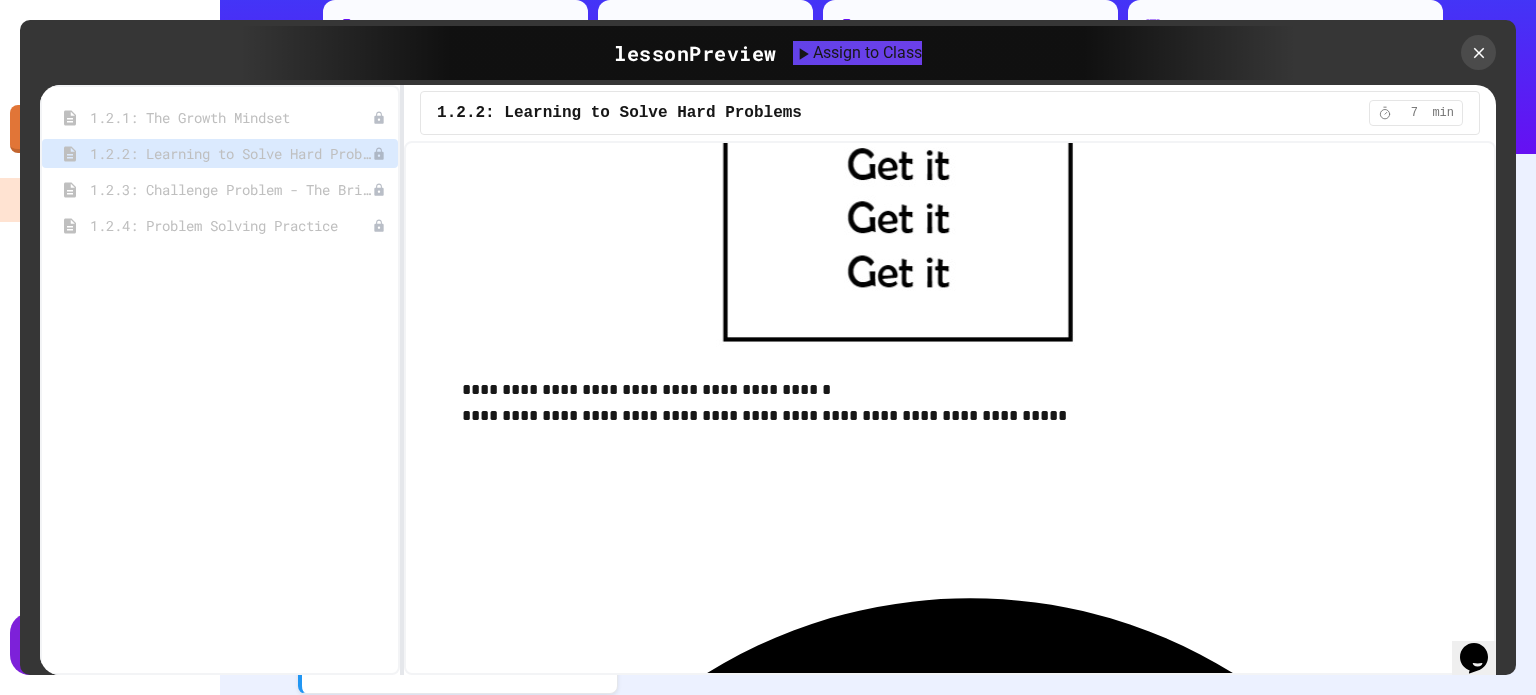 scroll, scrollTop: 1000, scrollLeft: 0, axis: vertical 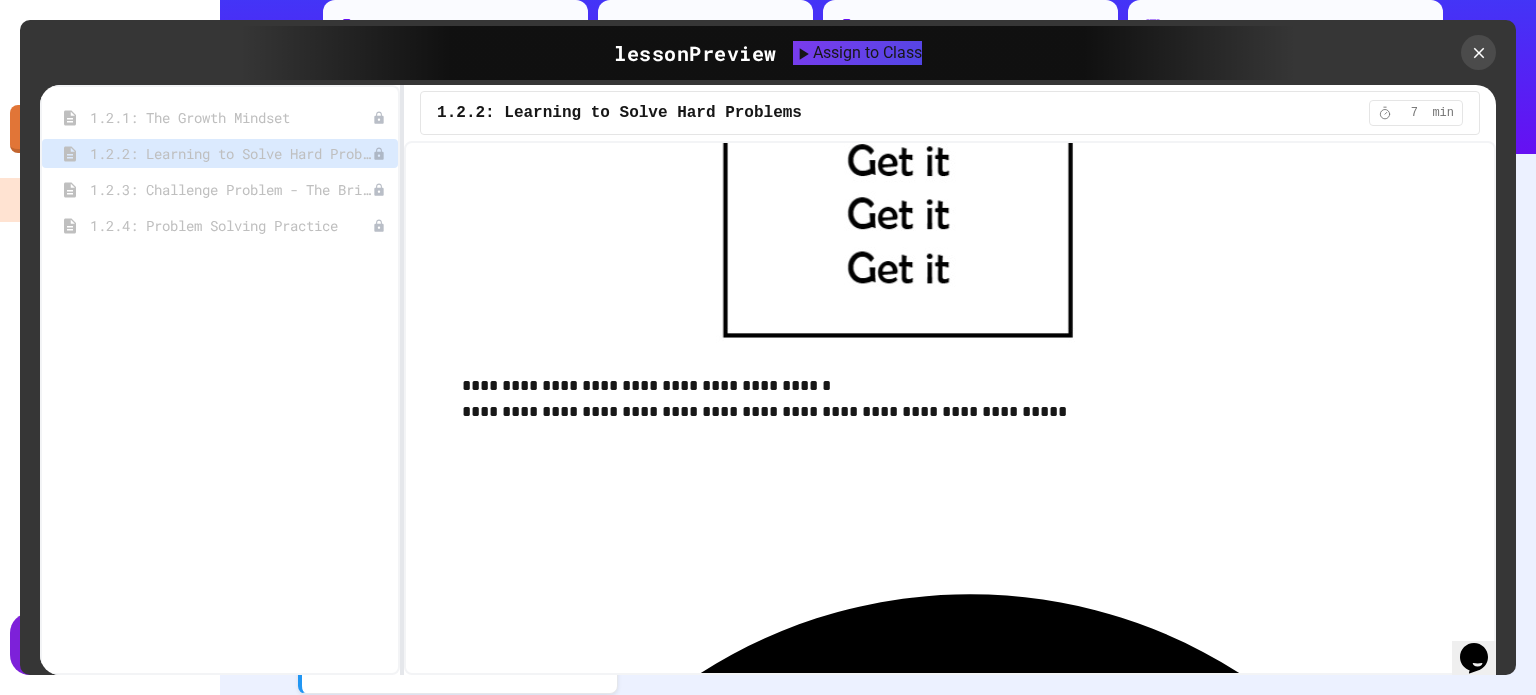 click 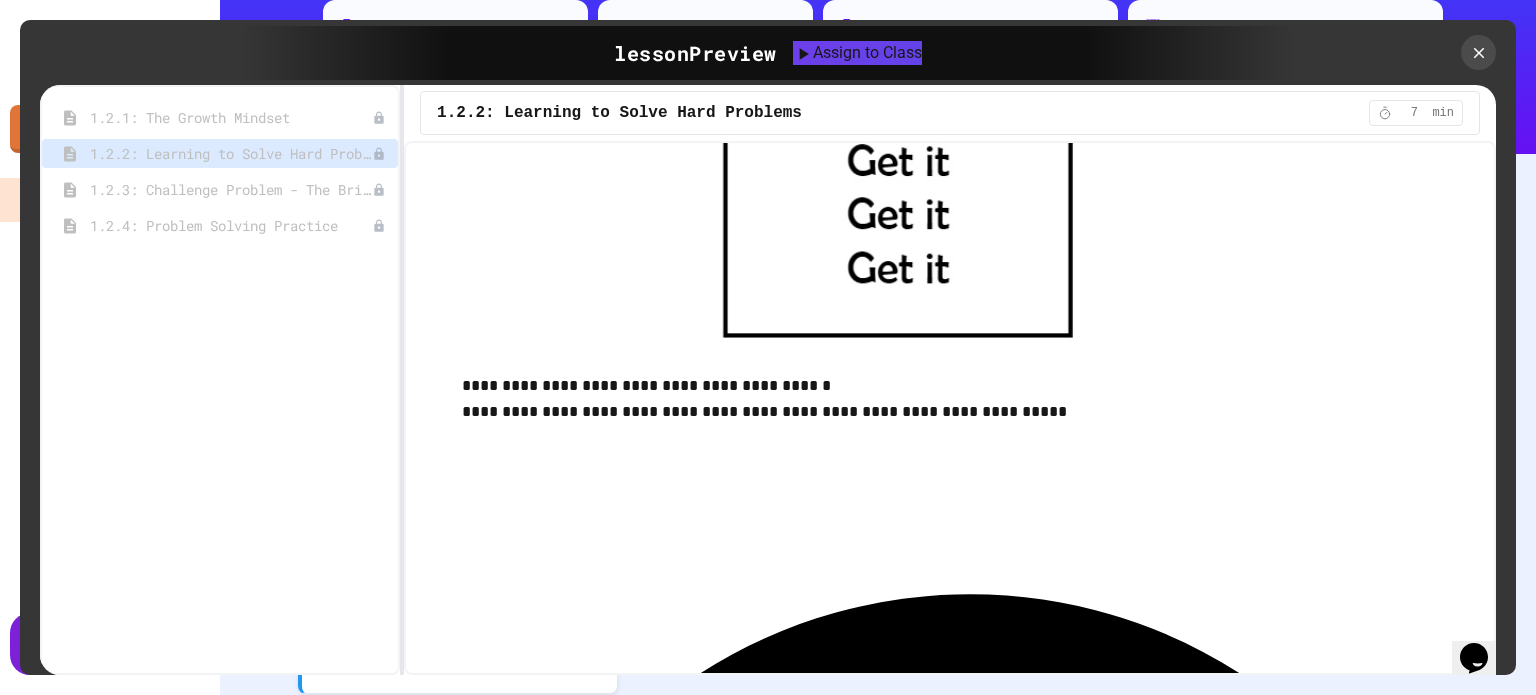 click 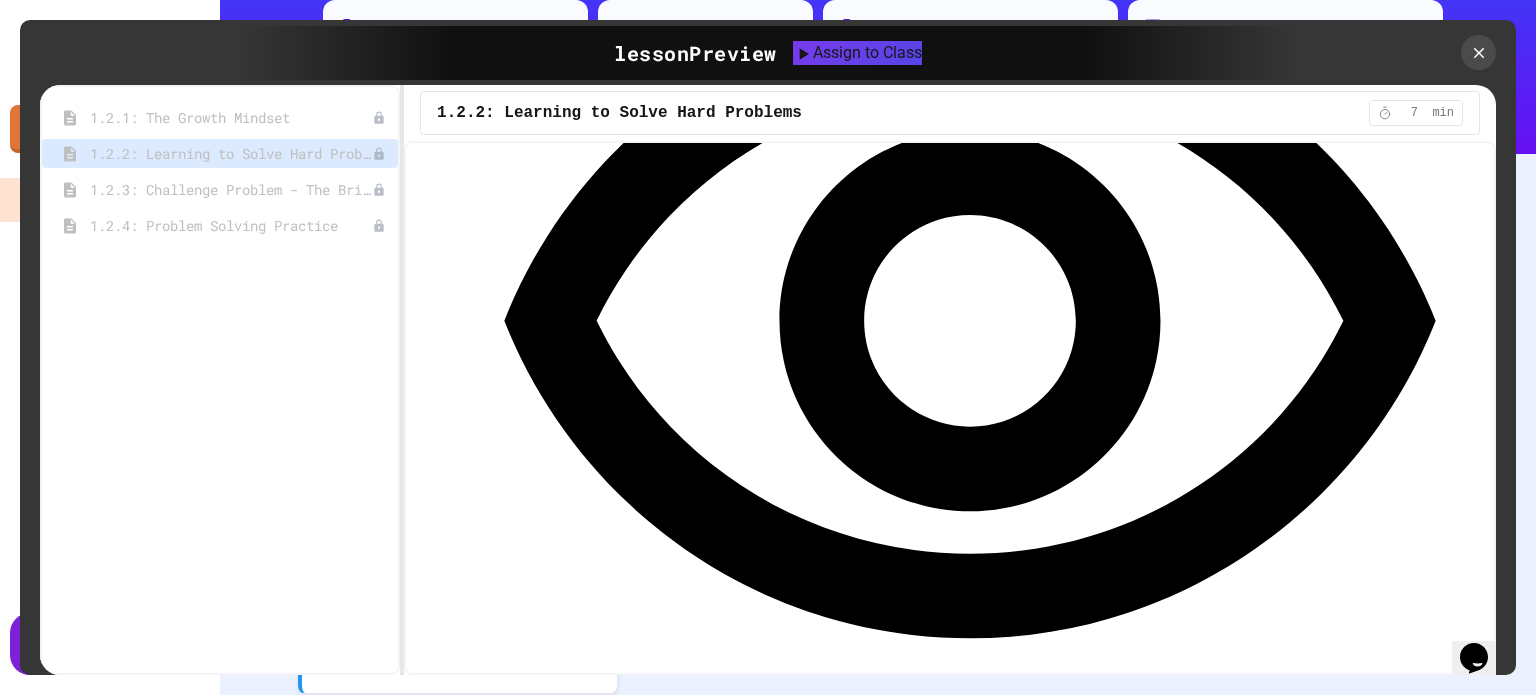 scroll, scrollTop: 1600, scrollLeft: 0, axis: vertical 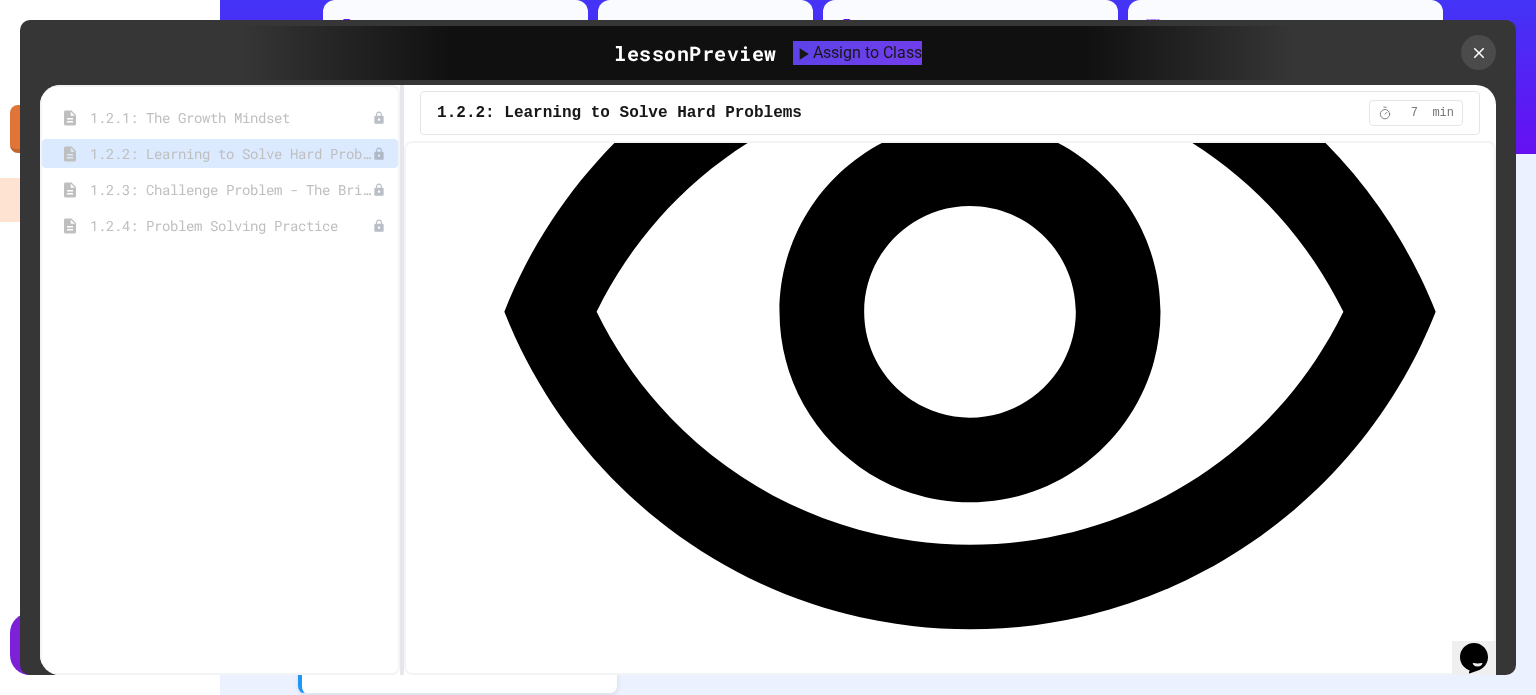 click 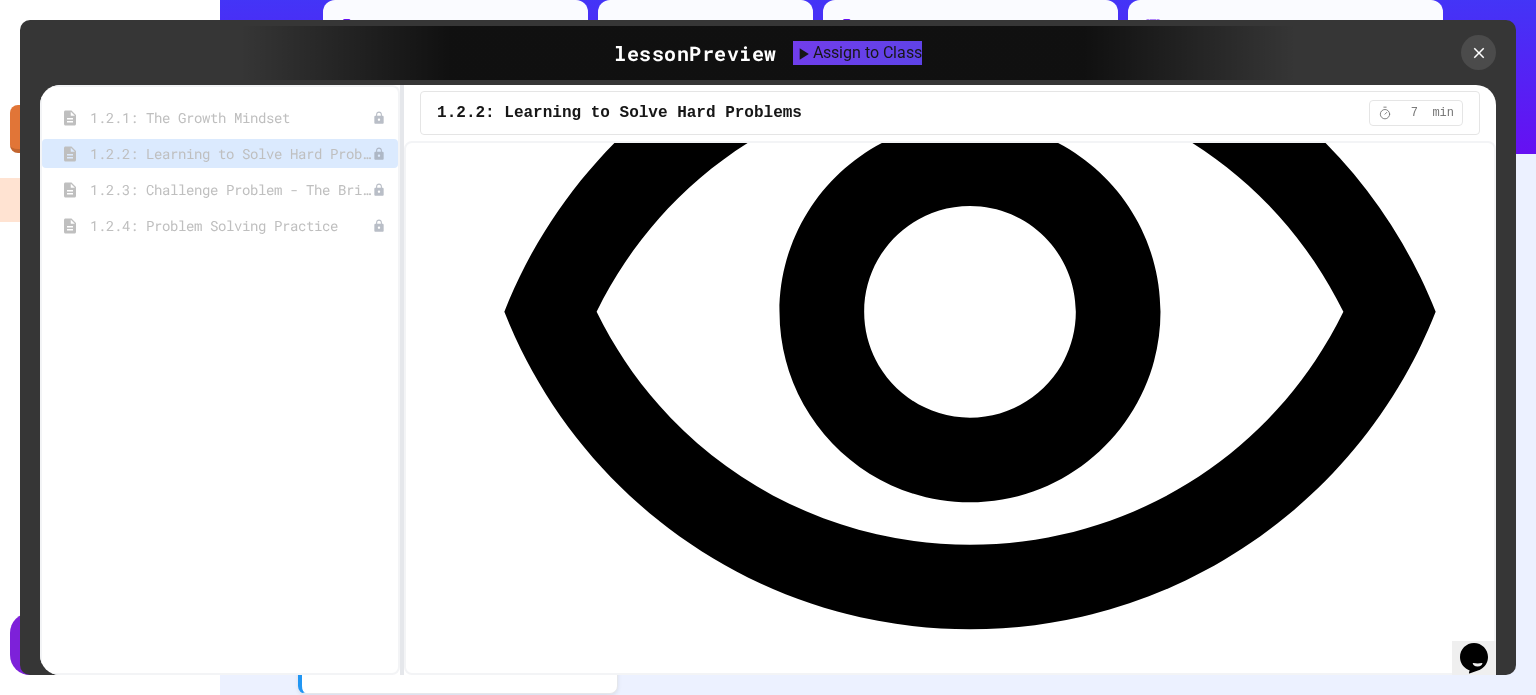 click 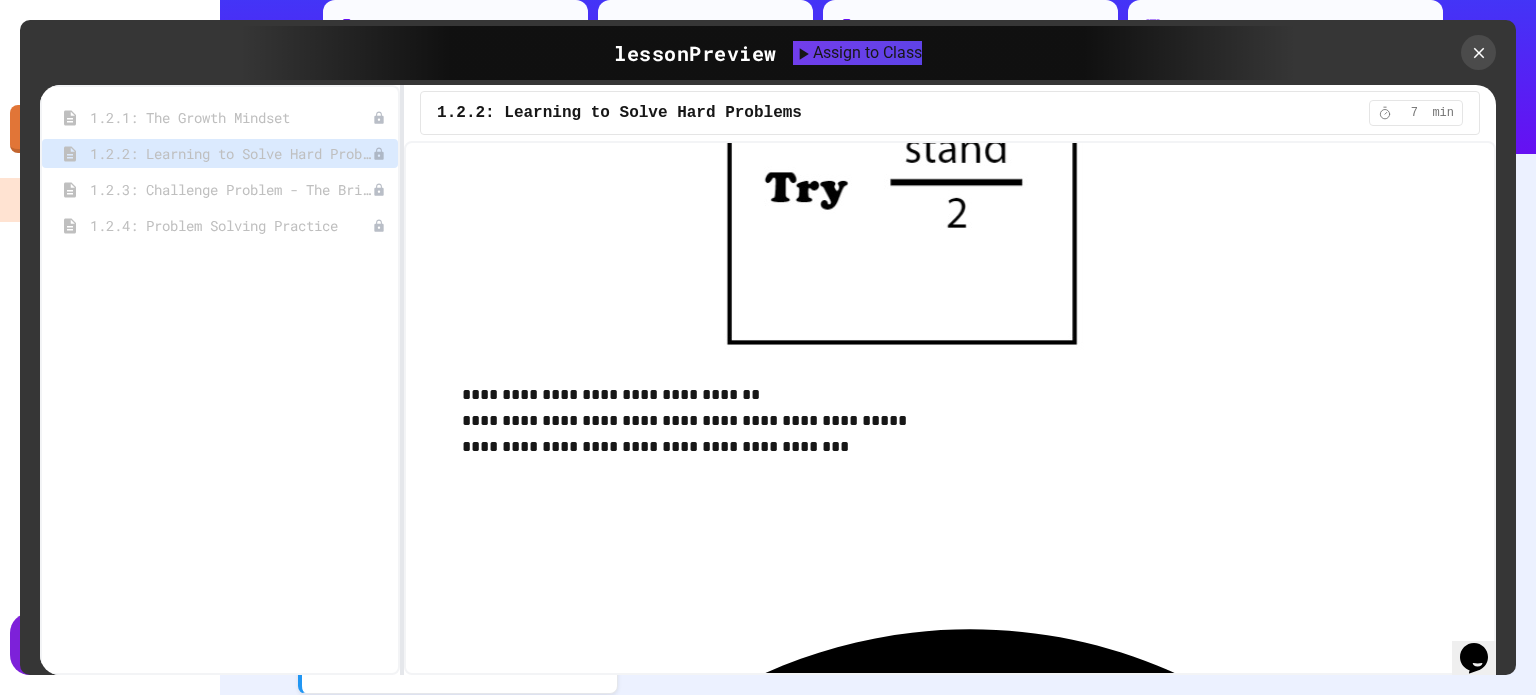 scroll, scrollTop: 2612, scrollLeft: 0, axis: vertical 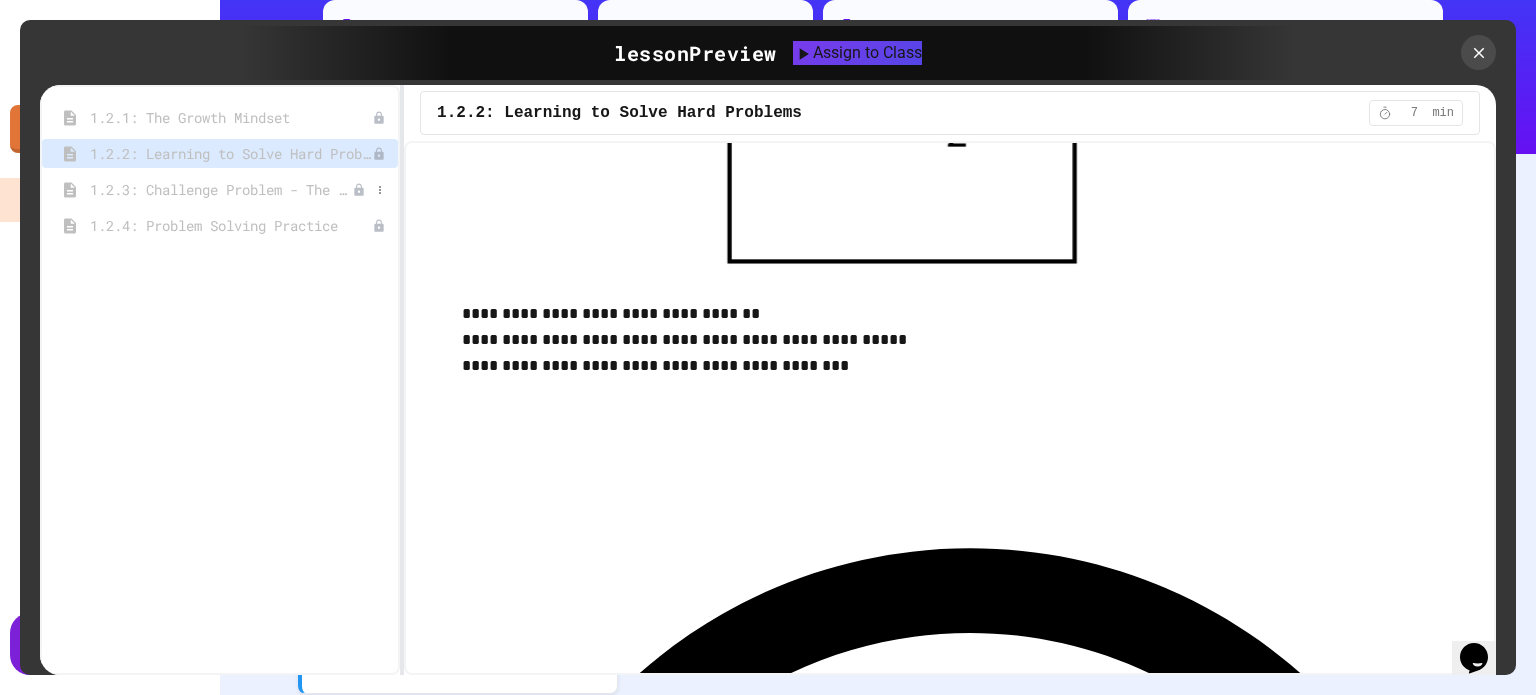 click on "1.2.3: Challenge Problem - The Bridge" at bounding box center [221, 189] 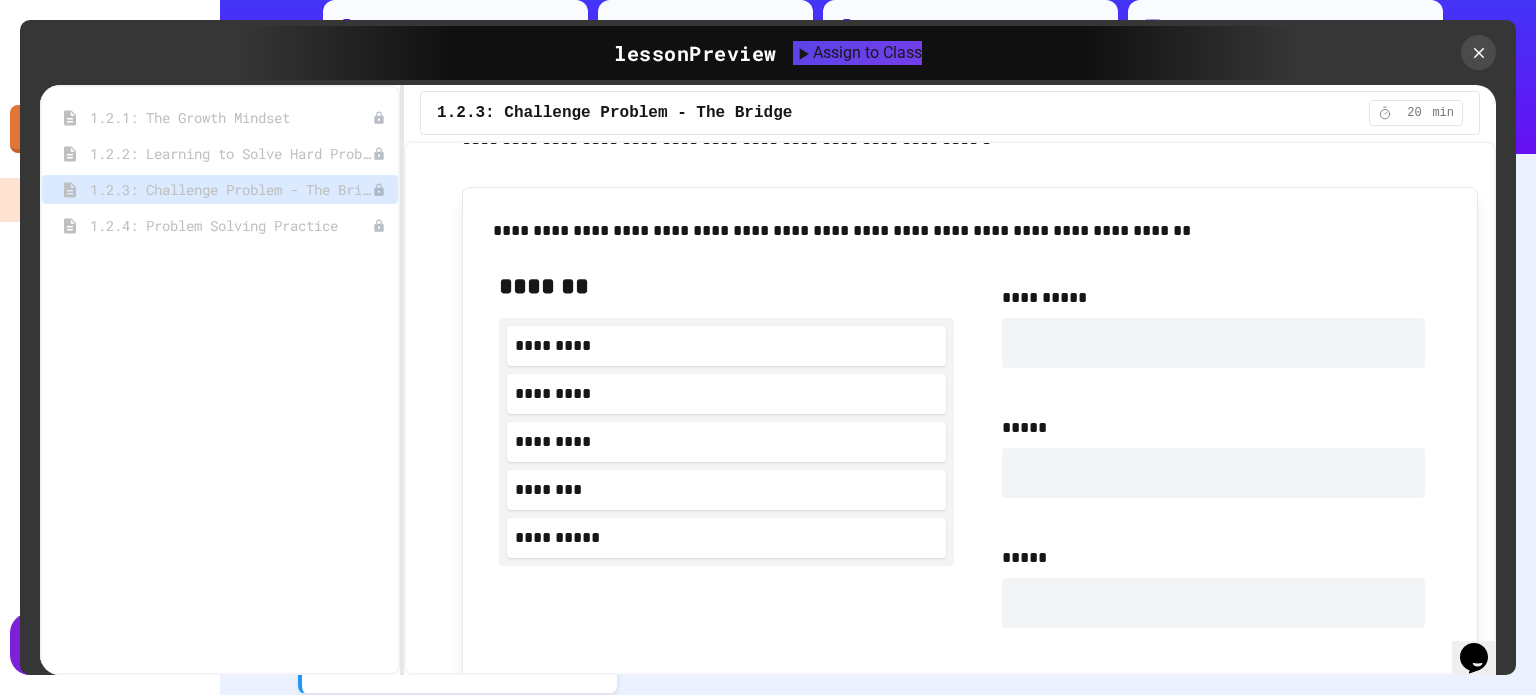 scroll, scrollTop: 1100, scrollLeft: 0, axis: vertical 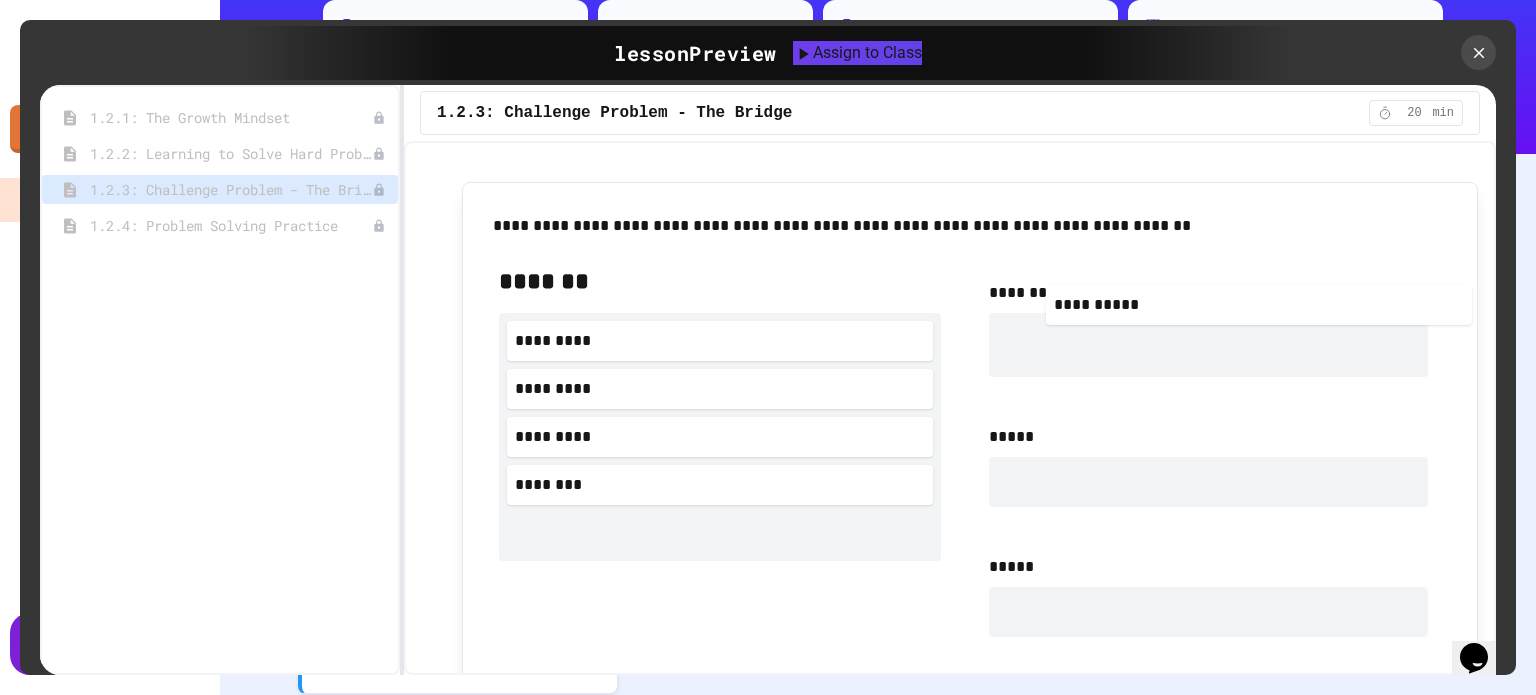 drag, startPoint x: 626, startPoint y: 537, endPoint x: 1180, endPoint y: 304, distance: 601.00336 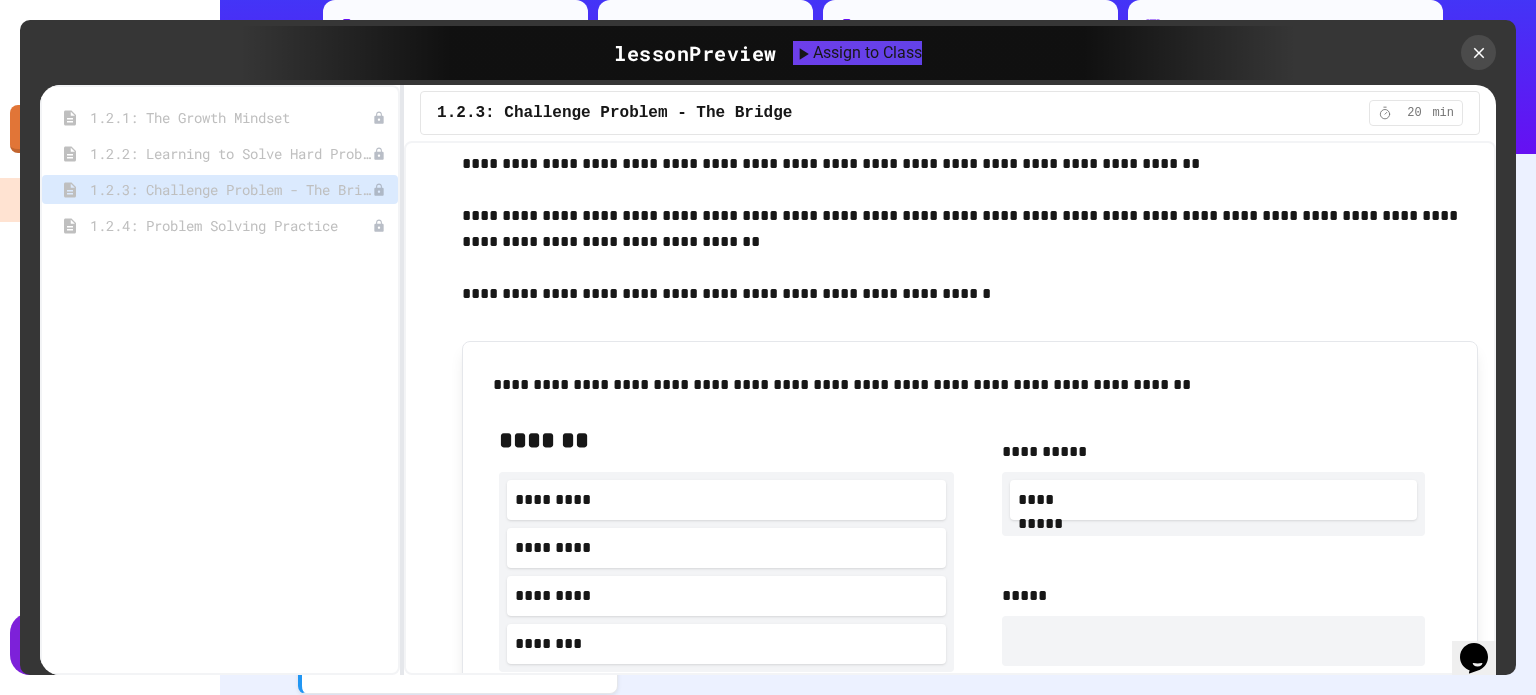 scroll, scrollTop: 1100, scrollLeft: 0, axis: vertical 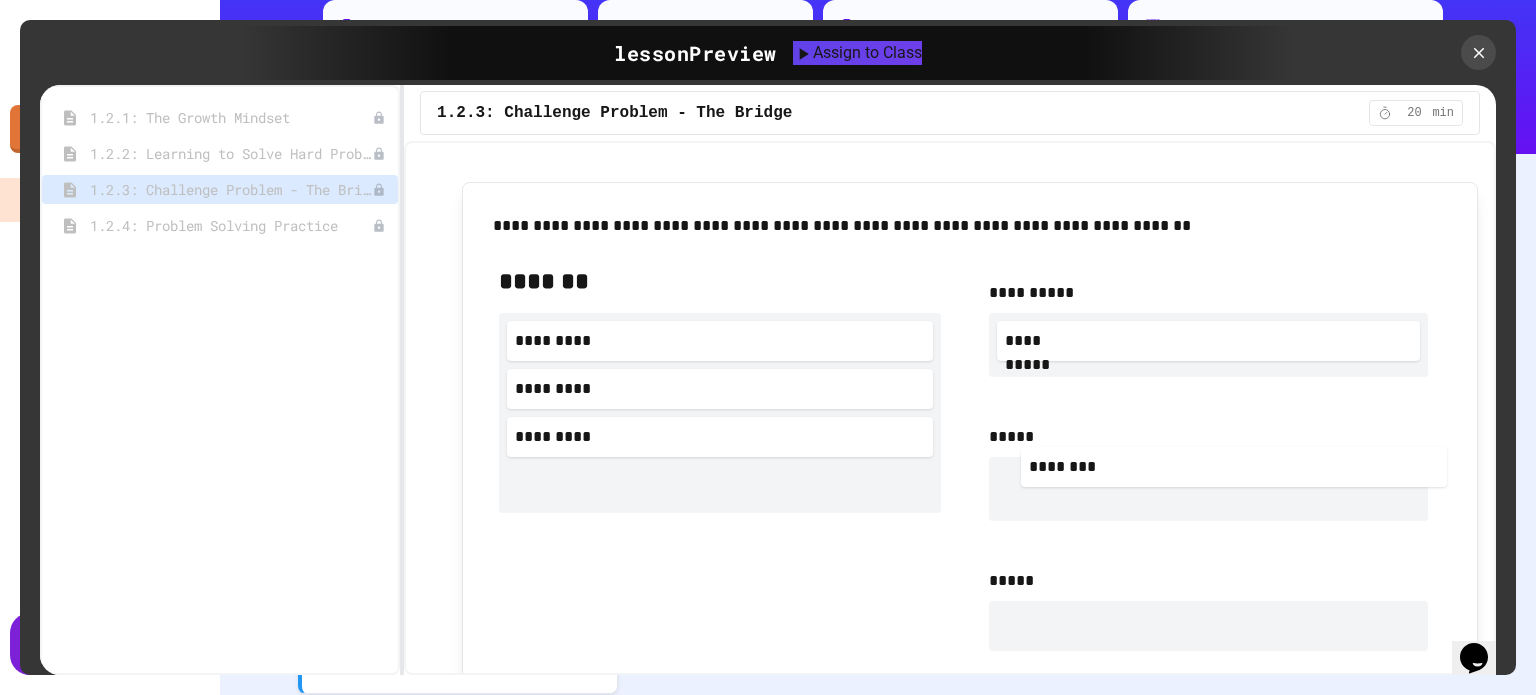 drag, startPoint x: 567, startPoint y: 498, endPoint x: 1091, endPoint y: 479, distance: 524.34436 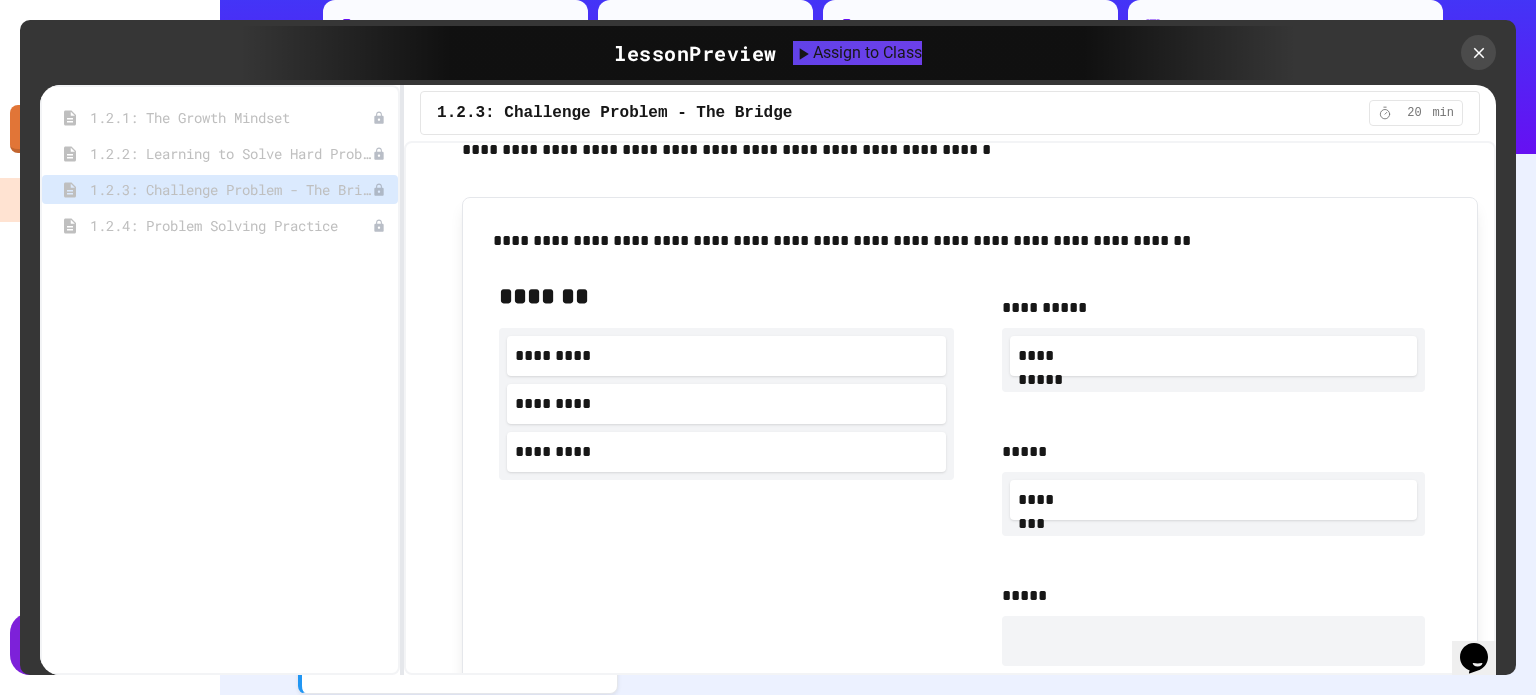 scroll, scrollTop: 1100, scrollLeft: 0, axis: vertical 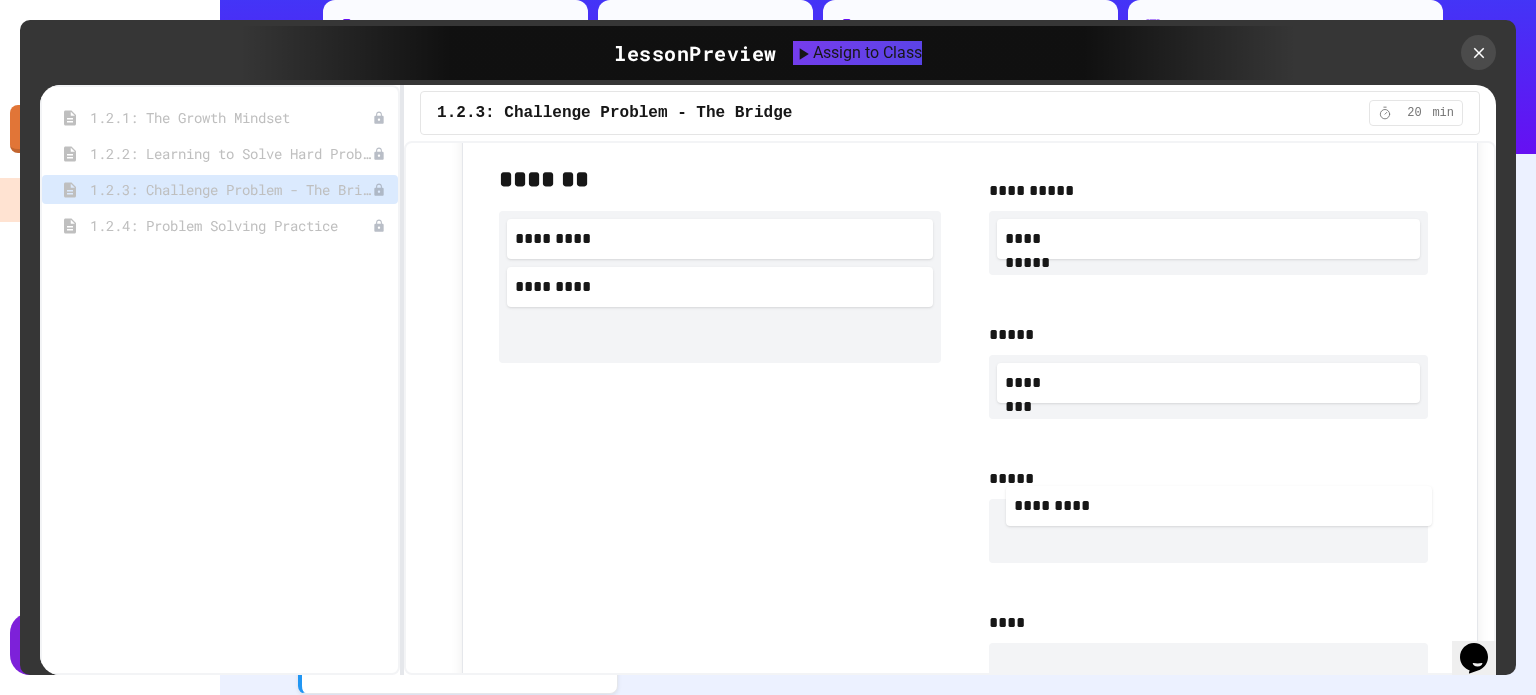 drag, startPoint x: 564, startPoint y: 442, endPoint x: 1090, endPoint y: 523, distance: 532.20013 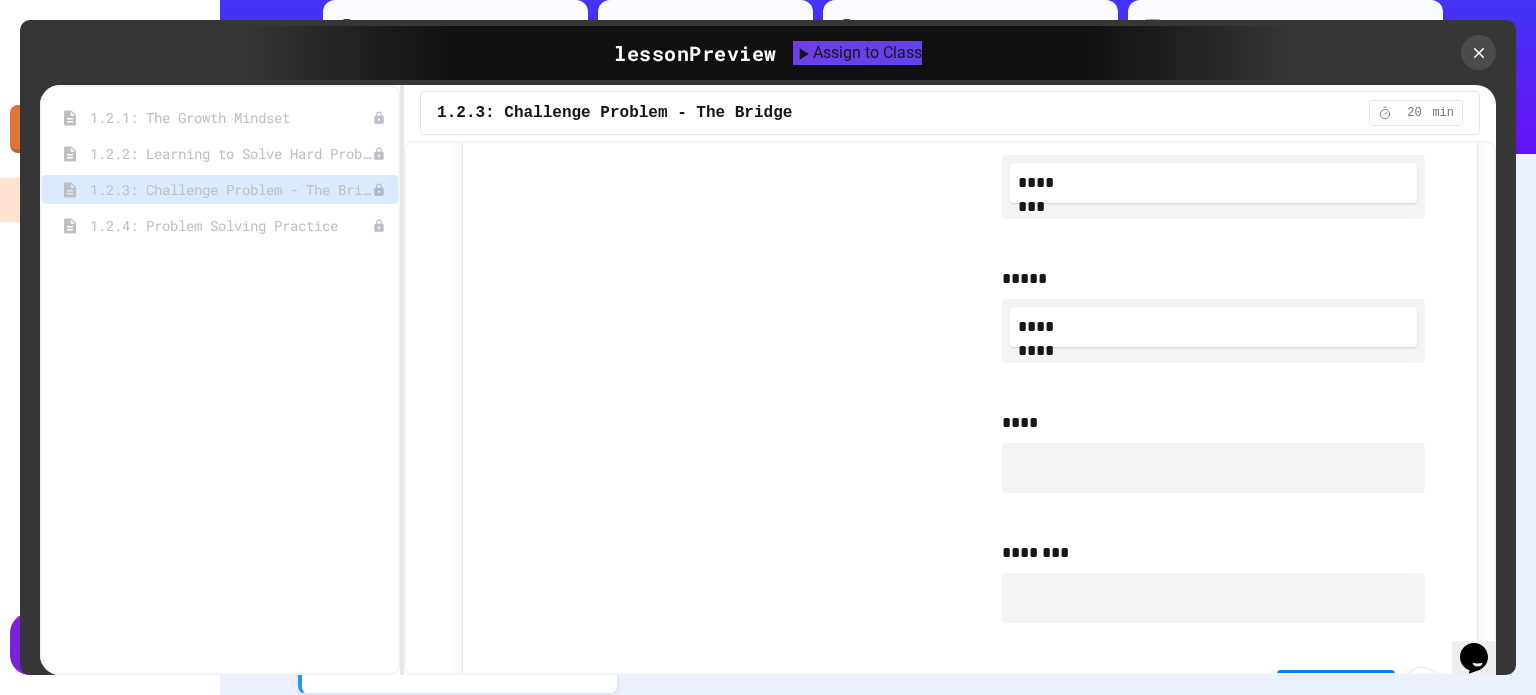 scroll, scrollTop: 1302, scrollLeft: 0, axis: vertical 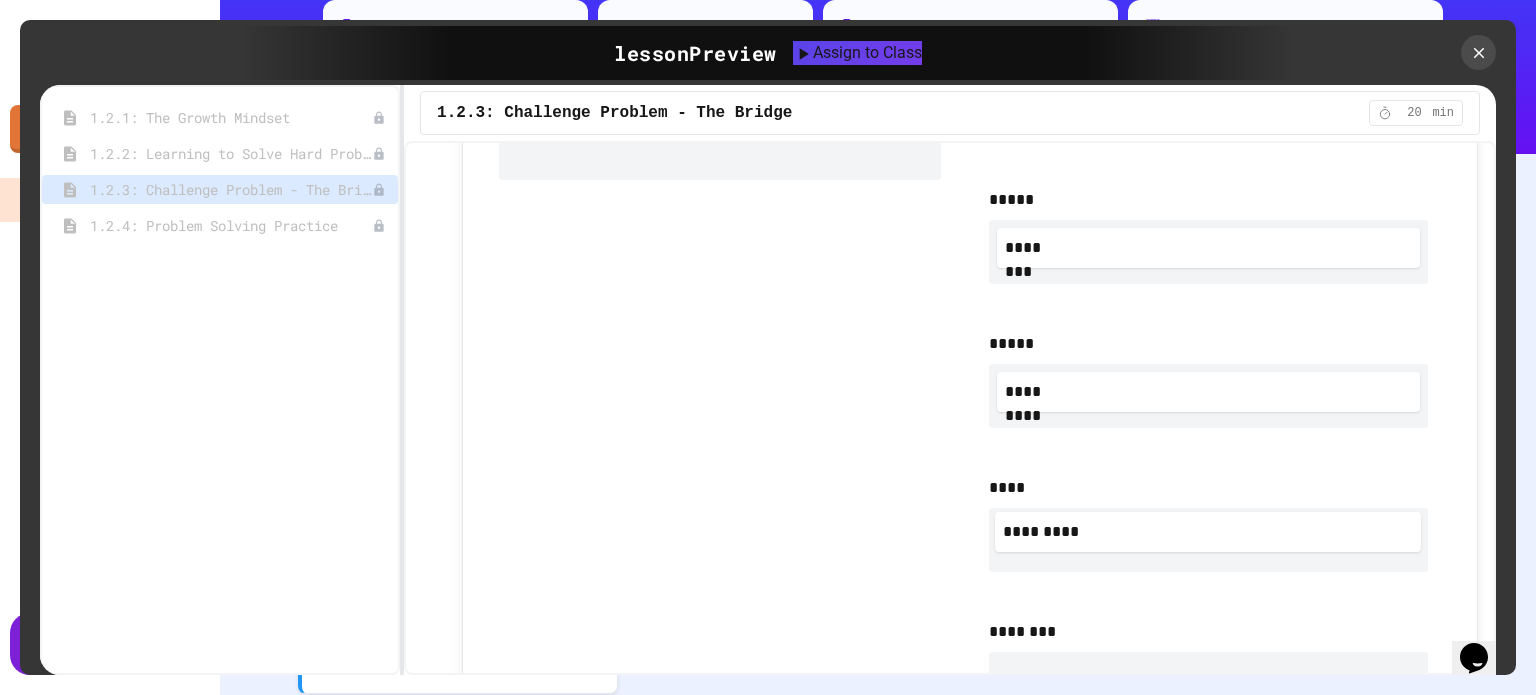 drag, startPoint x: 591, startPoint y: 191, endPoint x: 1096, endPoint y: 550, distance: 619.6015 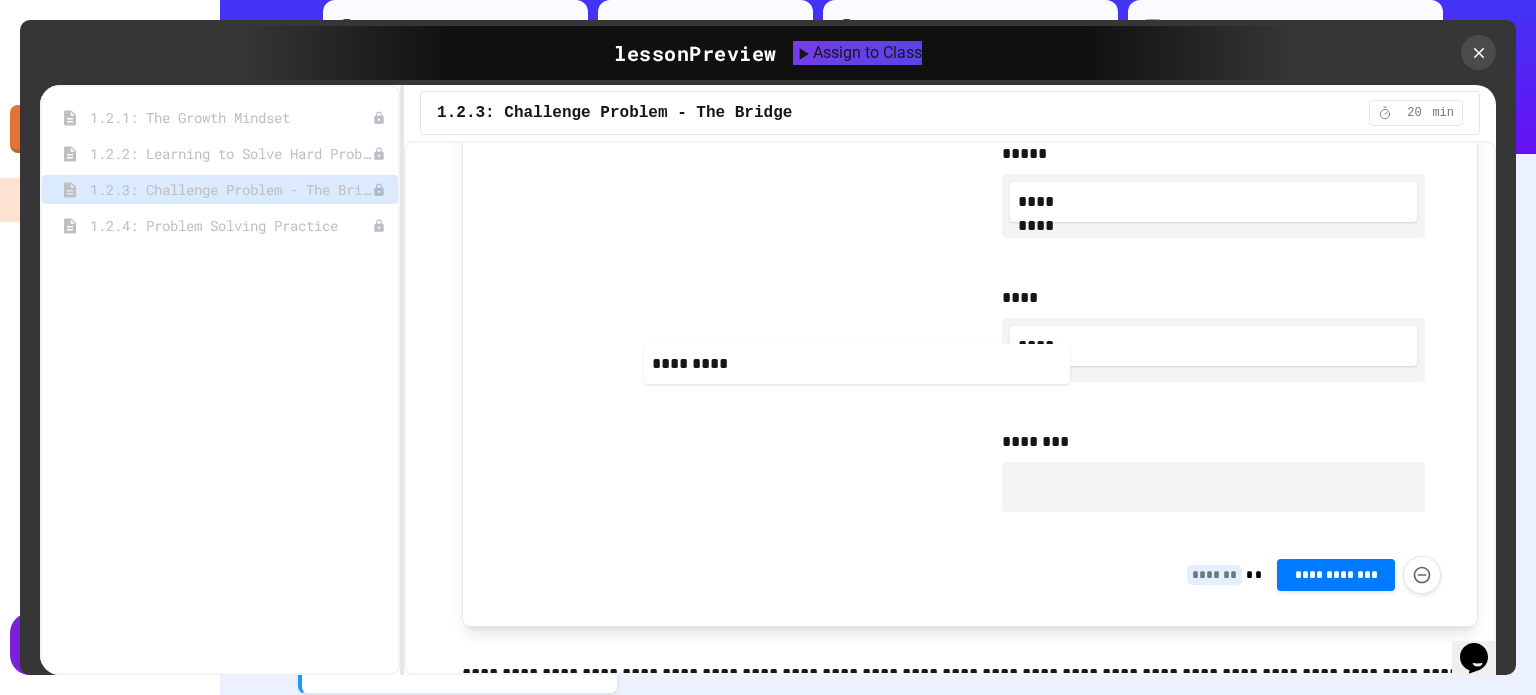 scroll, scrollTop: 1539, scrollLeft: 0, axis: vertical 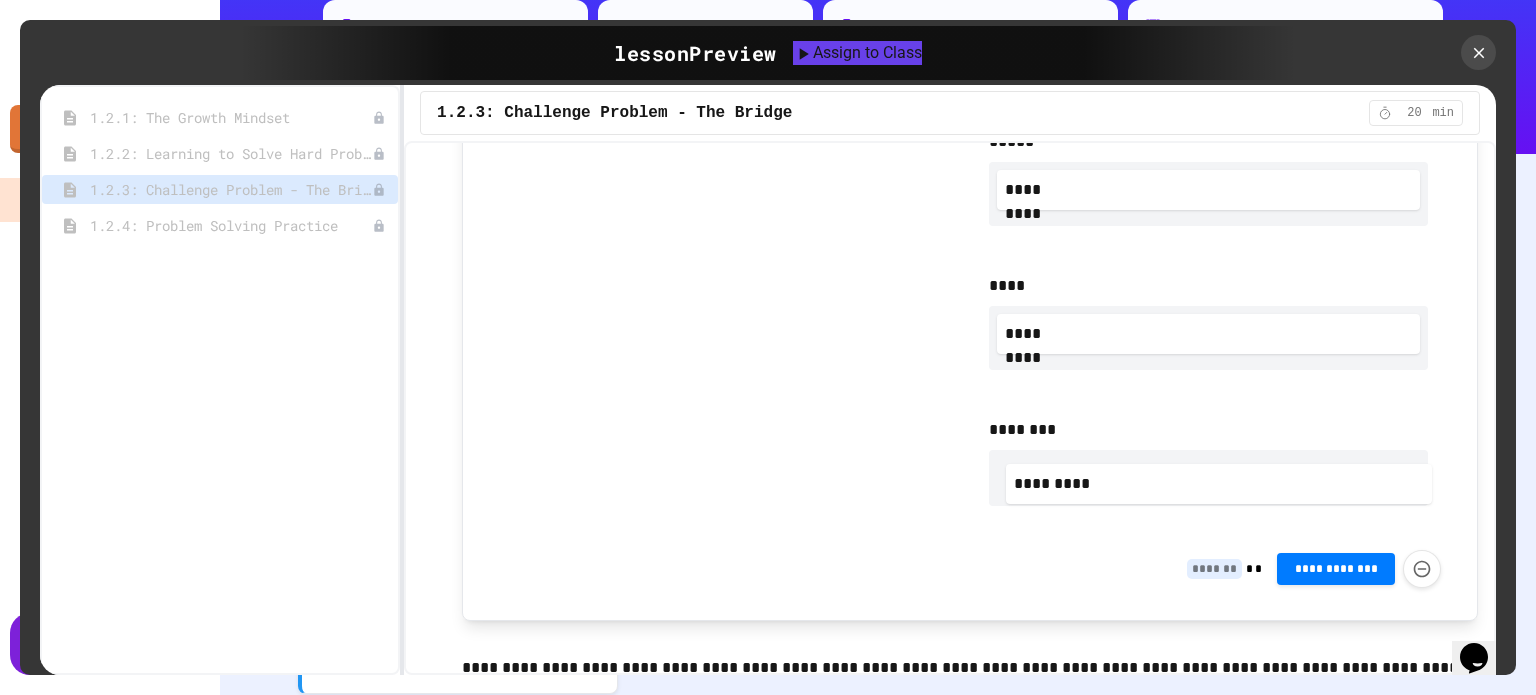 drag, startPoint x: 616, startPoint y: 308, endPoint x: 1127, endPoint y: 496, distance: 544.486 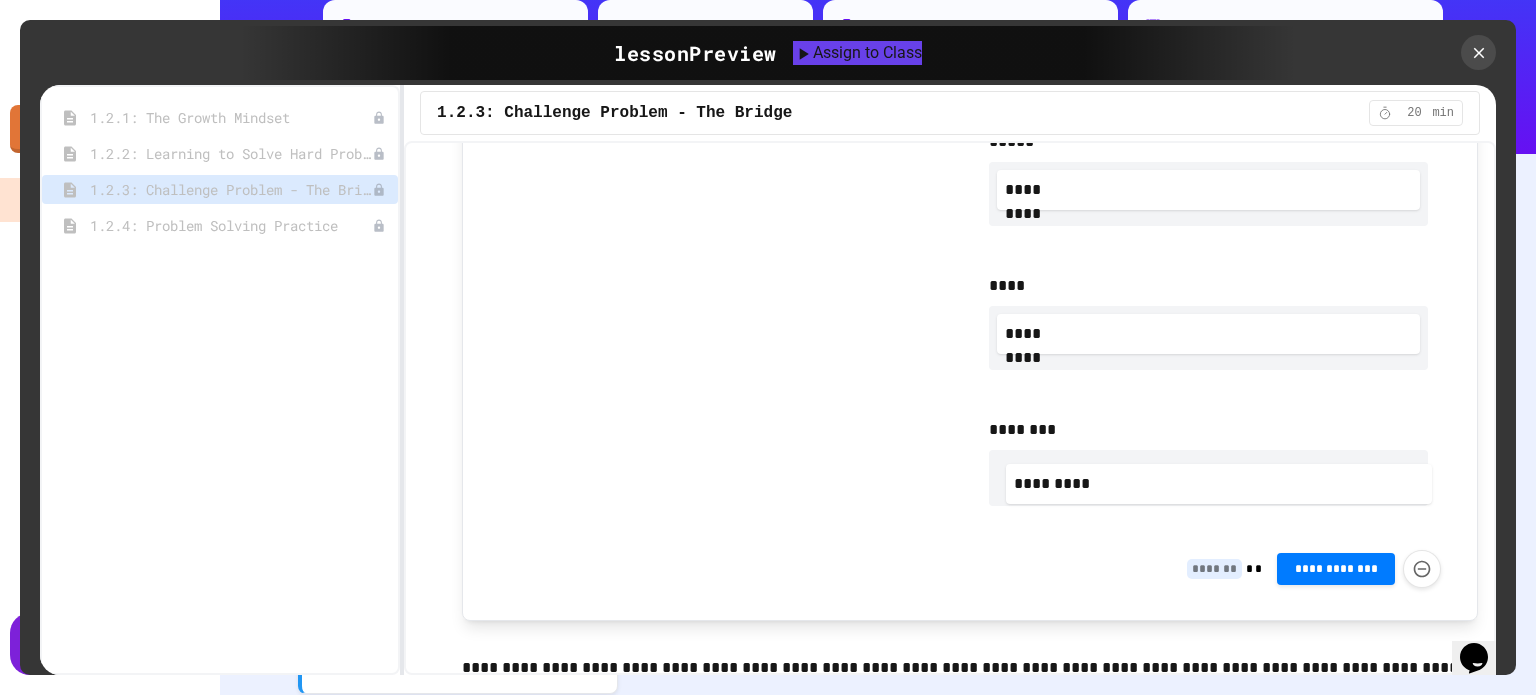 click on "**********" at bounding box center (970, 174) 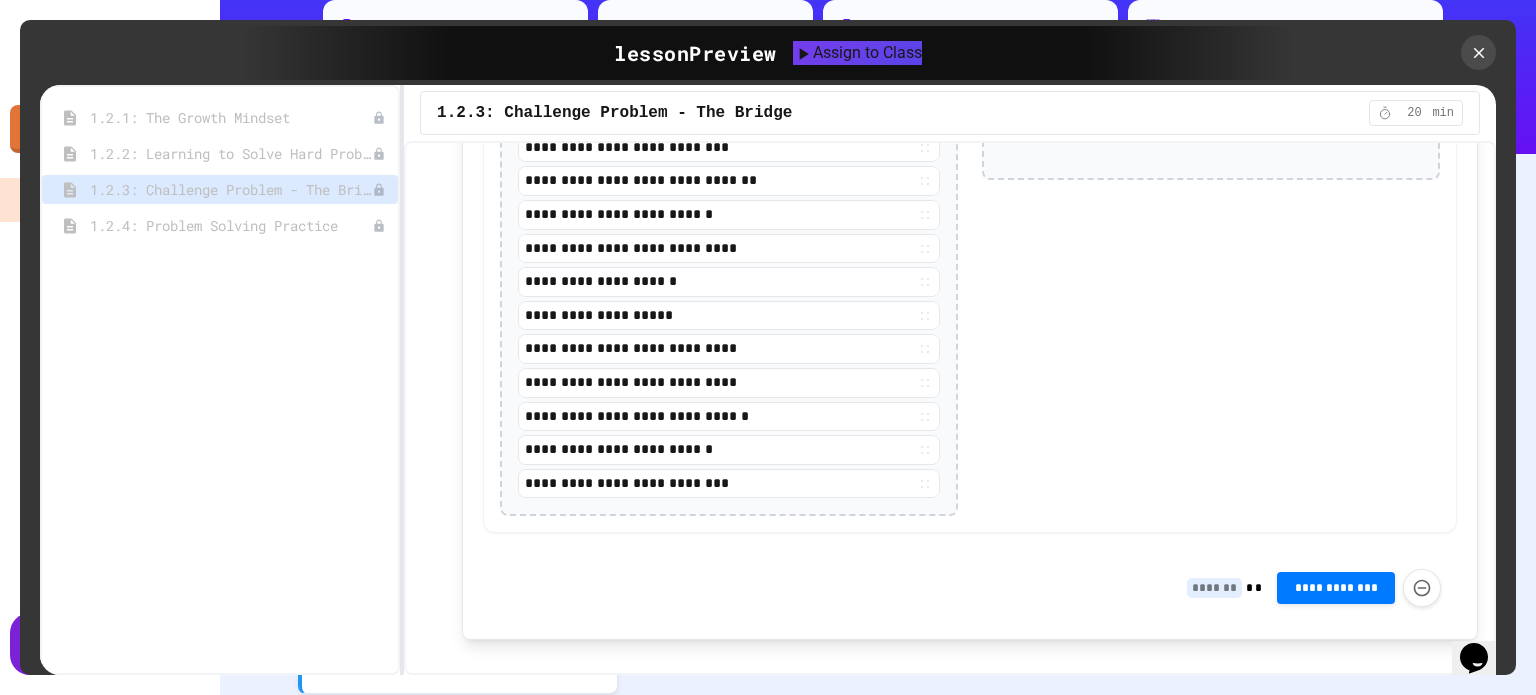scroll, scrollTop: 2557, scrollLeft: 0, axis: vertical 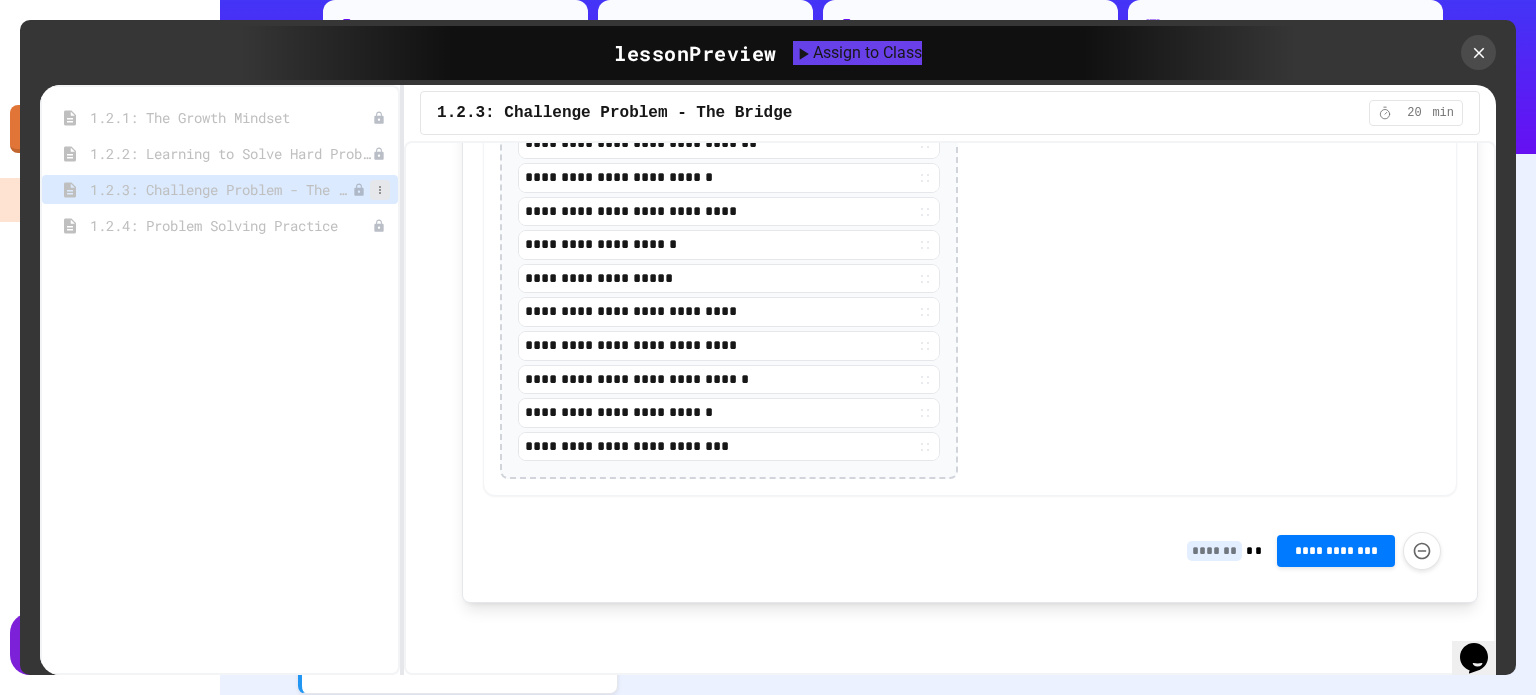 click 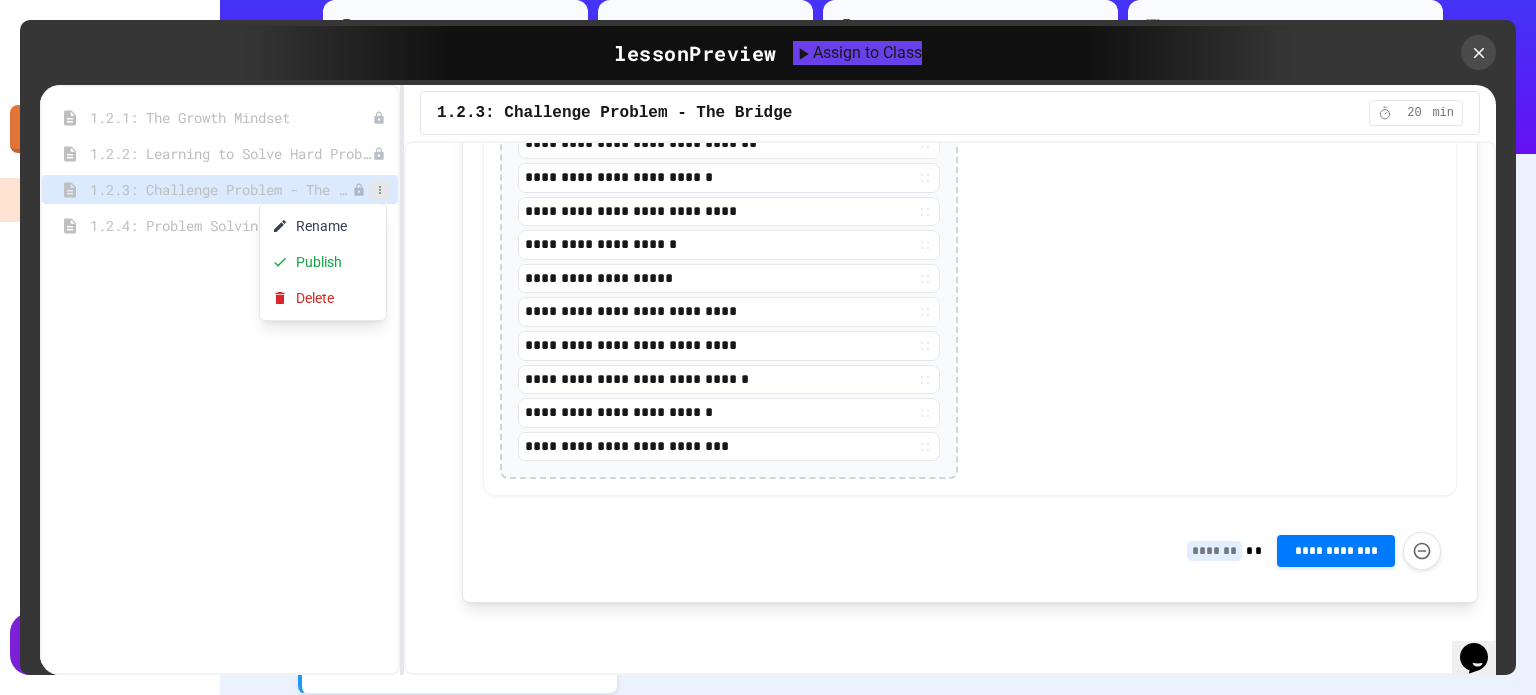 click 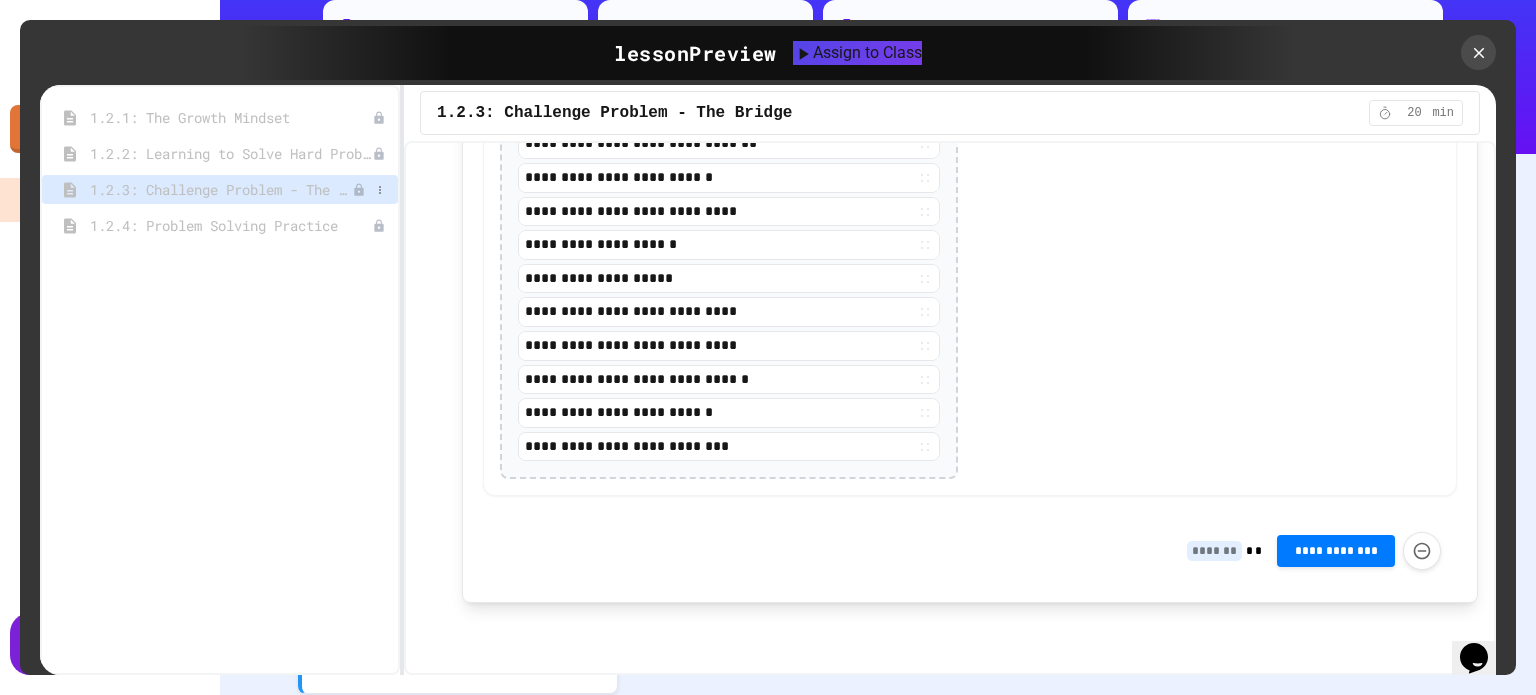 click on "1.2.3: Challenge Problem - The Bridge" at bounding box center [221, 189] 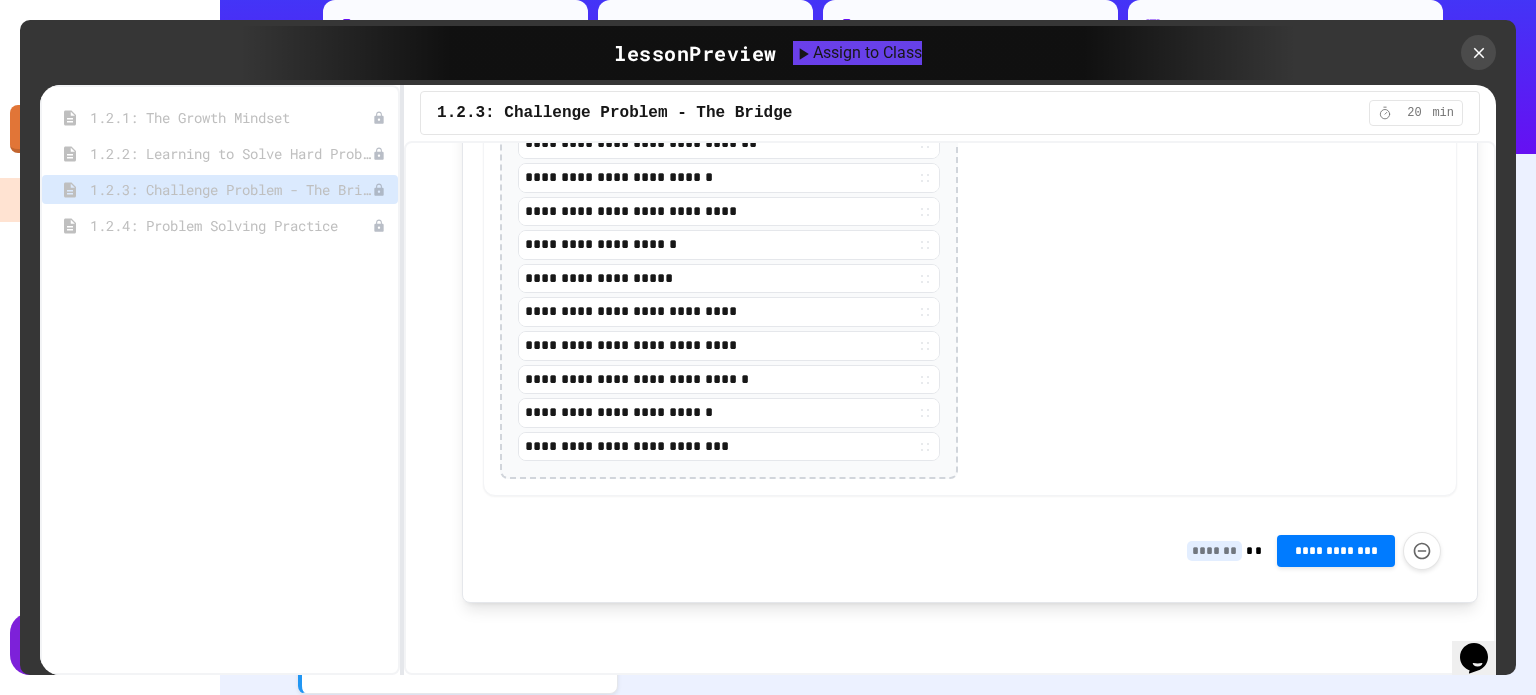 click on "20 min" at bounding box center (1416, 113) 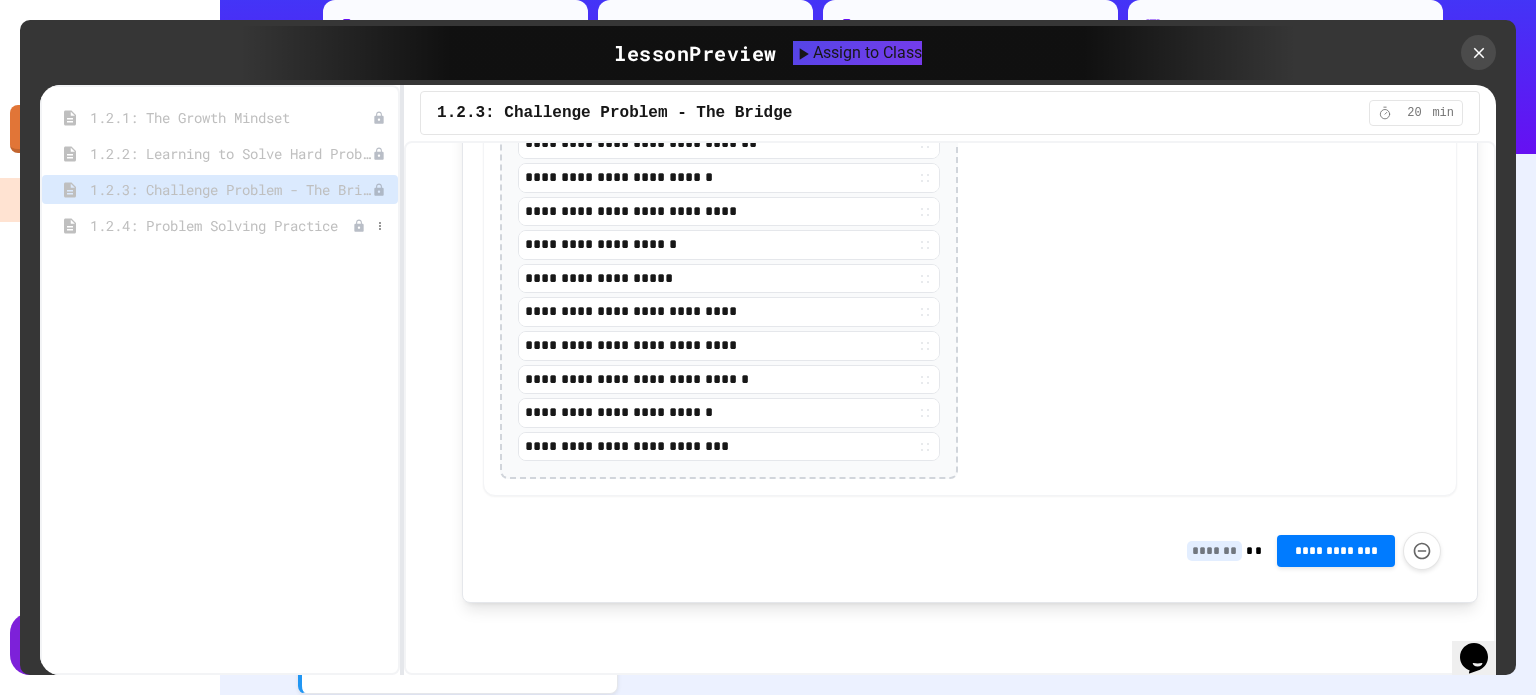 click on "1.2.4: Problem Solving Practice" at bounding box center (221, 225) 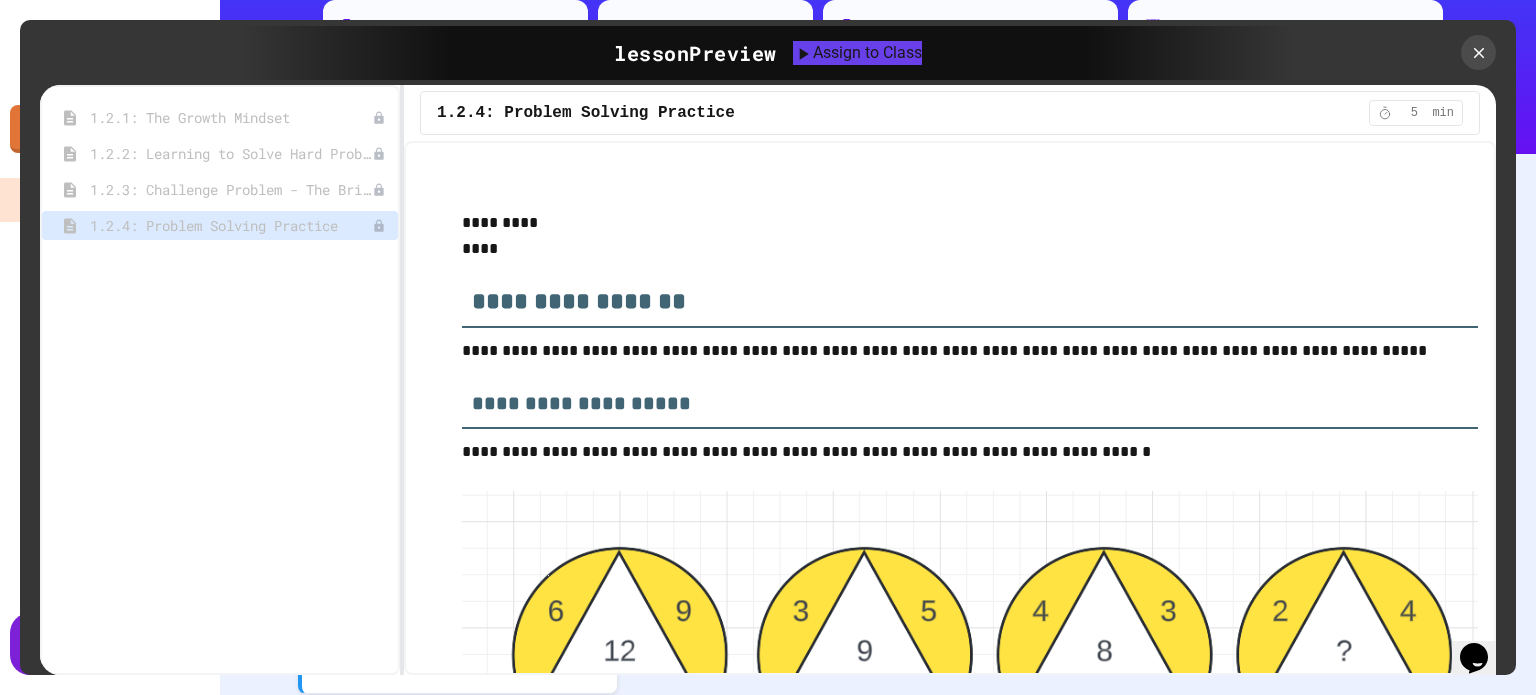 scroll, scrollTop: 2105, scrollLeft: 0, axis: vertical 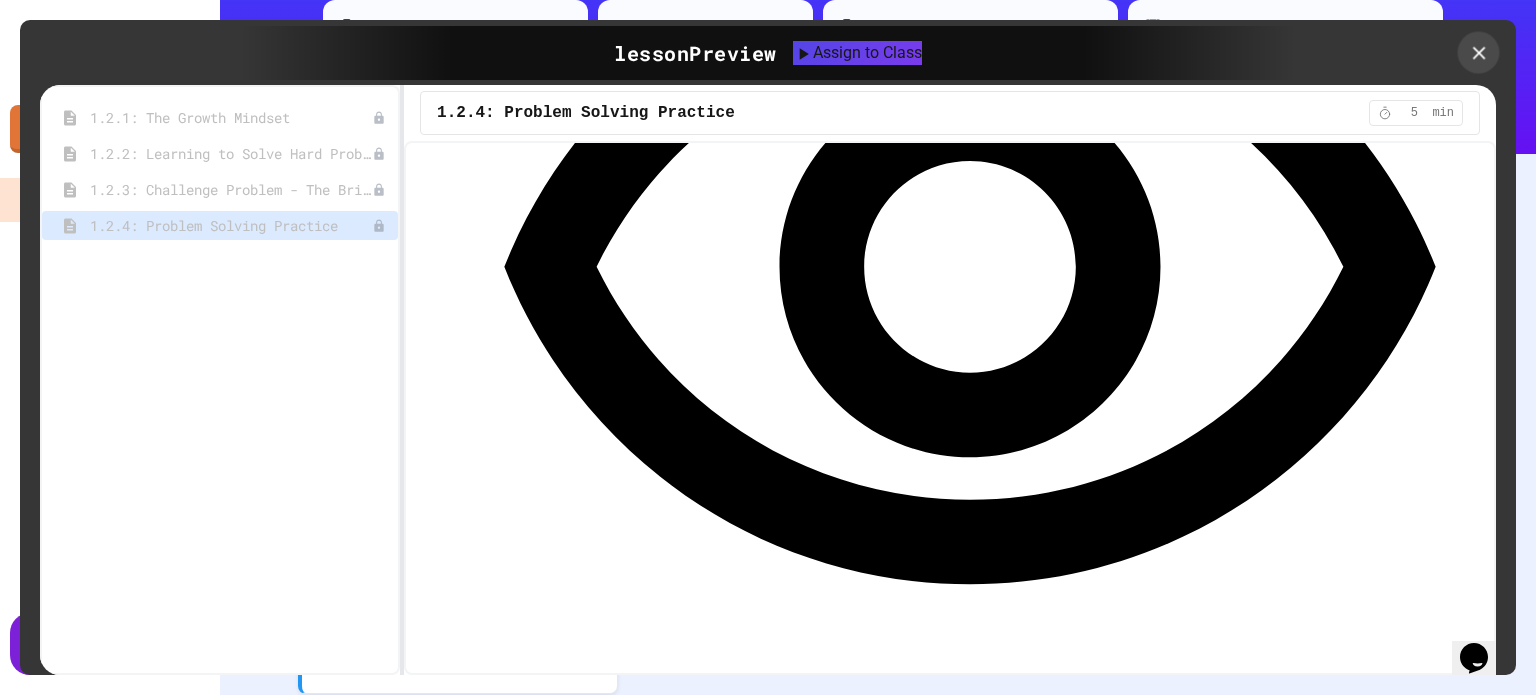 click 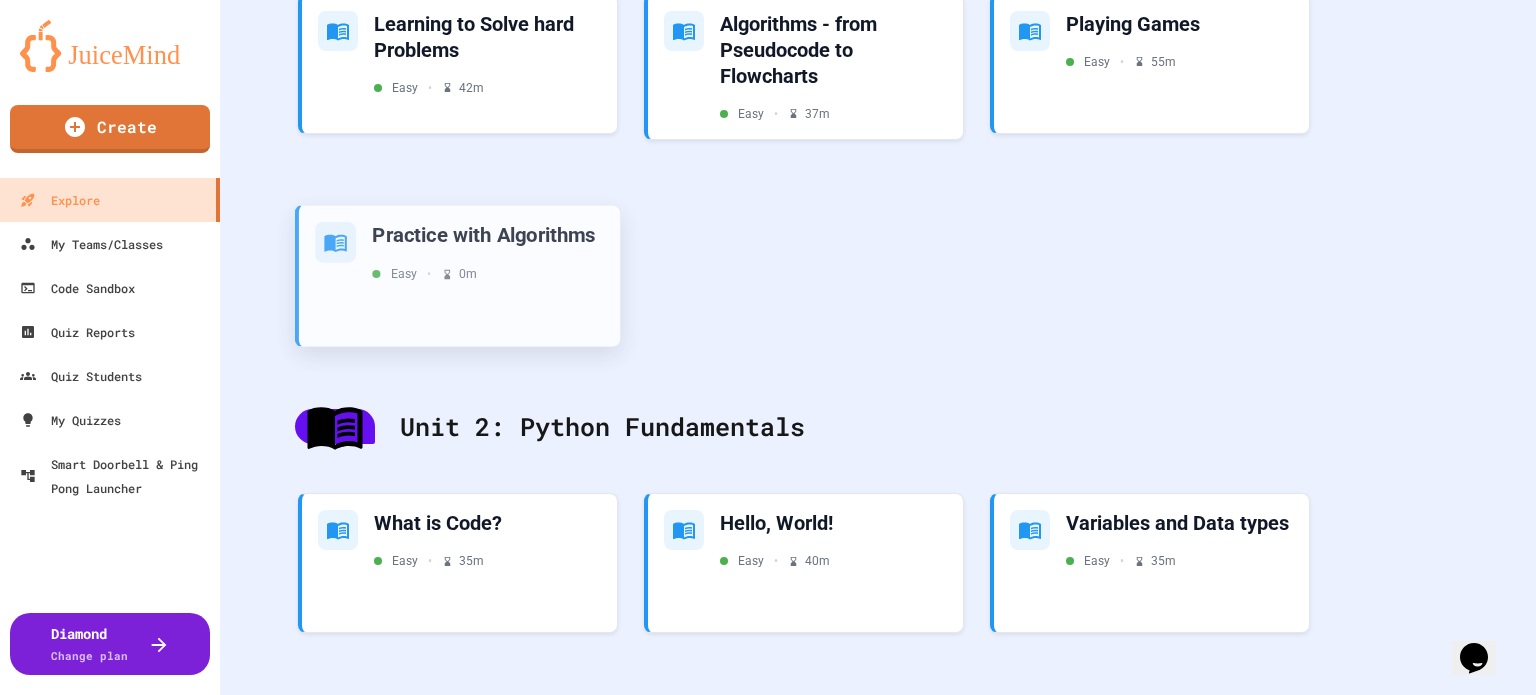scroll, scrollTop: 600, scrollLeft: 0, axis: vertical 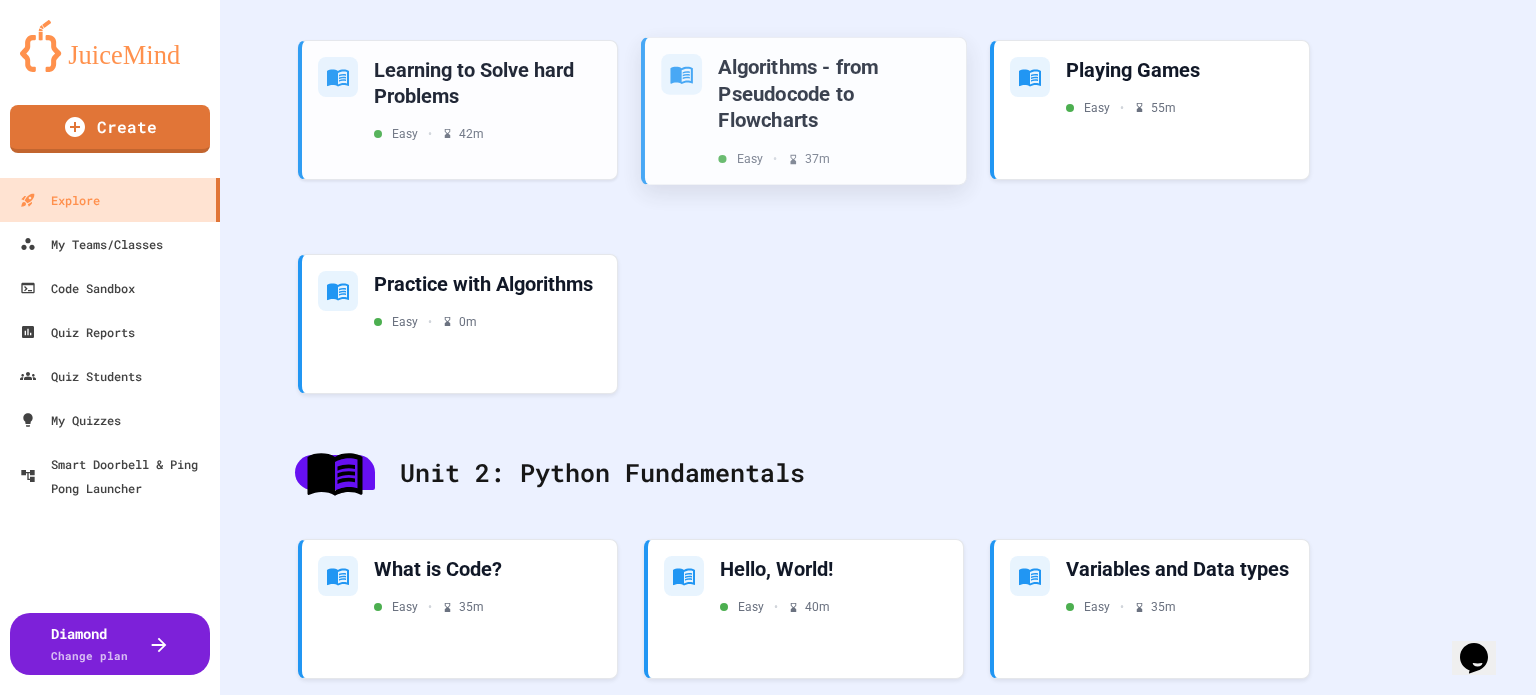 click on "Algorithms - from Pseudocode to Flowcharts" at bounding box center [833, 93] 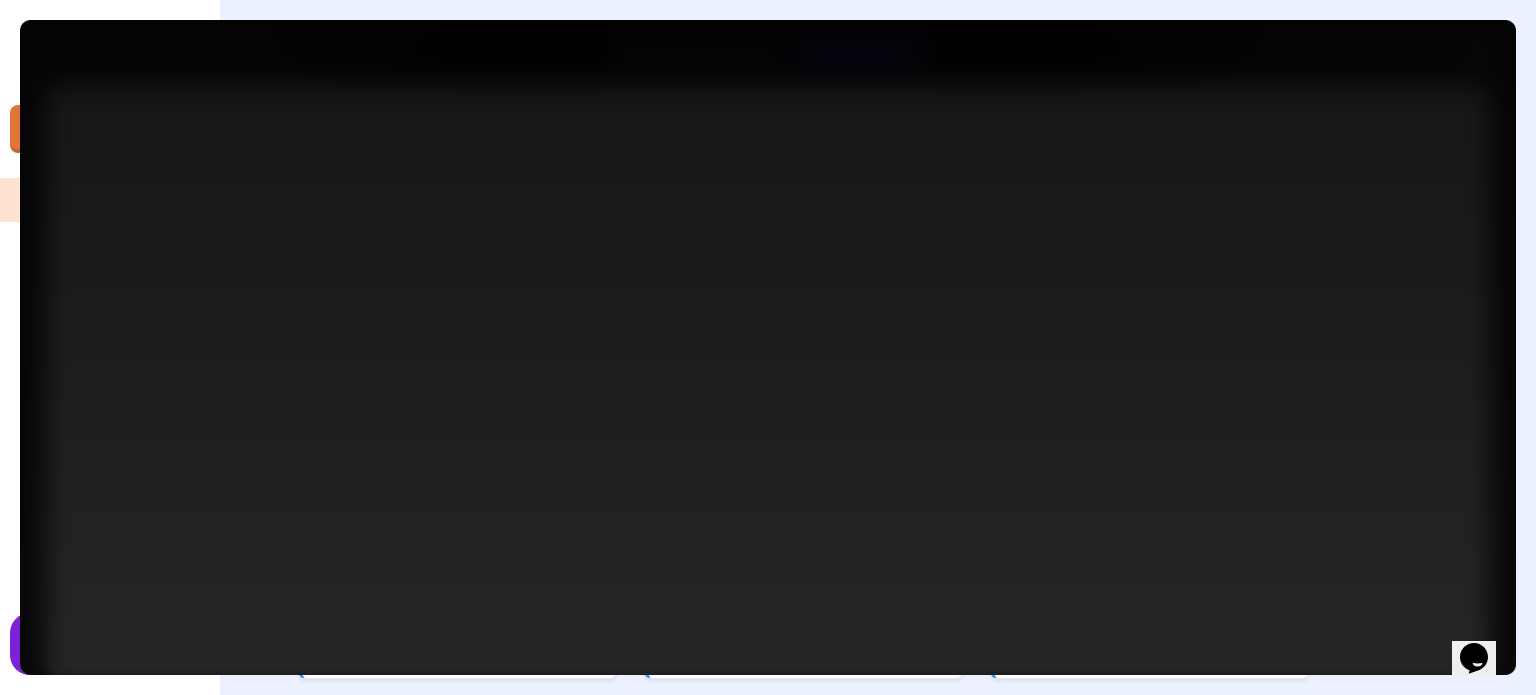 click on "Preview First" at bounding box center (907, 421) 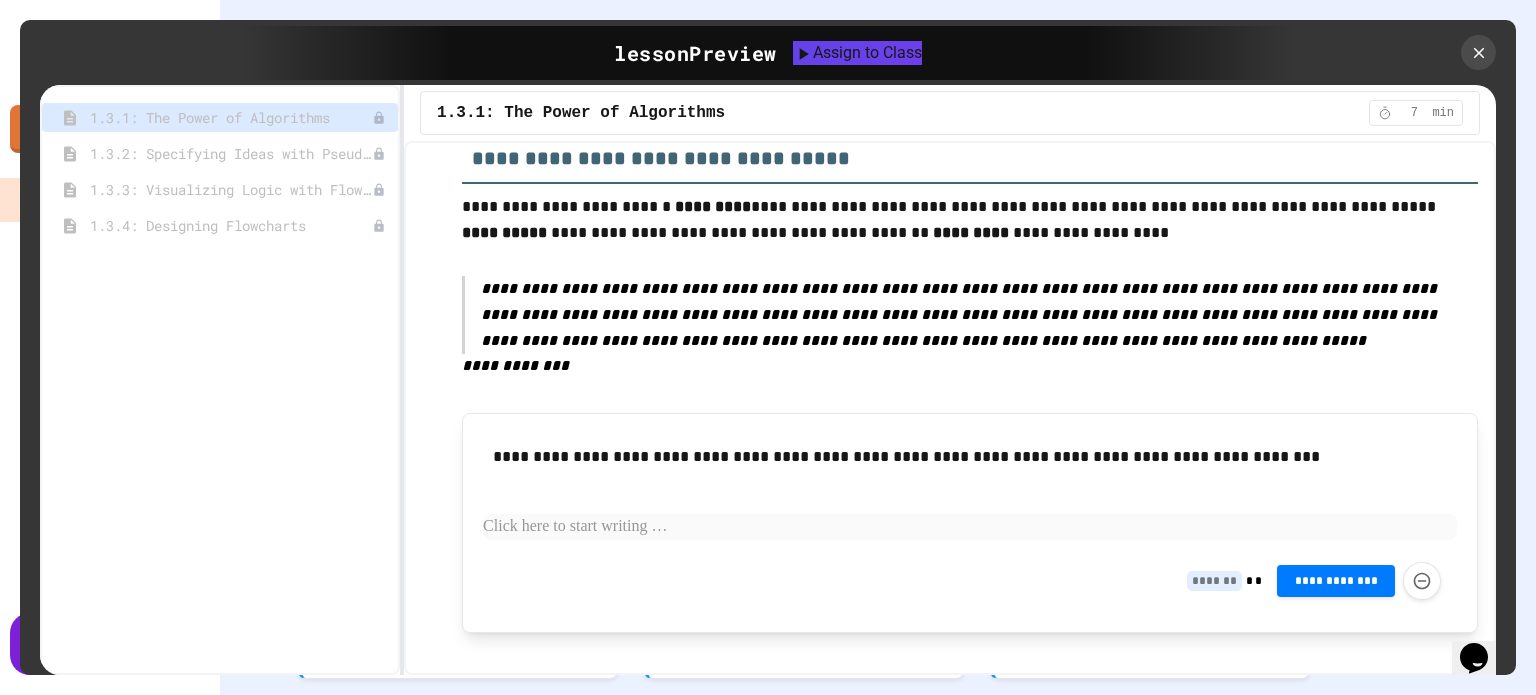 scroll, scrollTop: 1200, scrollLeft: 0, axis: vertical 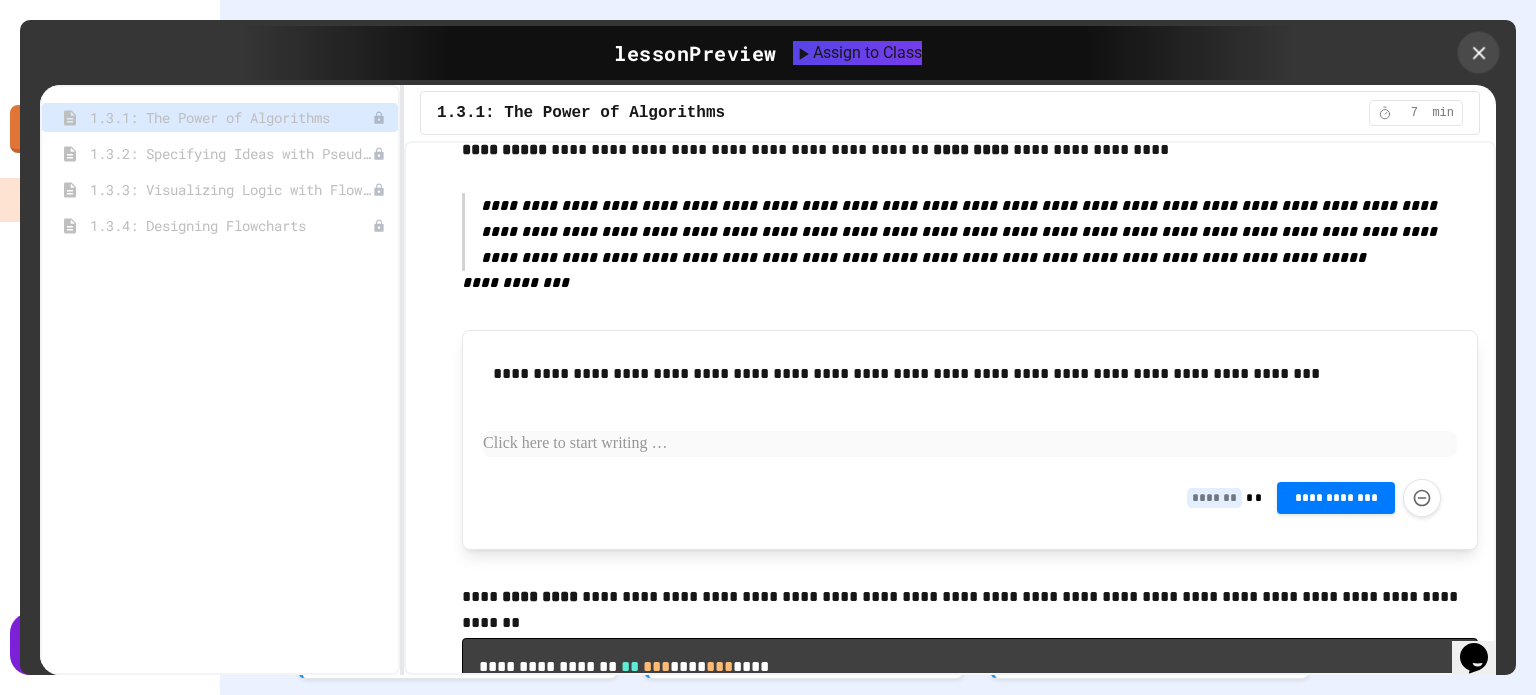 click 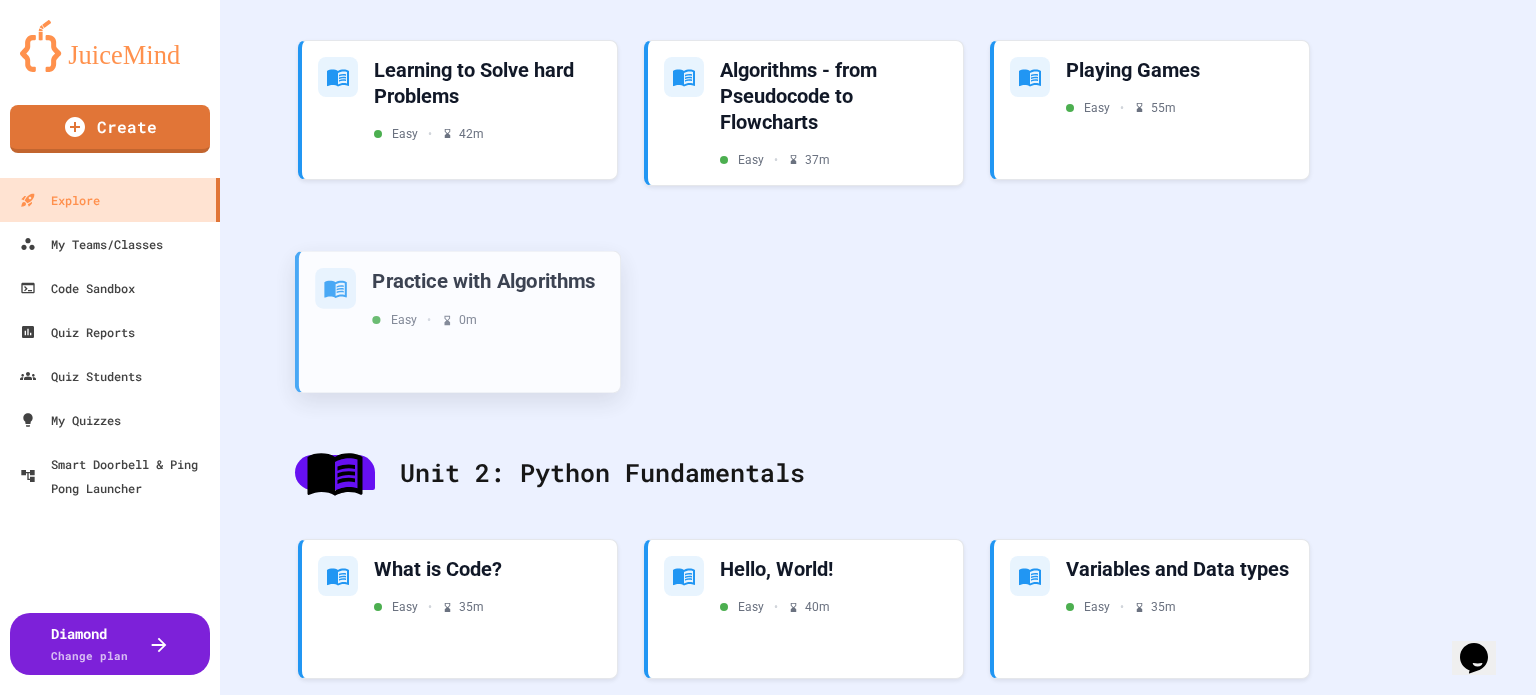 scroll, scrollTop: 0, scrollLeft: 0, axis: both 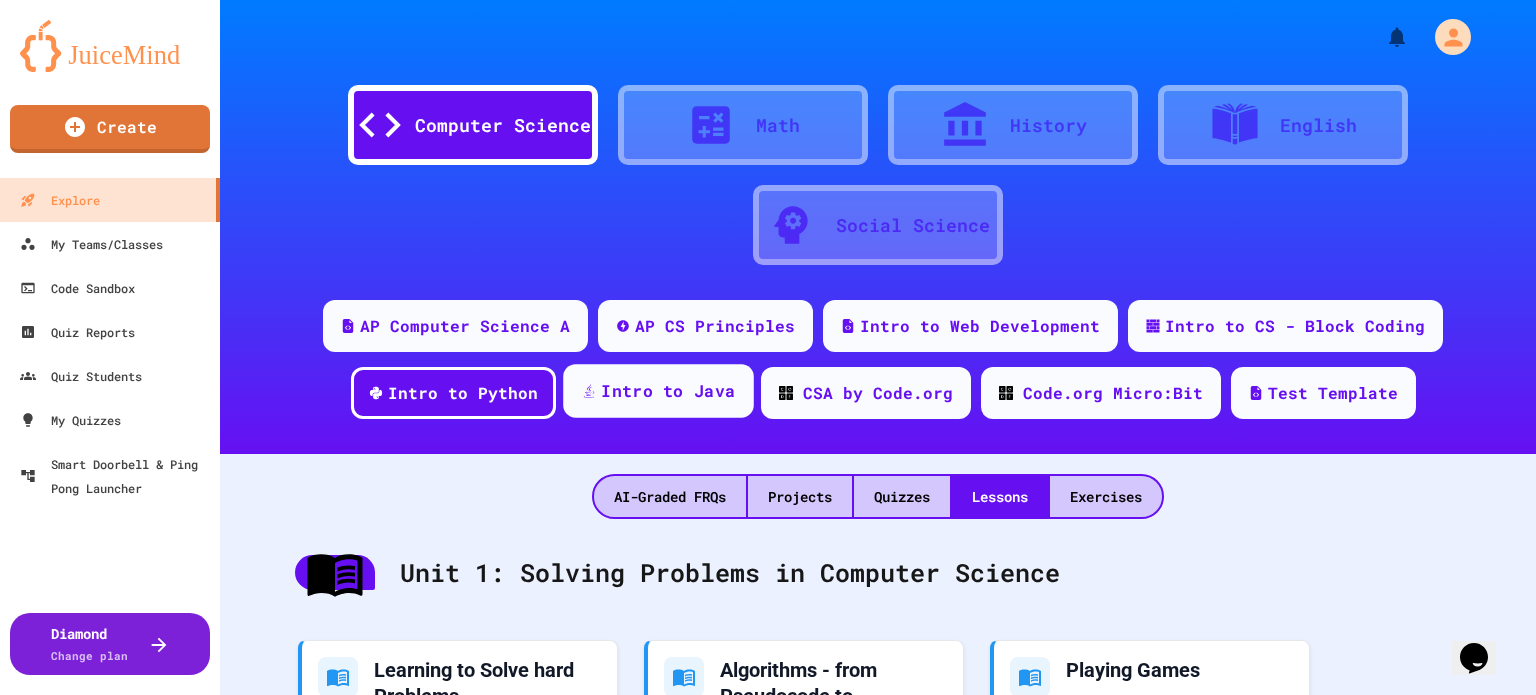 click on "Intro to Java" at bounding box center [668, 391] 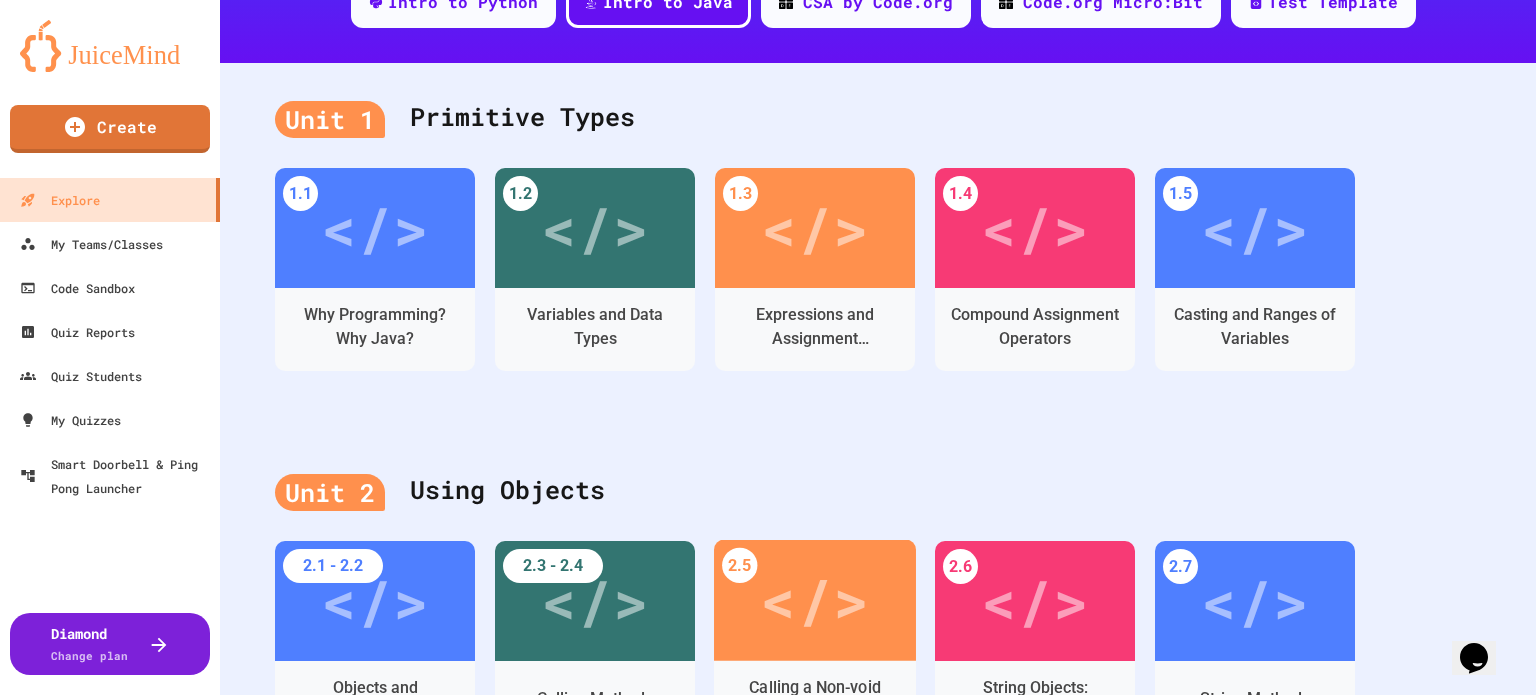 scroll, scrollTop: 400, scrollLeft: 0, axis: vertical 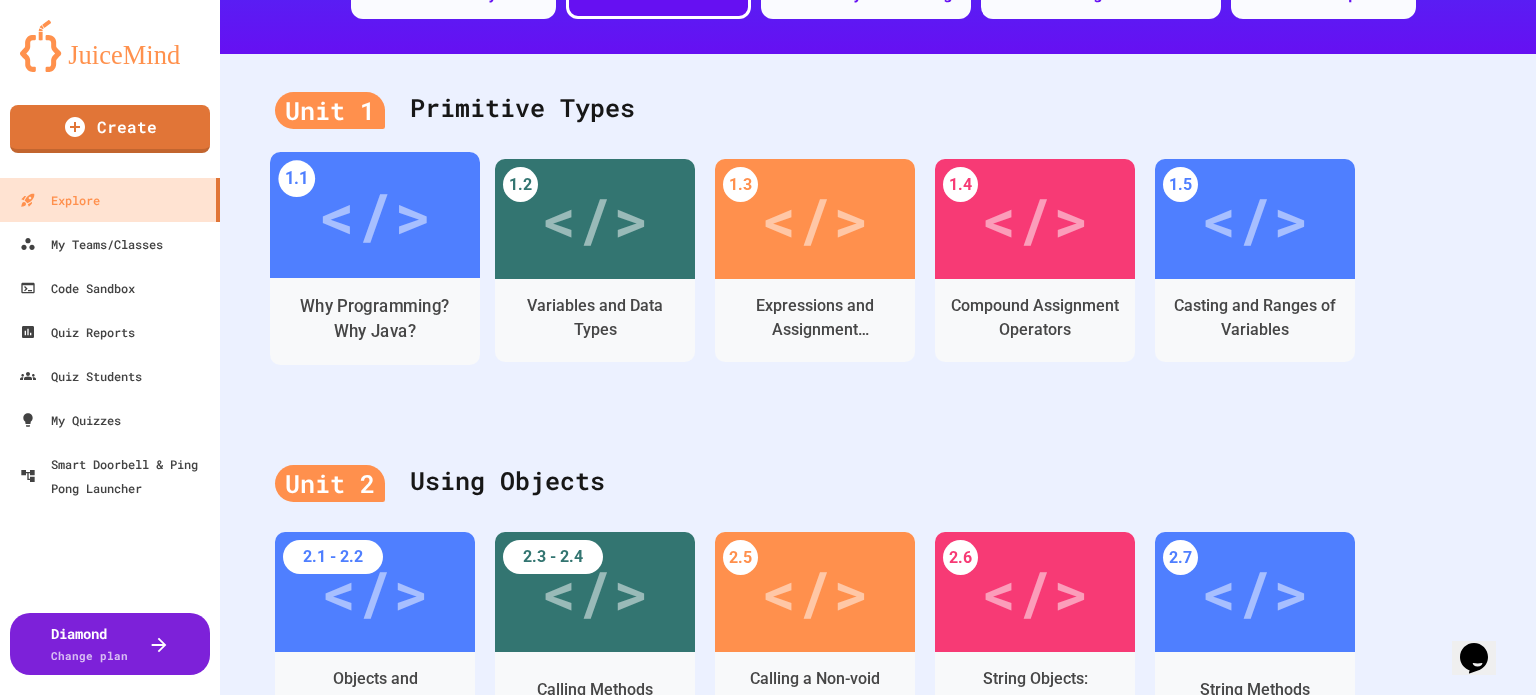 click on "Why Programming? Why Java?" at bounding box center [375, 319] 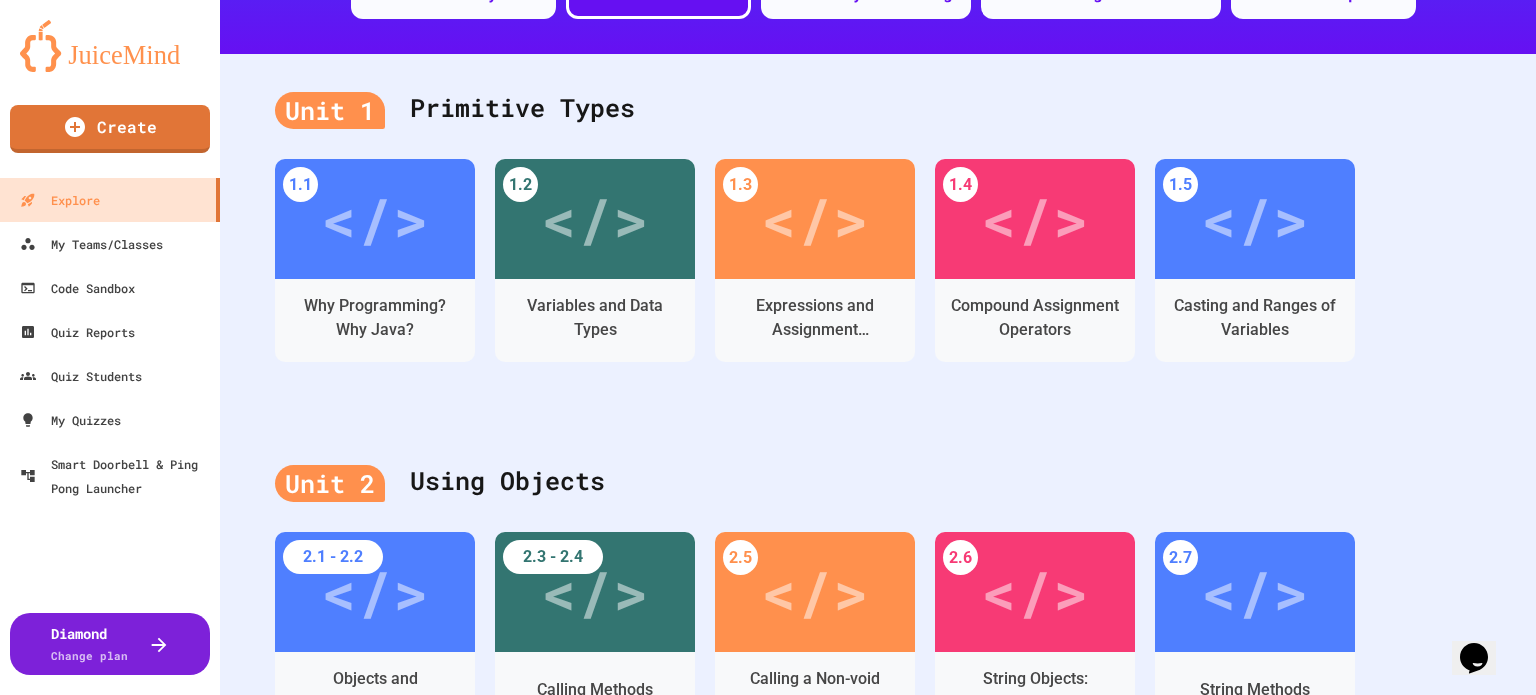 click on "</>" at bounding box center [537, 879] 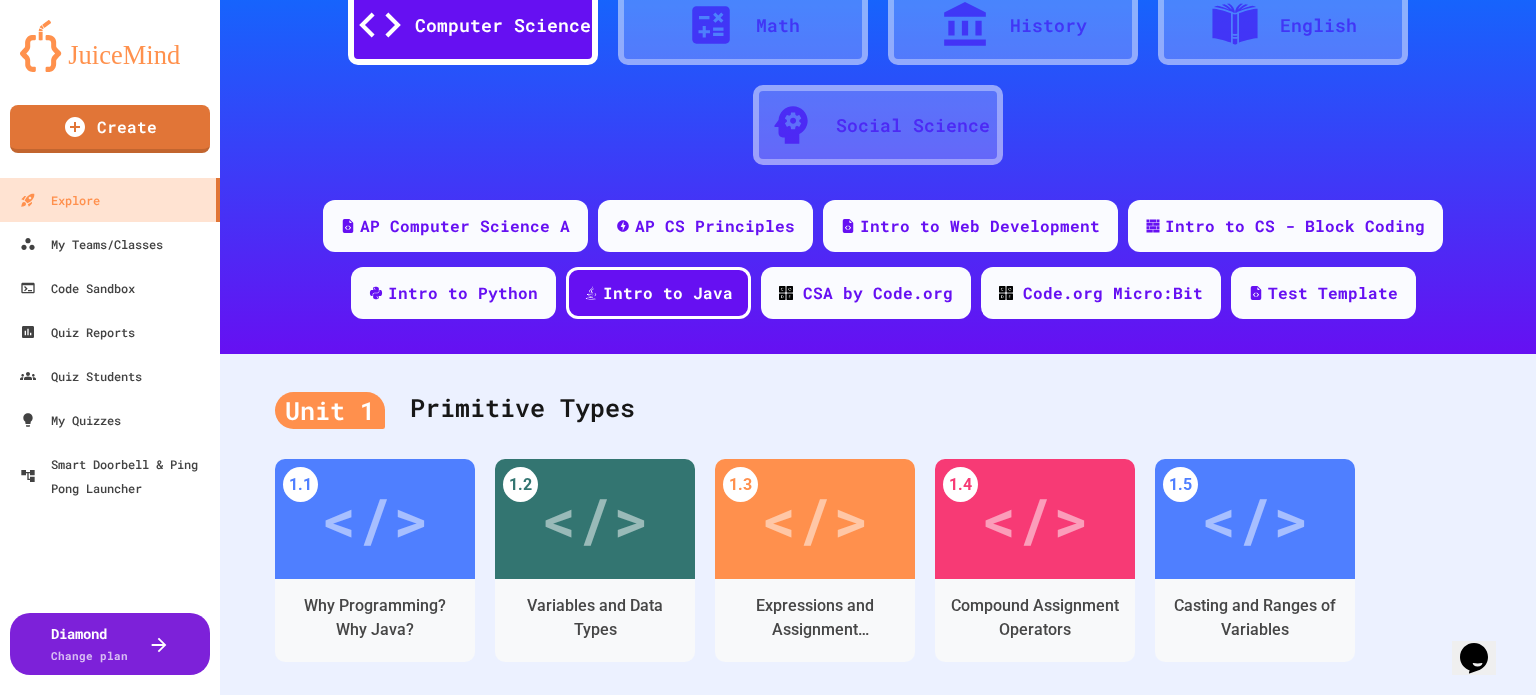 scroll, scrollTop: 0, scrollLeft: 0, axis: both 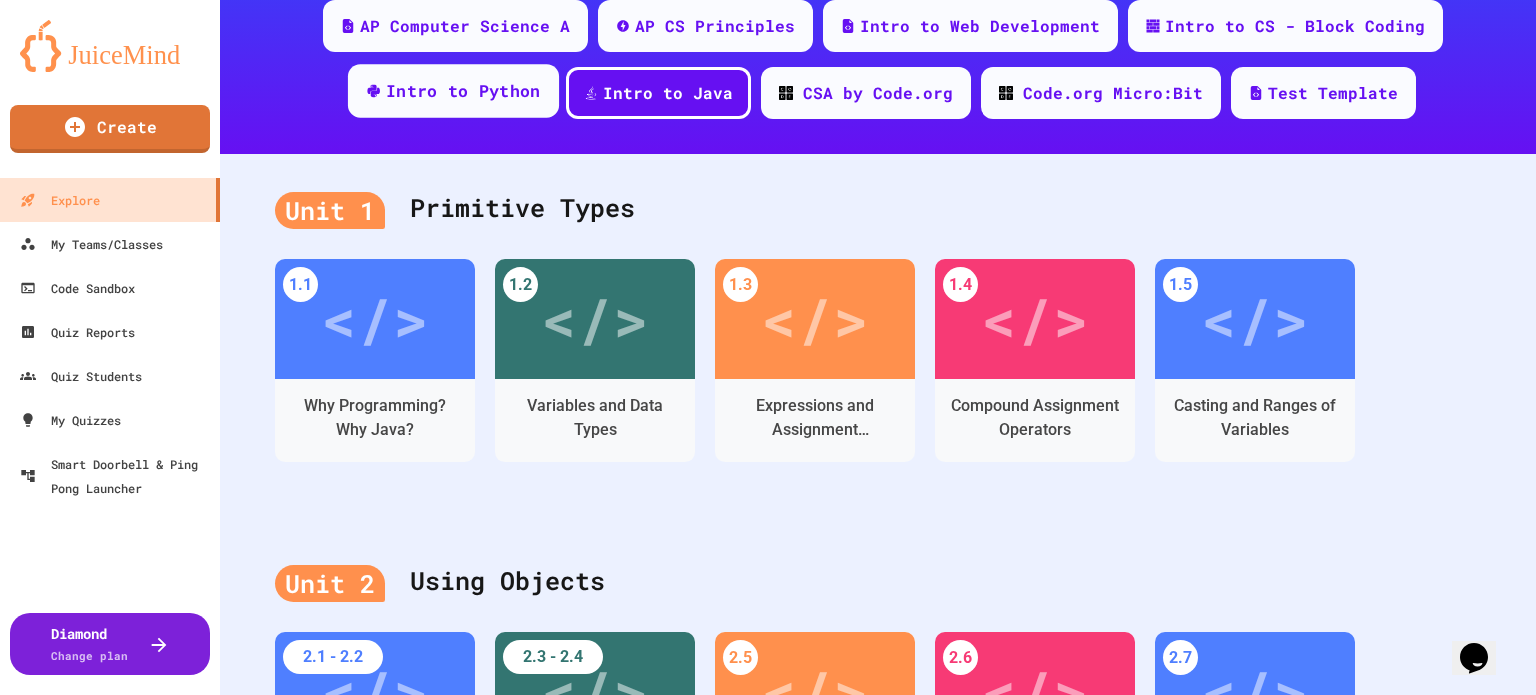 click on "Intro to Python" at bounding box center [463, 91] 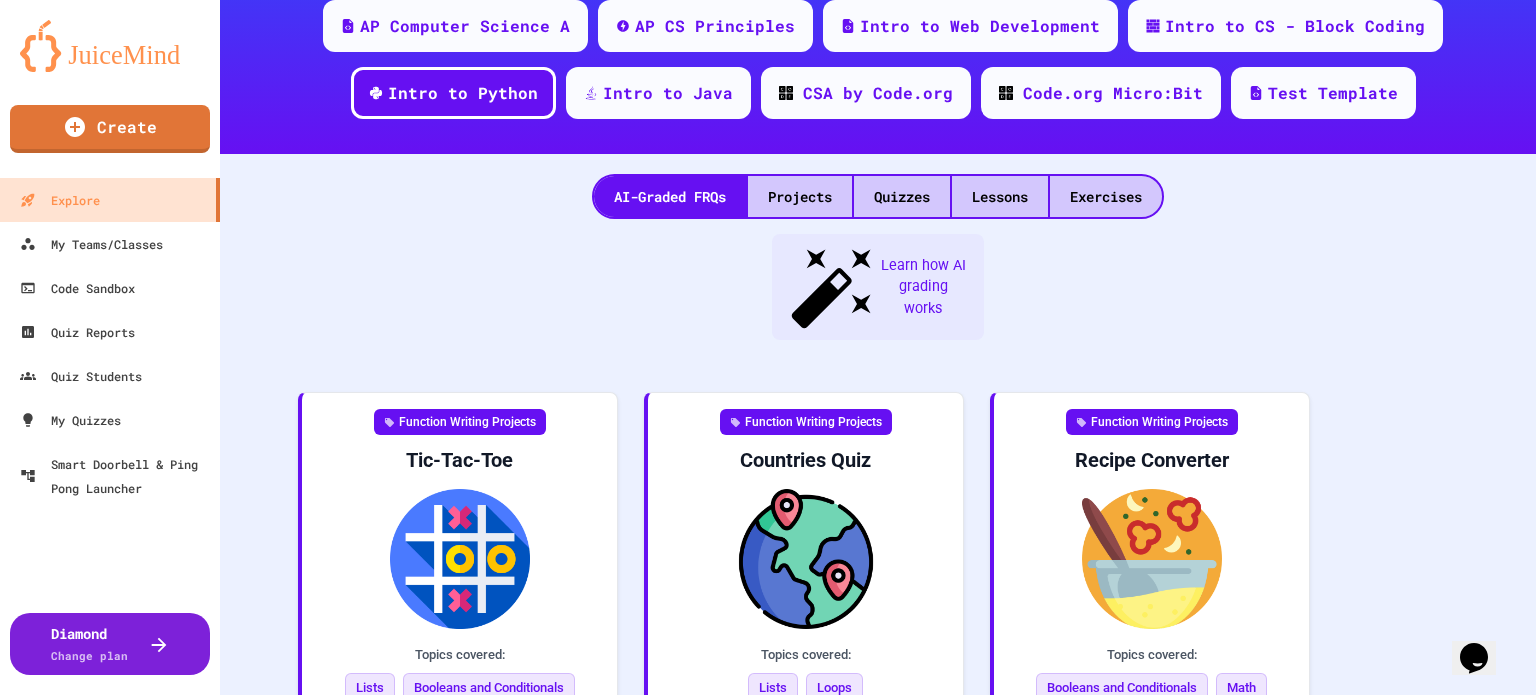 scroll, scrollTop: 200, scrollLeft: 0, axis: vertical 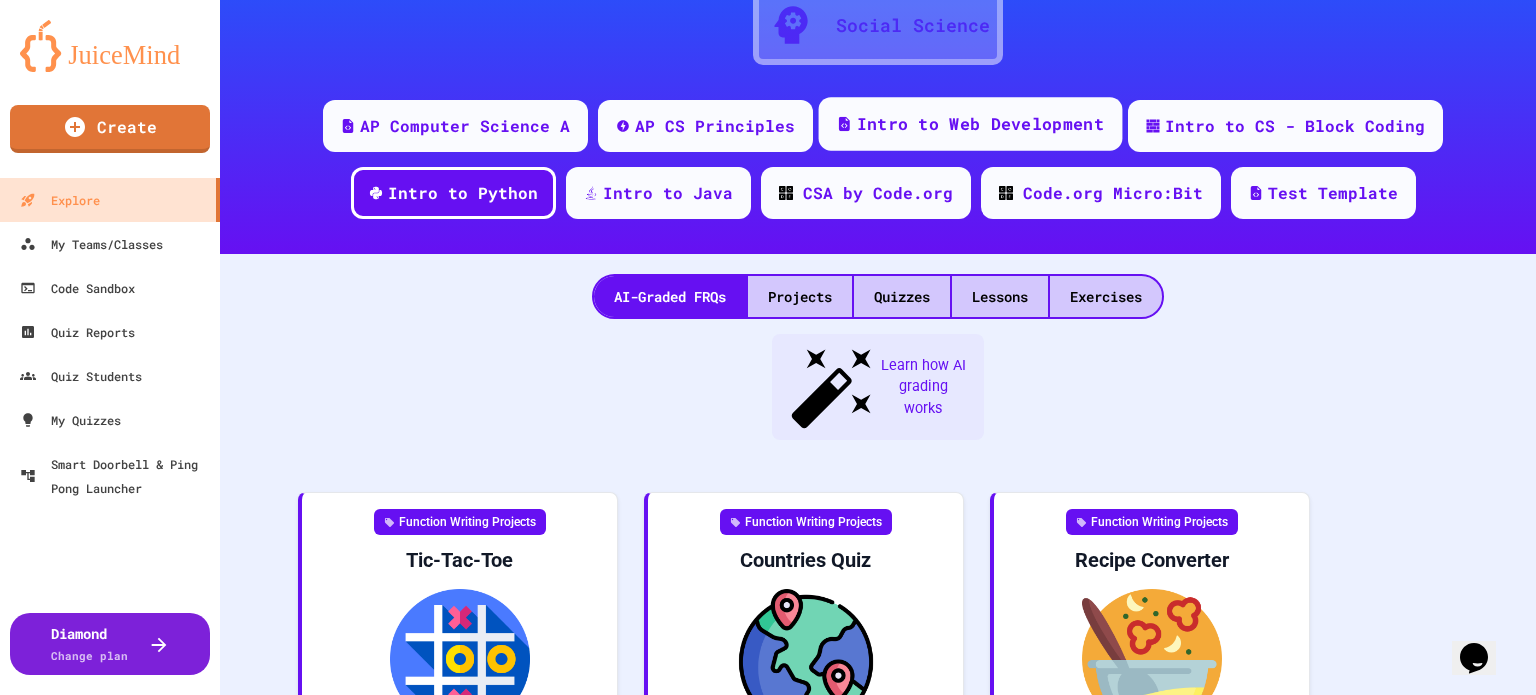 click on "Intro to Web Development" at bounding box center [971, 124] 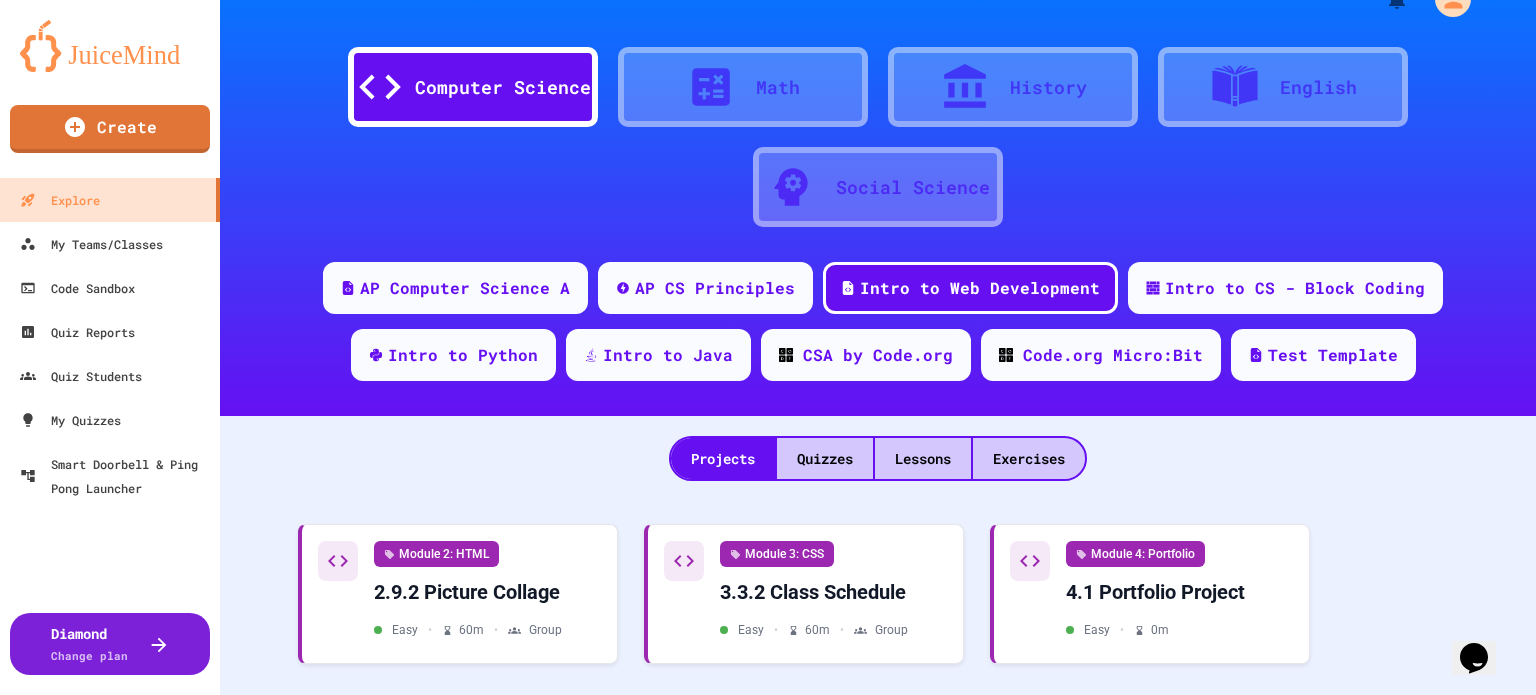 scroll, scrollTop: 200, scrollLeft: 0, axis: vertical 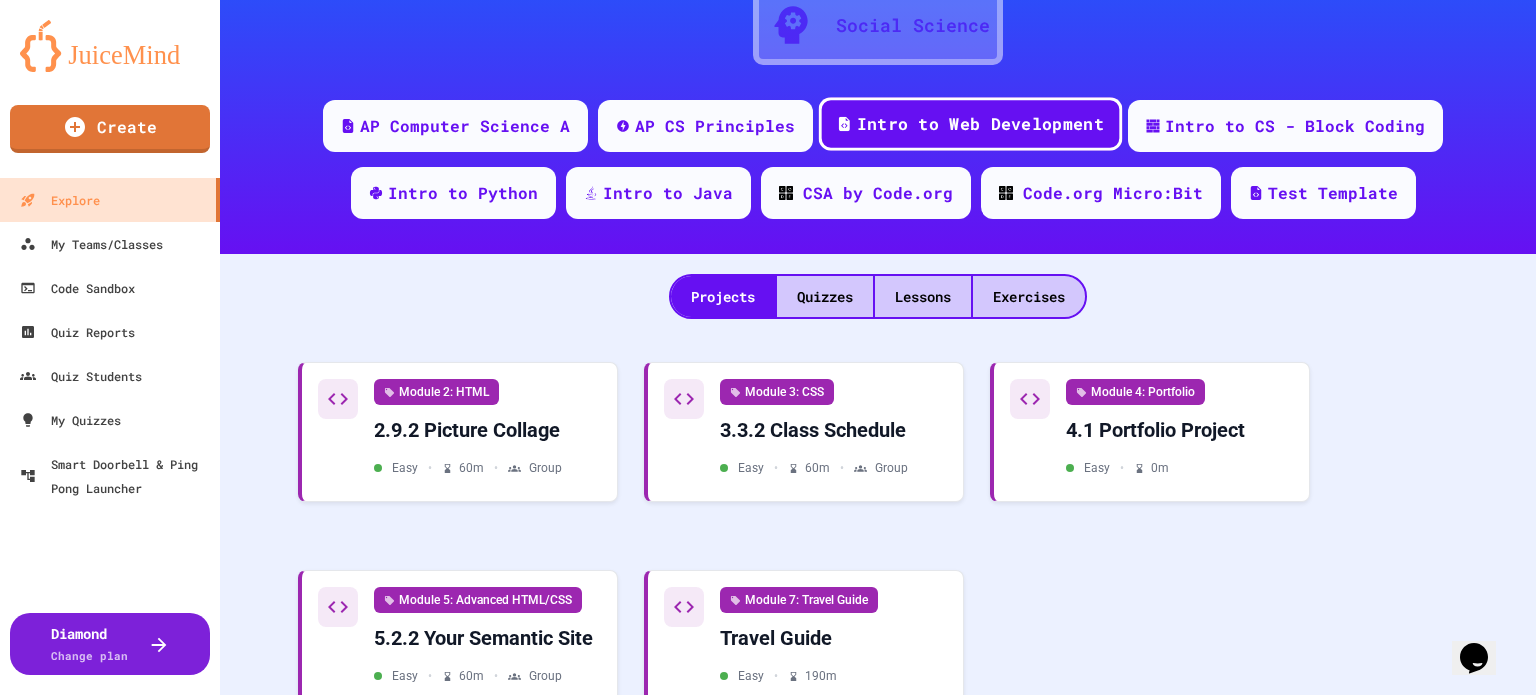 click on "Lessons" at bounding box center [923, 296] 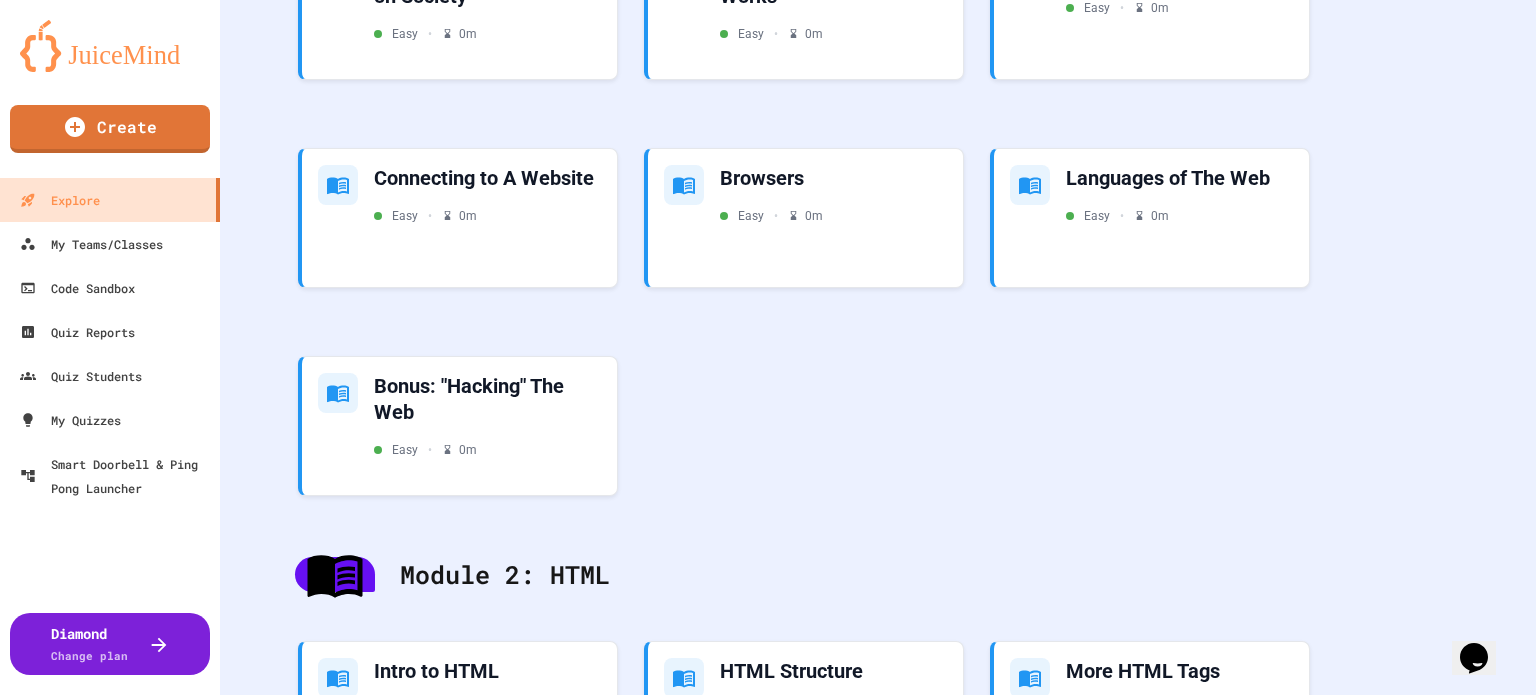 scroll, scrollTop: 500, scrollLeft: 0, axis: vertical 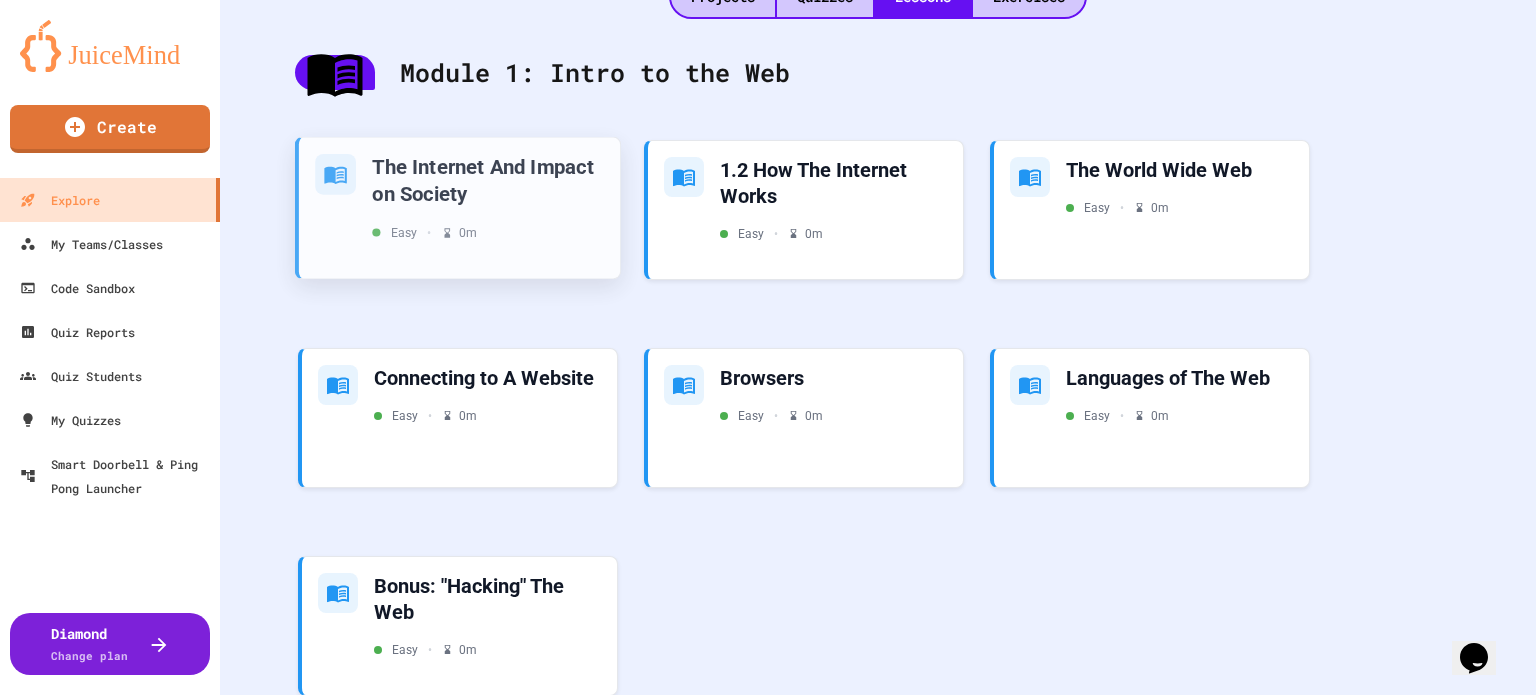 click on "Easy • 0 m" at bounding box center (488, 232) 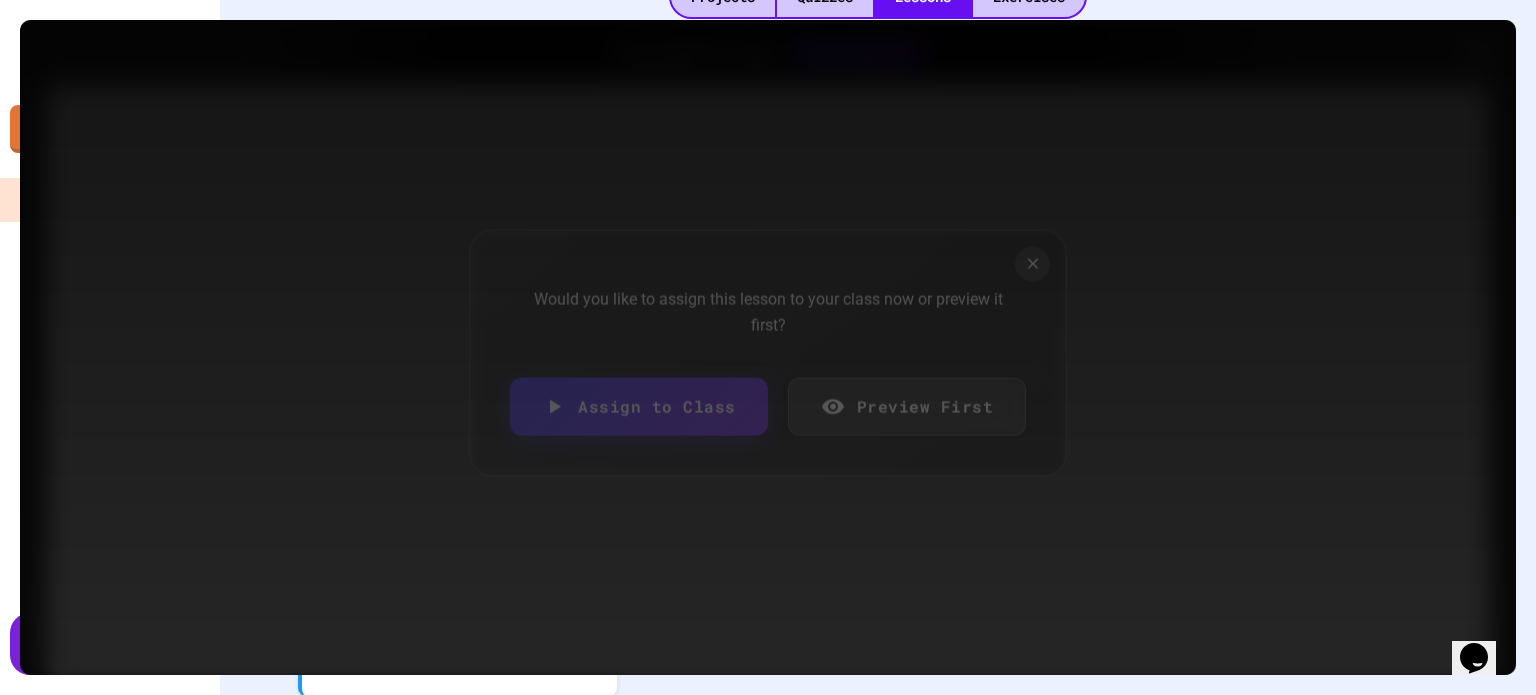 click on "Preview First" at bounding box center (907, 407) 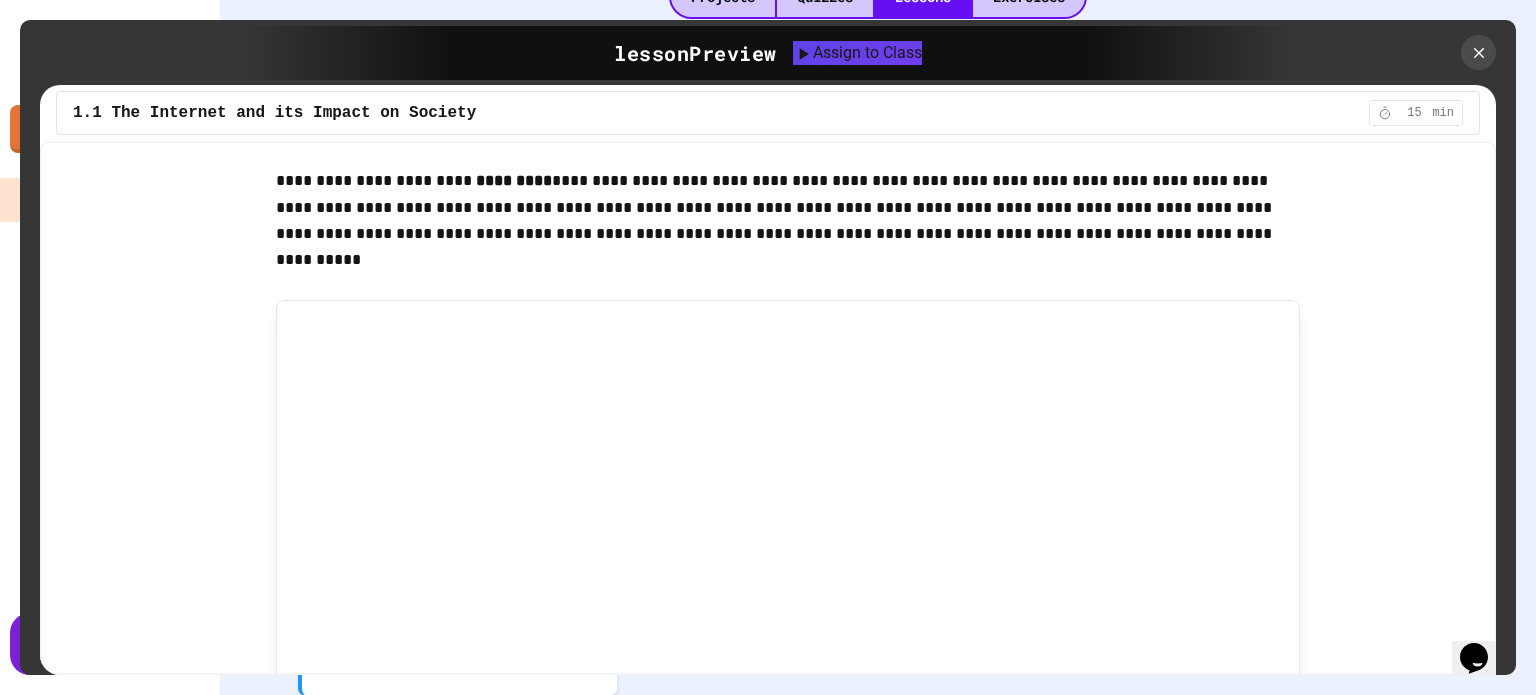scroll, scrollTop: 800, scrollLeft: 0, axis: vertical 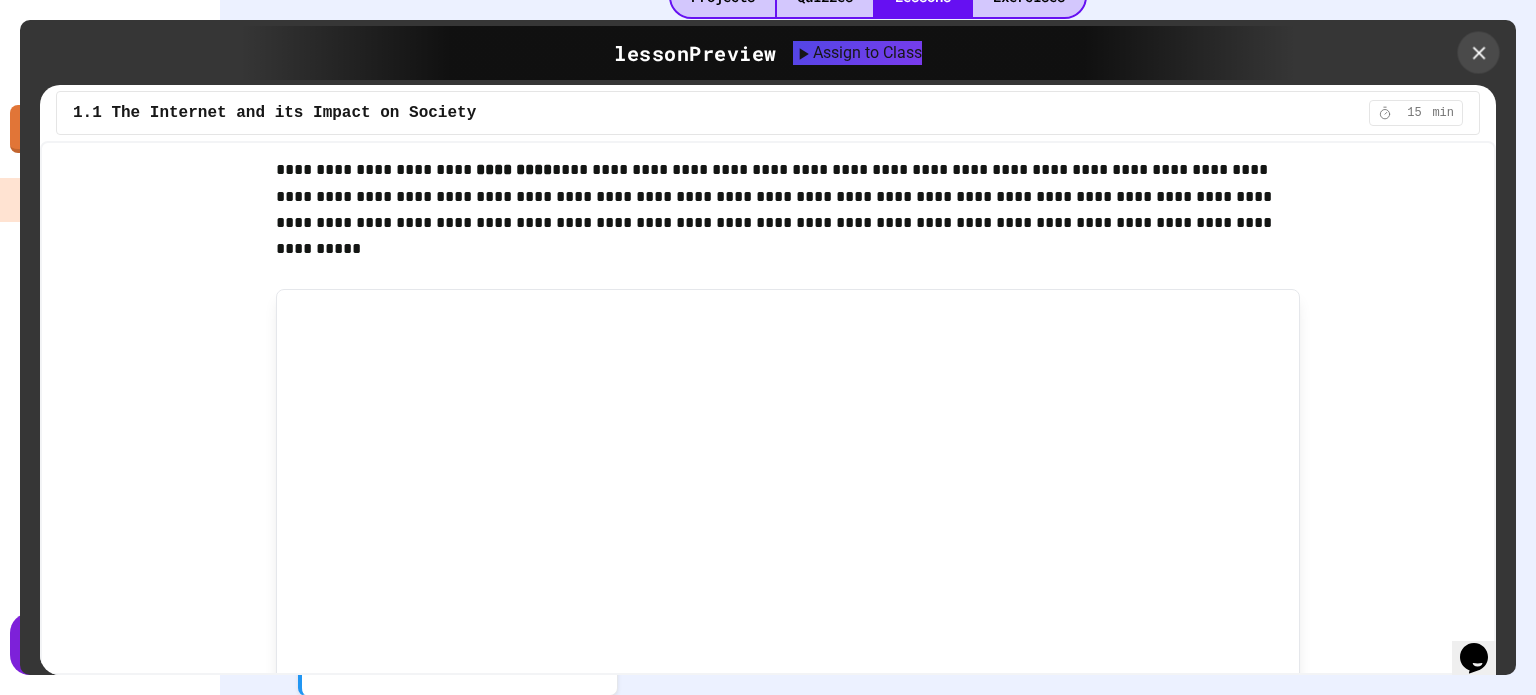 click at bounding box center (1479, 53) 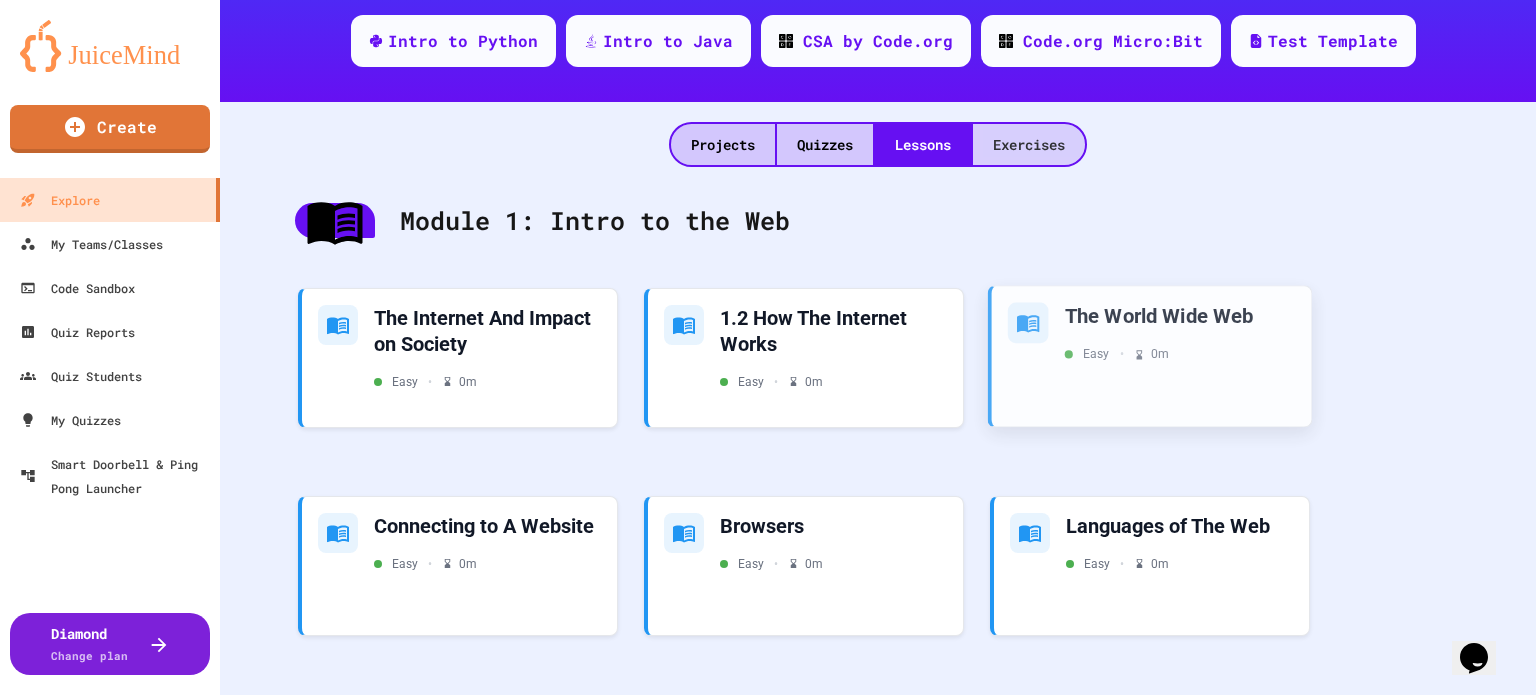 scroll, scrollTop: 200, scrollLeft: 0, axis: vertical 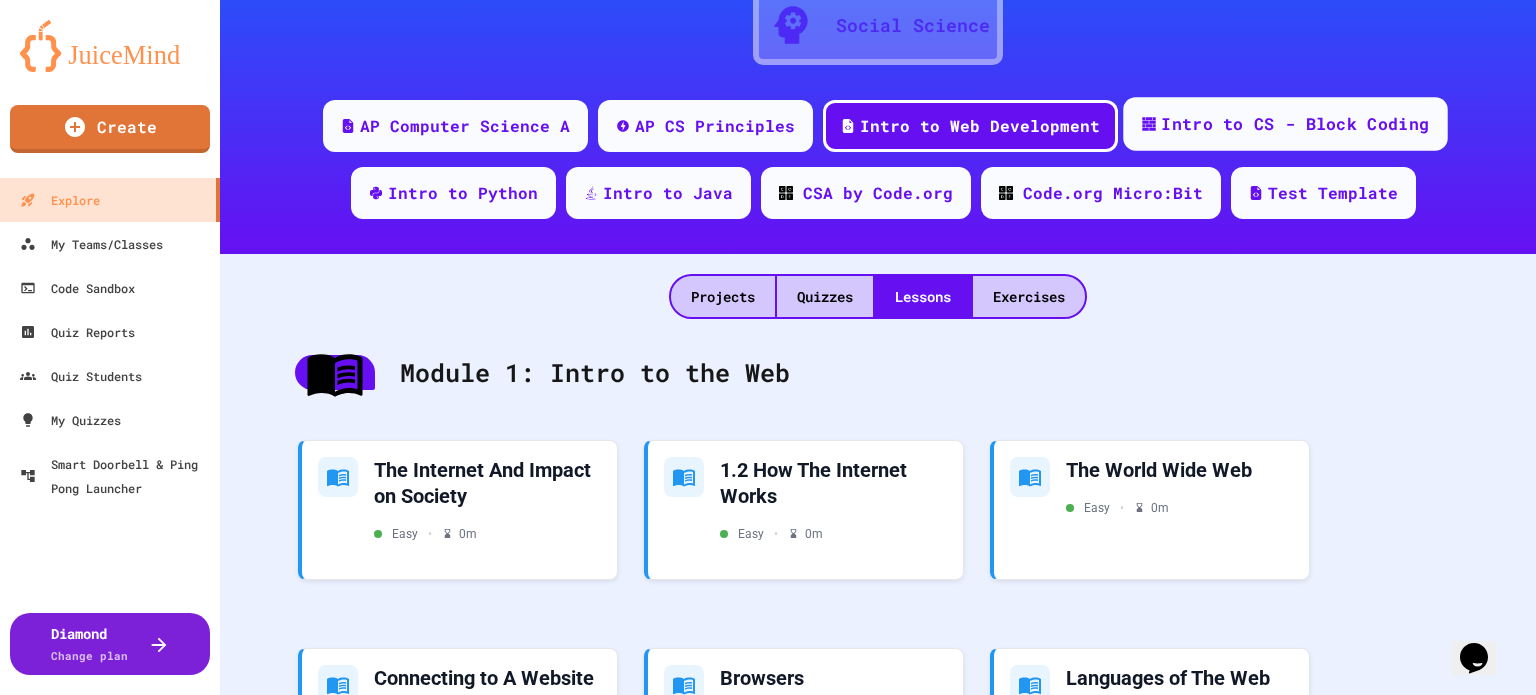 click on "Intro to CS - Block Coding" at bounding box center (1295, 124) 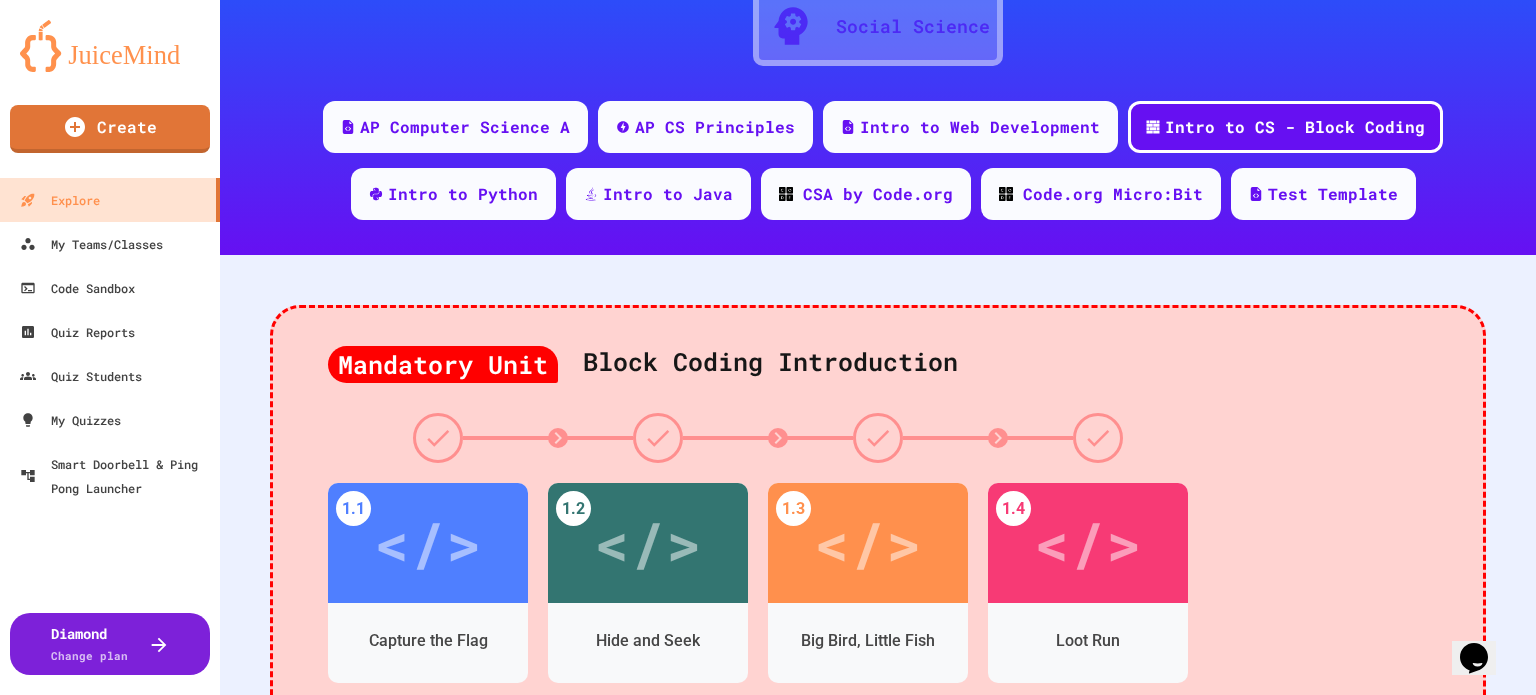 scroll, scrollTop: 0, scrollLeft: 0, axis: both 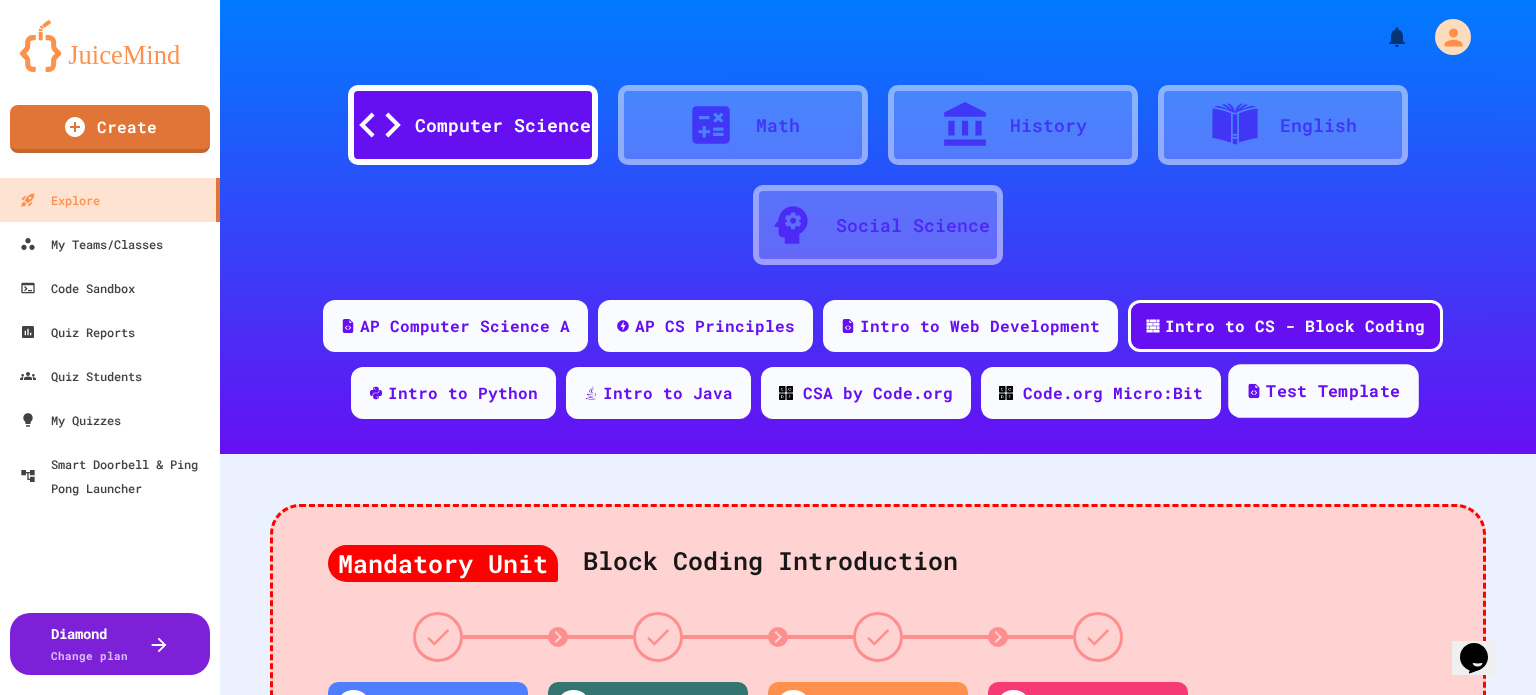 click on "Test Template" at bounding box center [1323, 391] 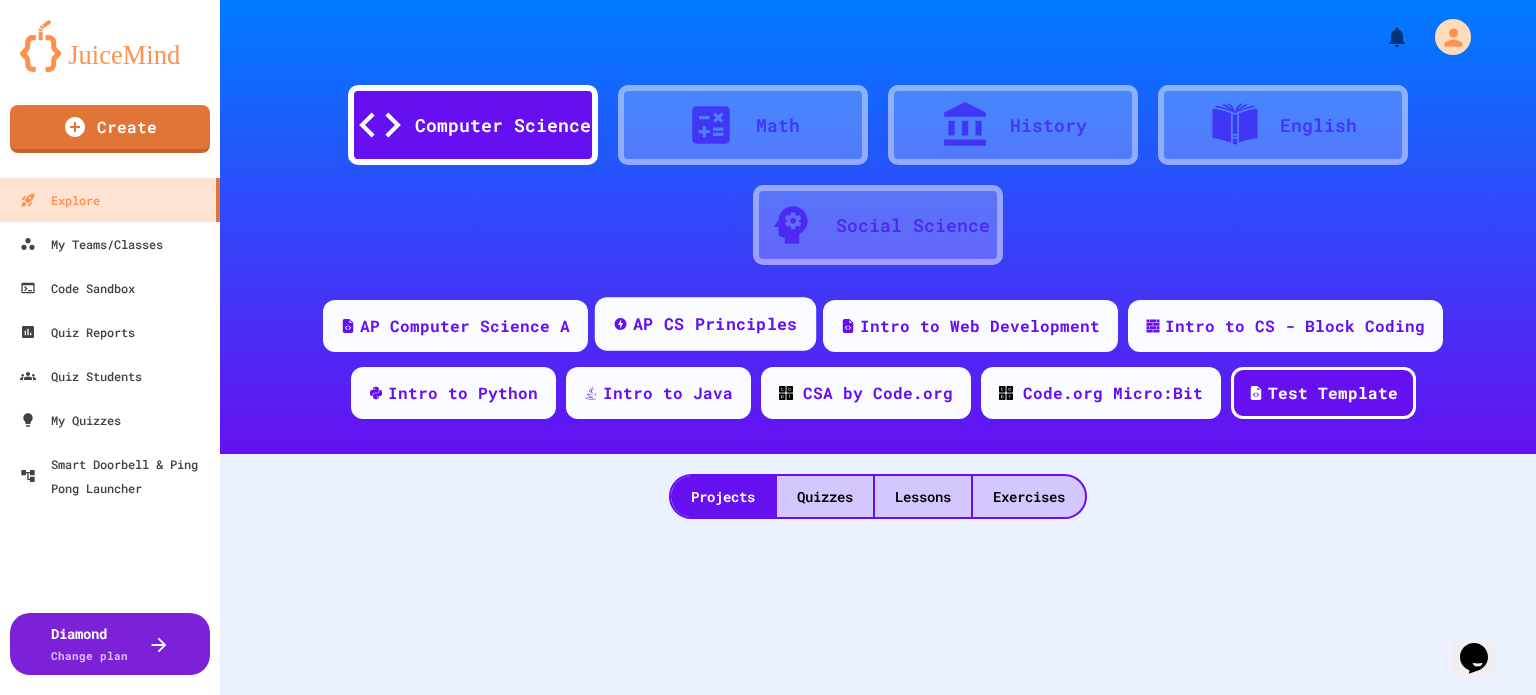click on "AP CS Principles" at bounding box center (715, 324) 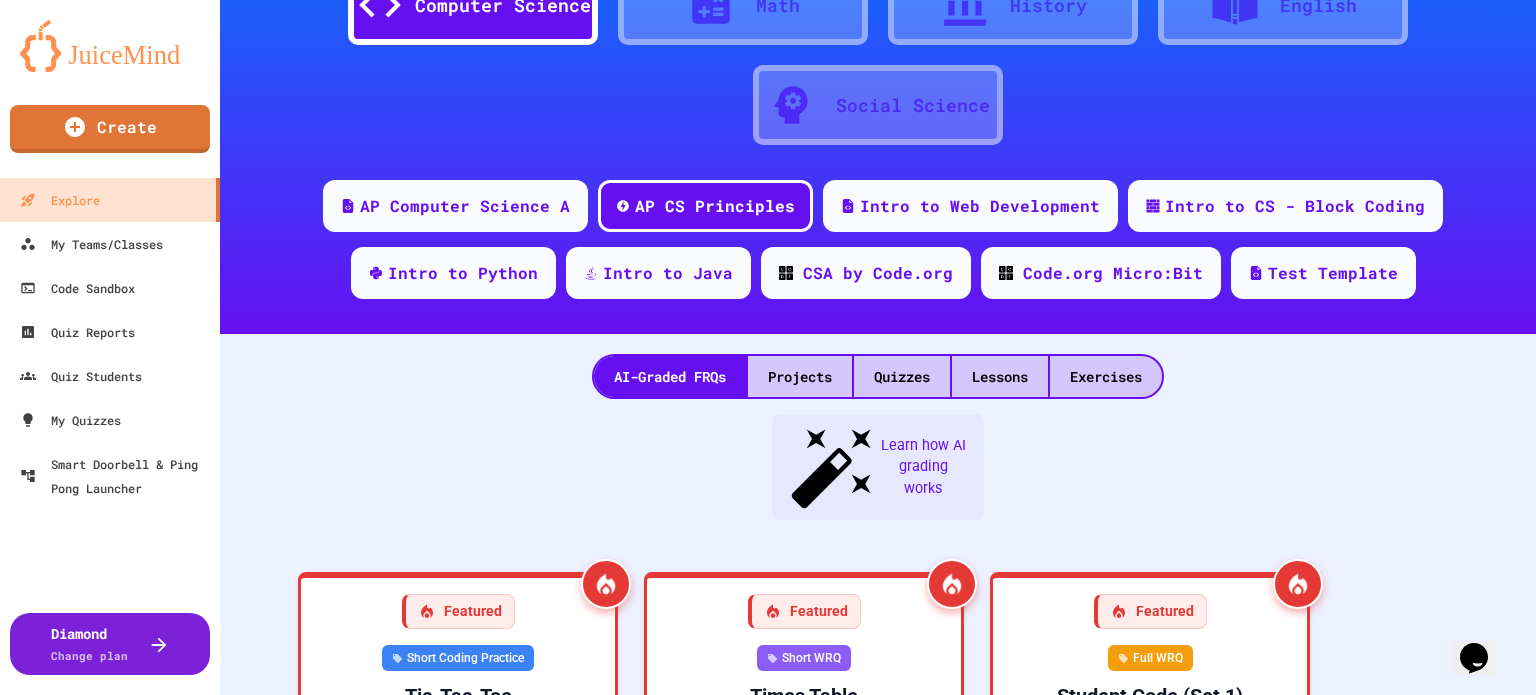 scroll, scrollTop: 238, scrollLeft: 0, axis: vertical 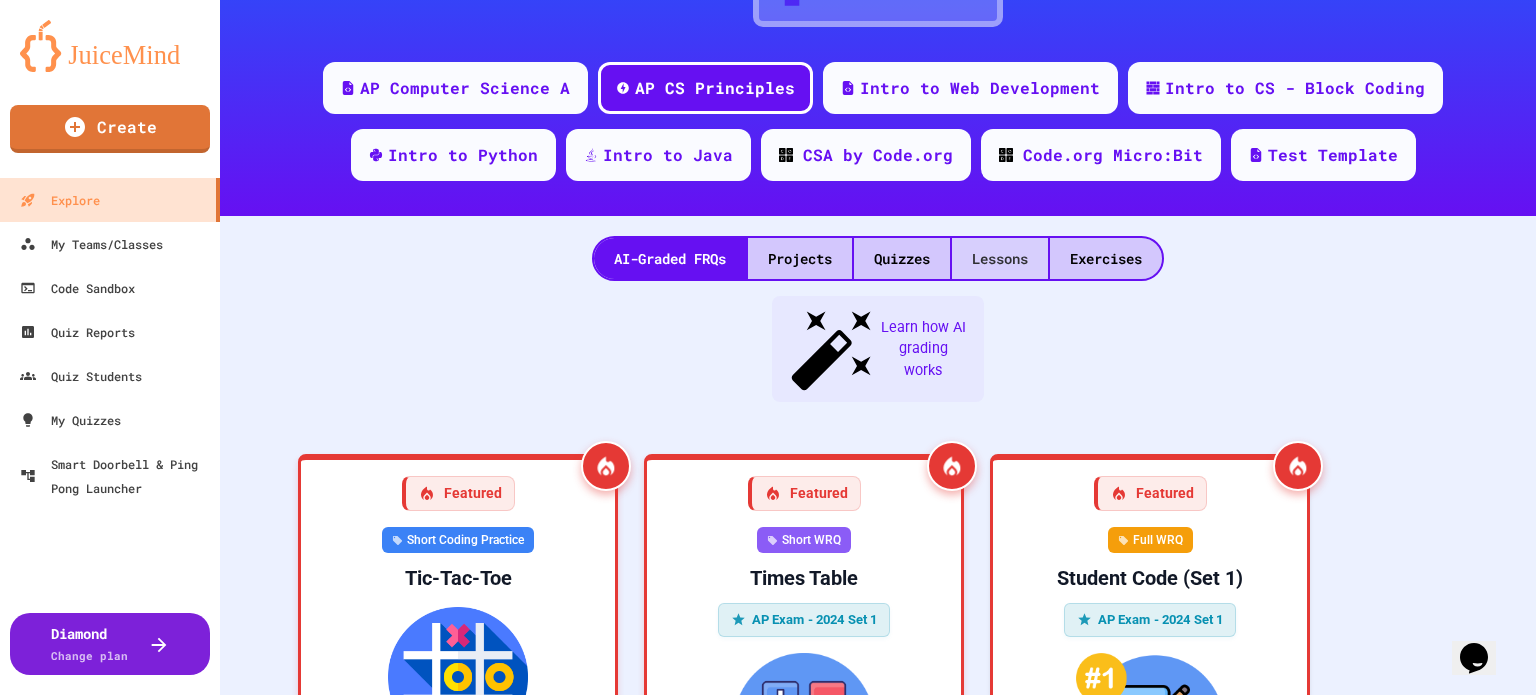 click on "Lessons" at bounding box center [1000, 258] 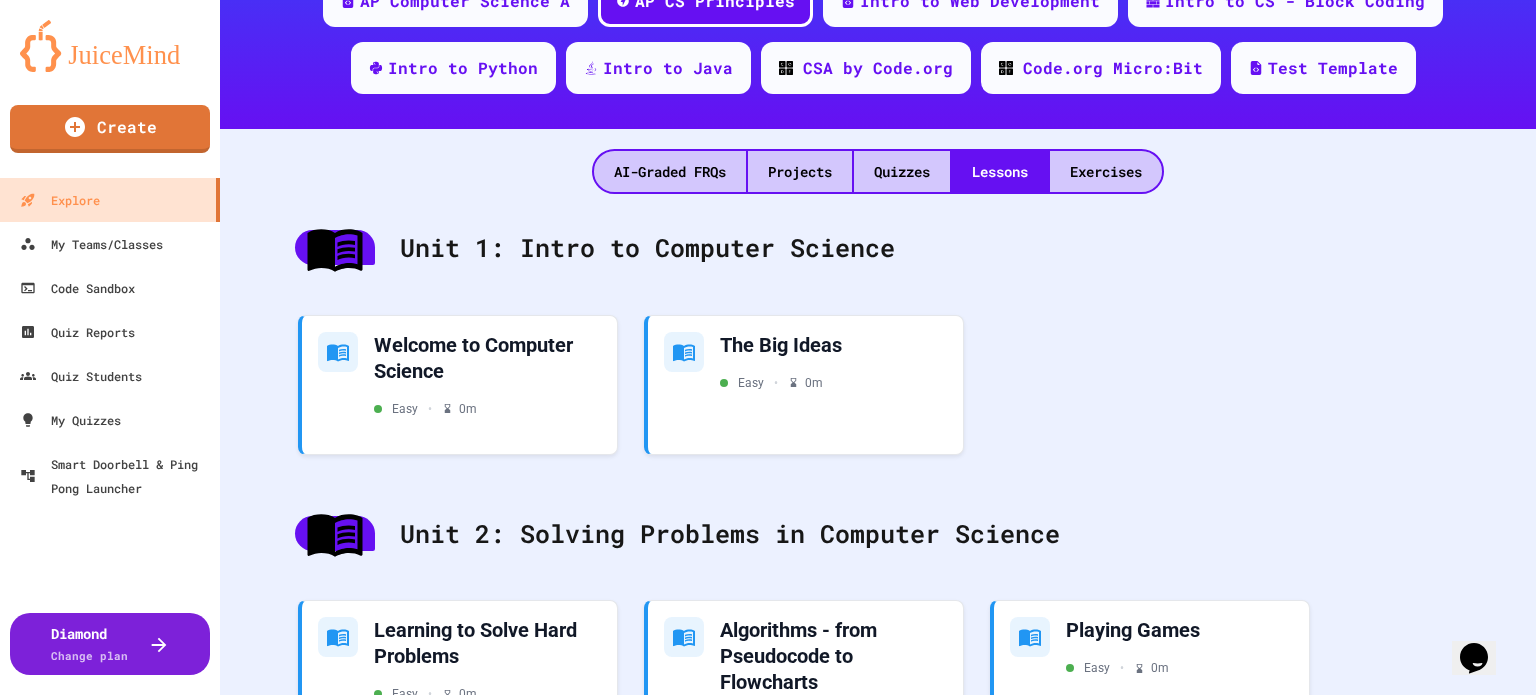 scroll, scrollTop: 438, scrollLeft: 0, axis: vertical 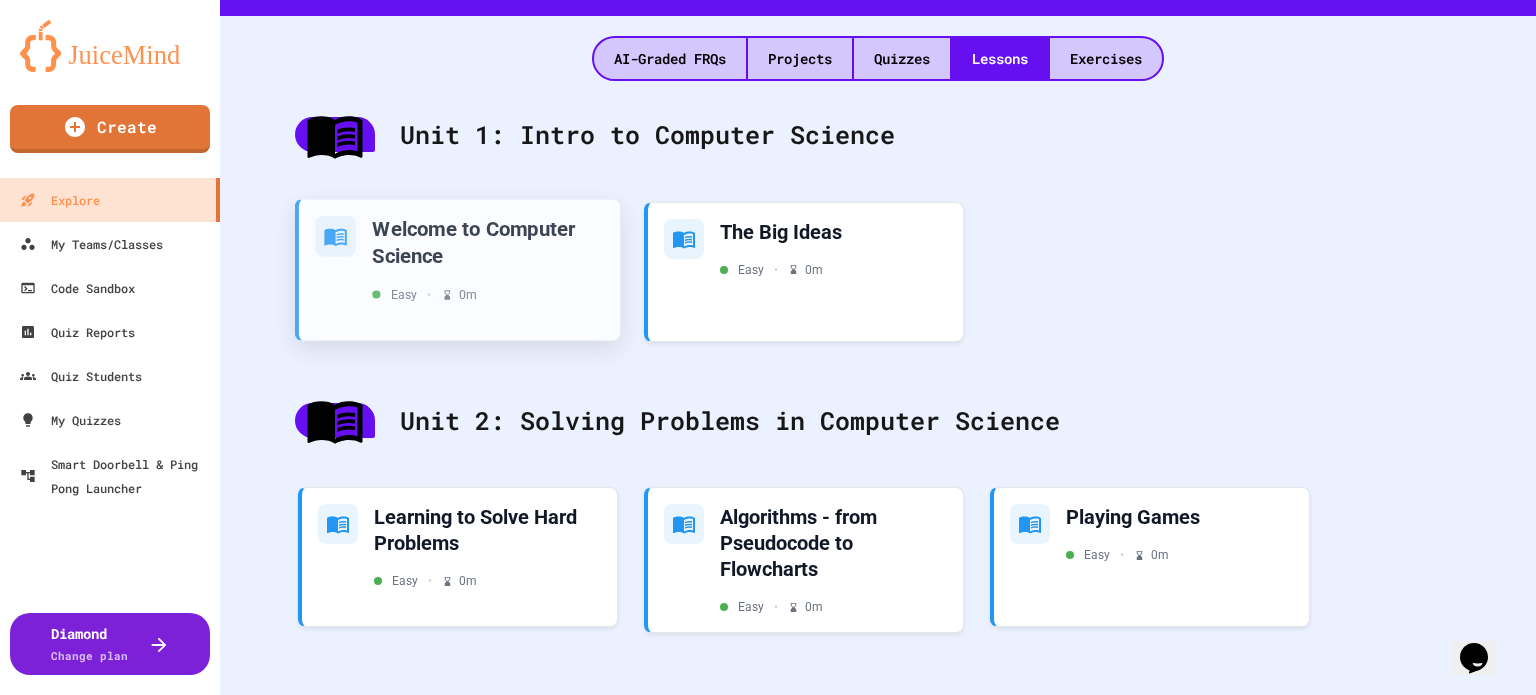 click on "Welcome to Computer Science" at bounding box center [488, 241] 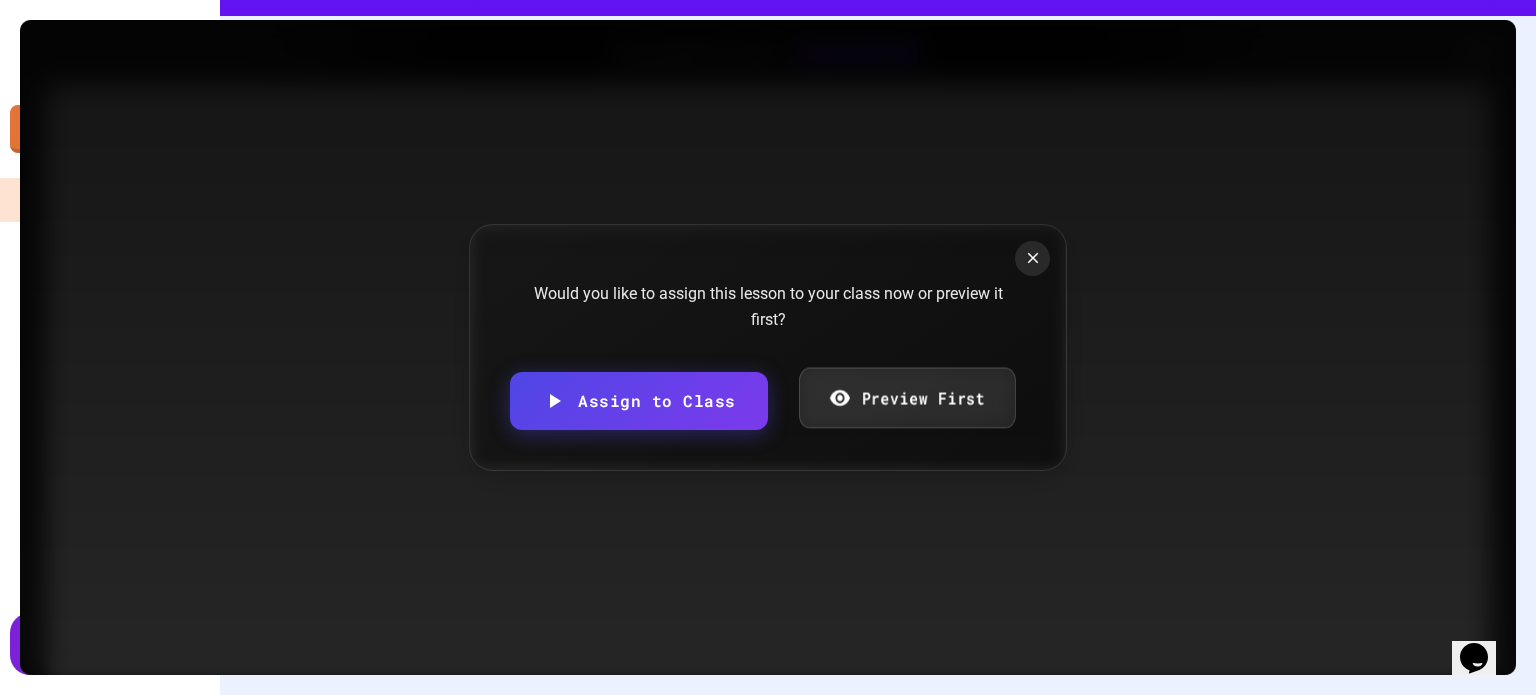 click on "Preview First" at bounding box center (907, 398) 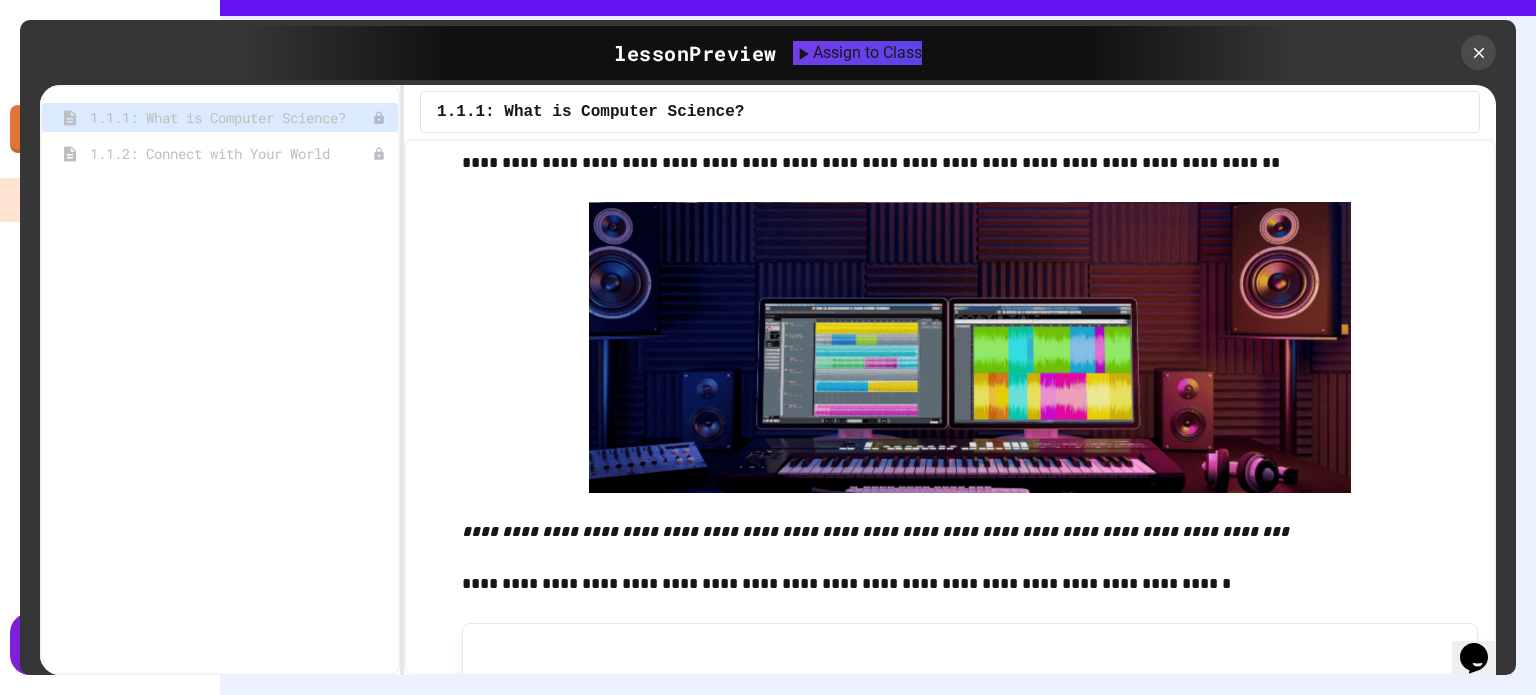 scroll, scrollTop: 2446, scrollLeft: 0, axis: vertical 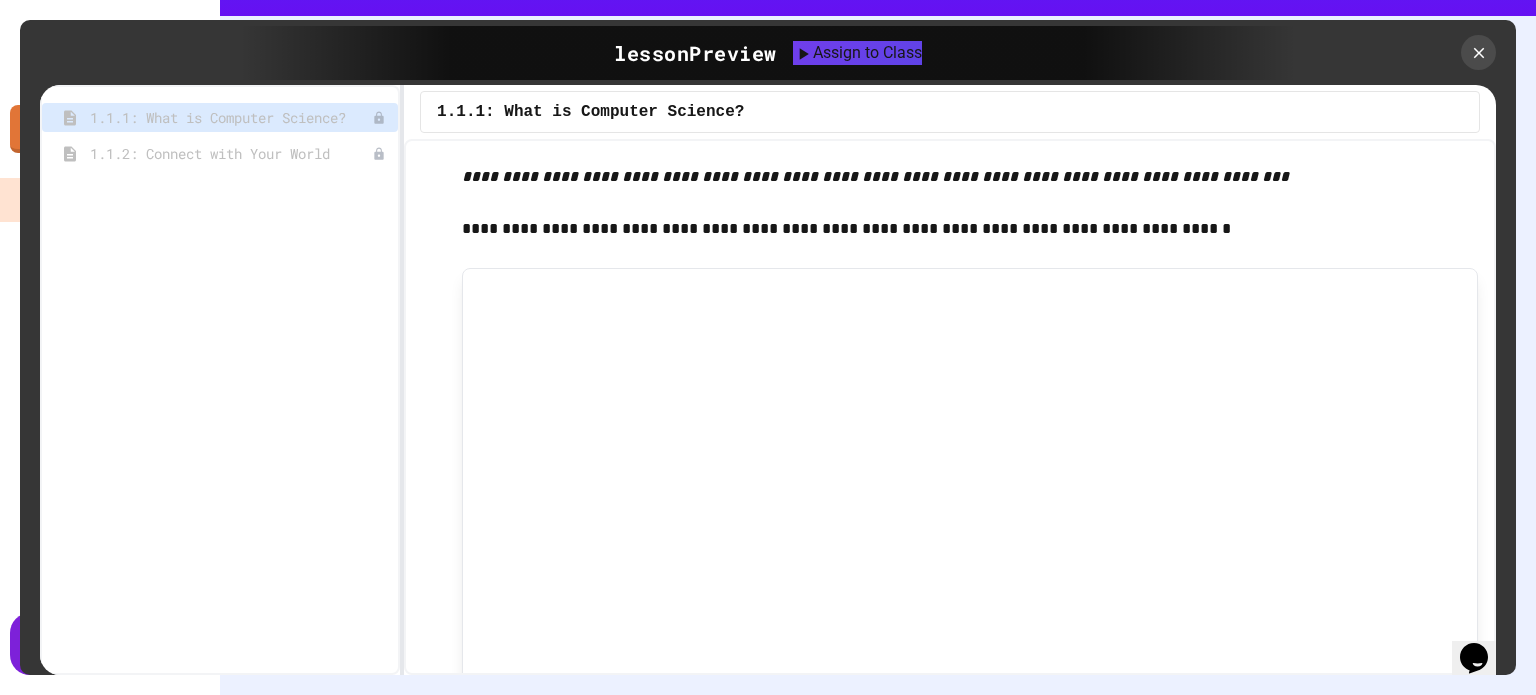 click at bounding box center (970, 555) 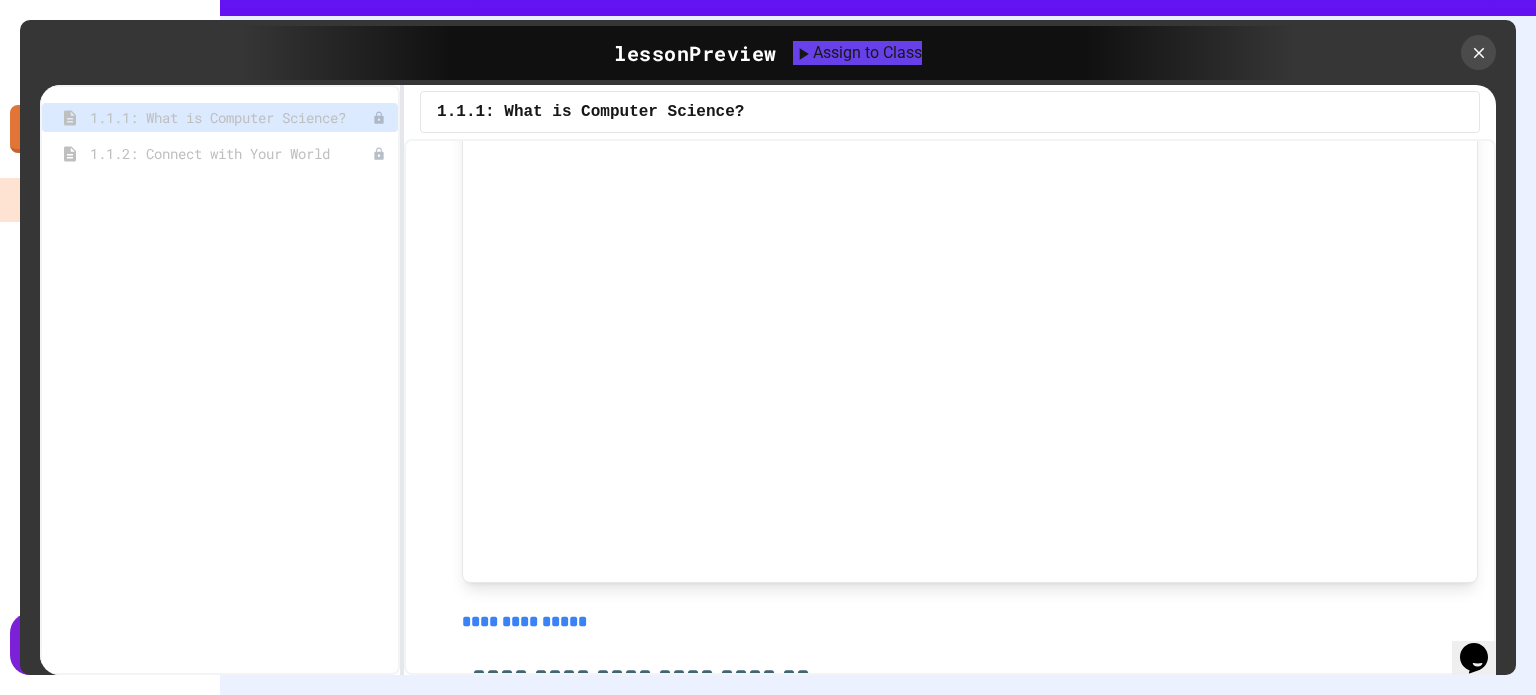 scroll, scrollTop: 8000, scrollLeft: 0, axis: vertical 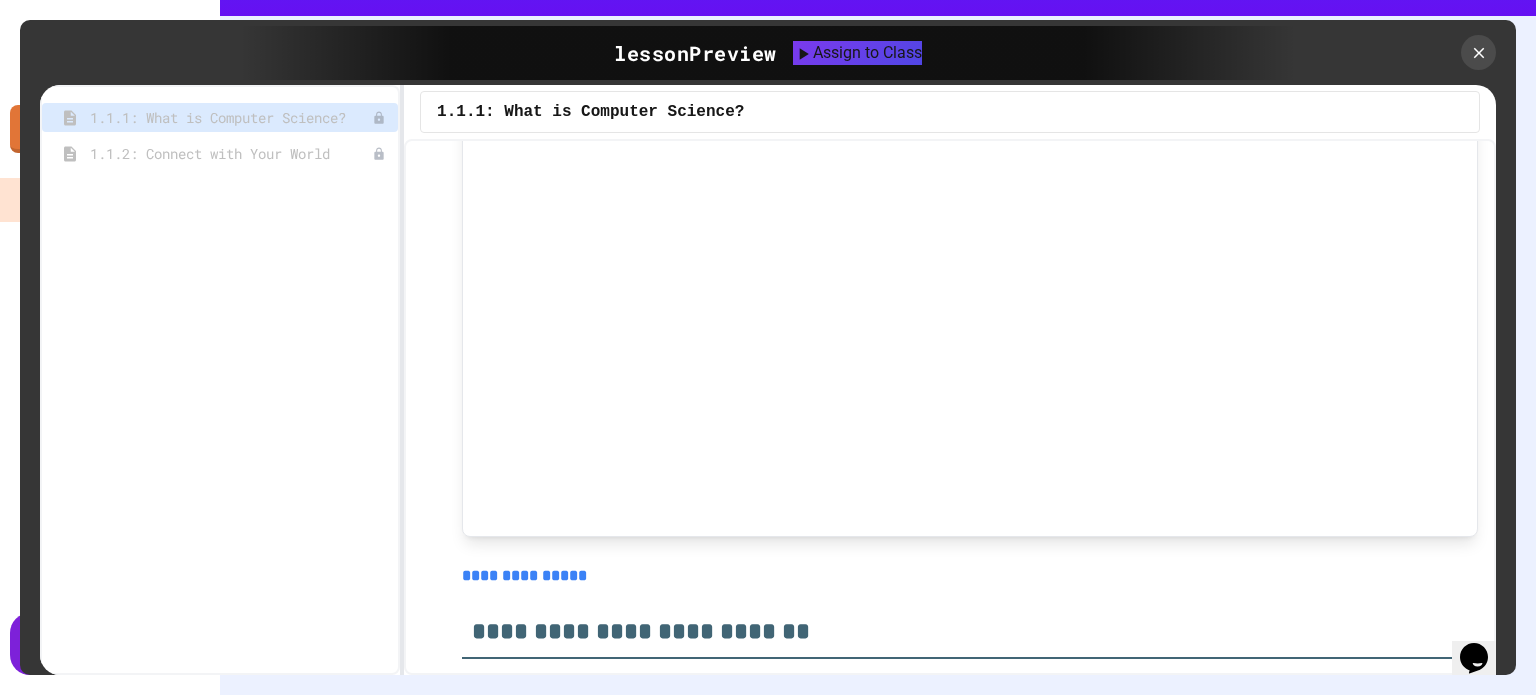 click on "**********" at bounding box center [524, 575] 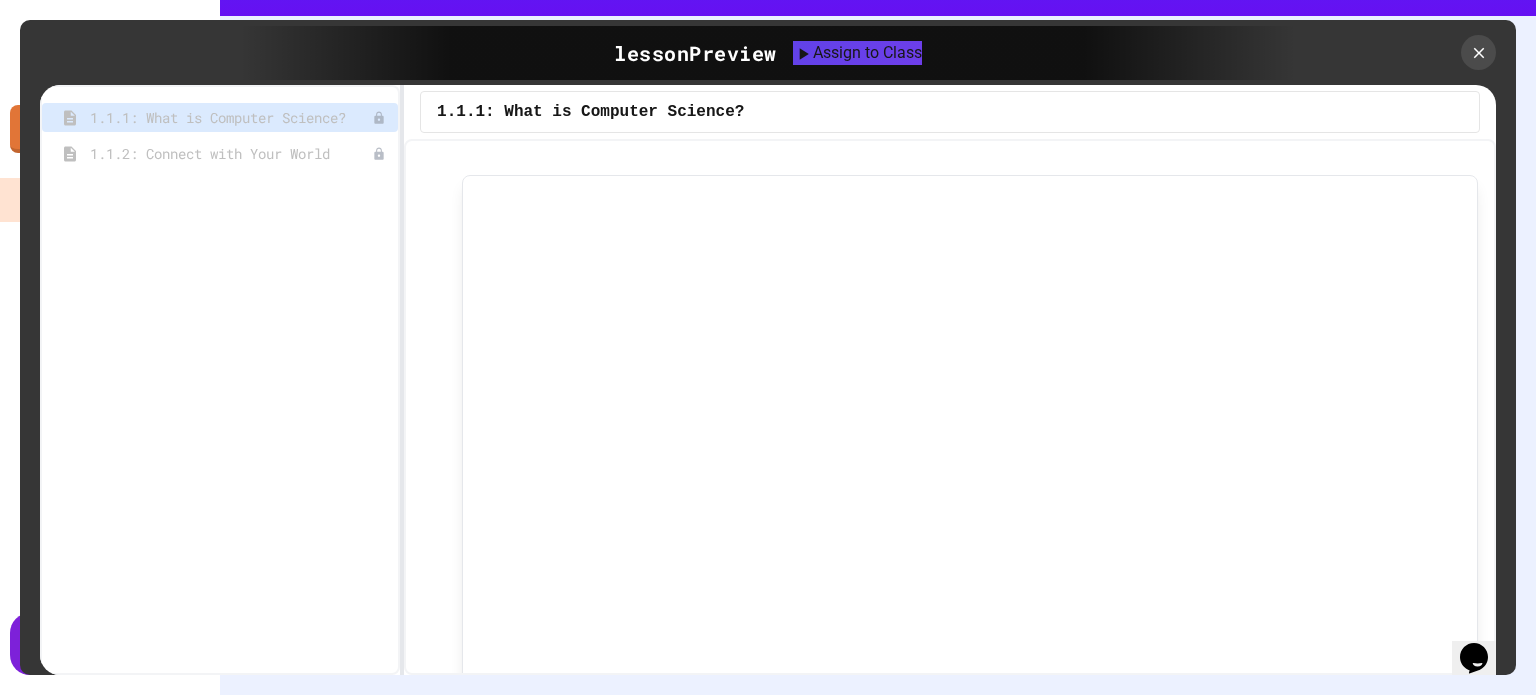 scroll, scrollTop: 1205, scrollLeft: 0, axis: vertical 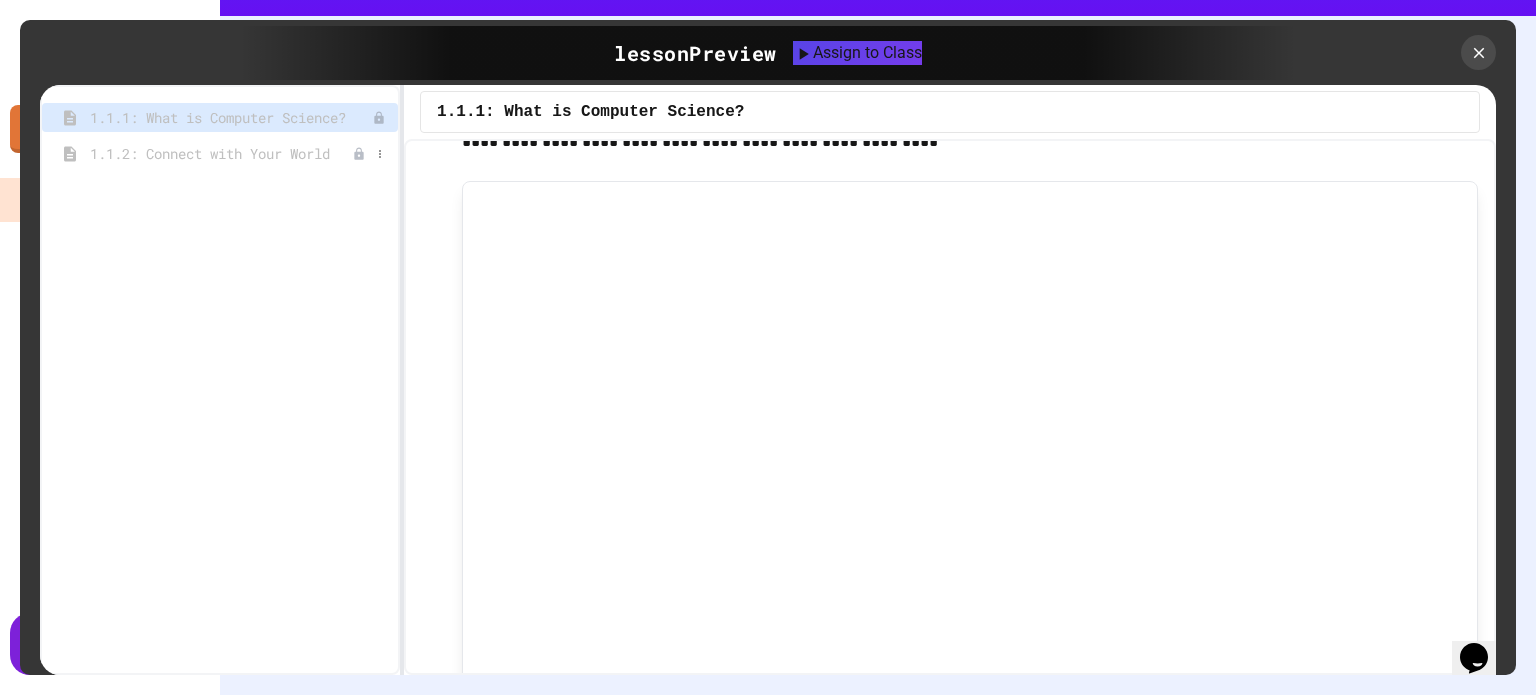 click on "1.1.2: Connect with Your World" at bounding box center (221, 153) 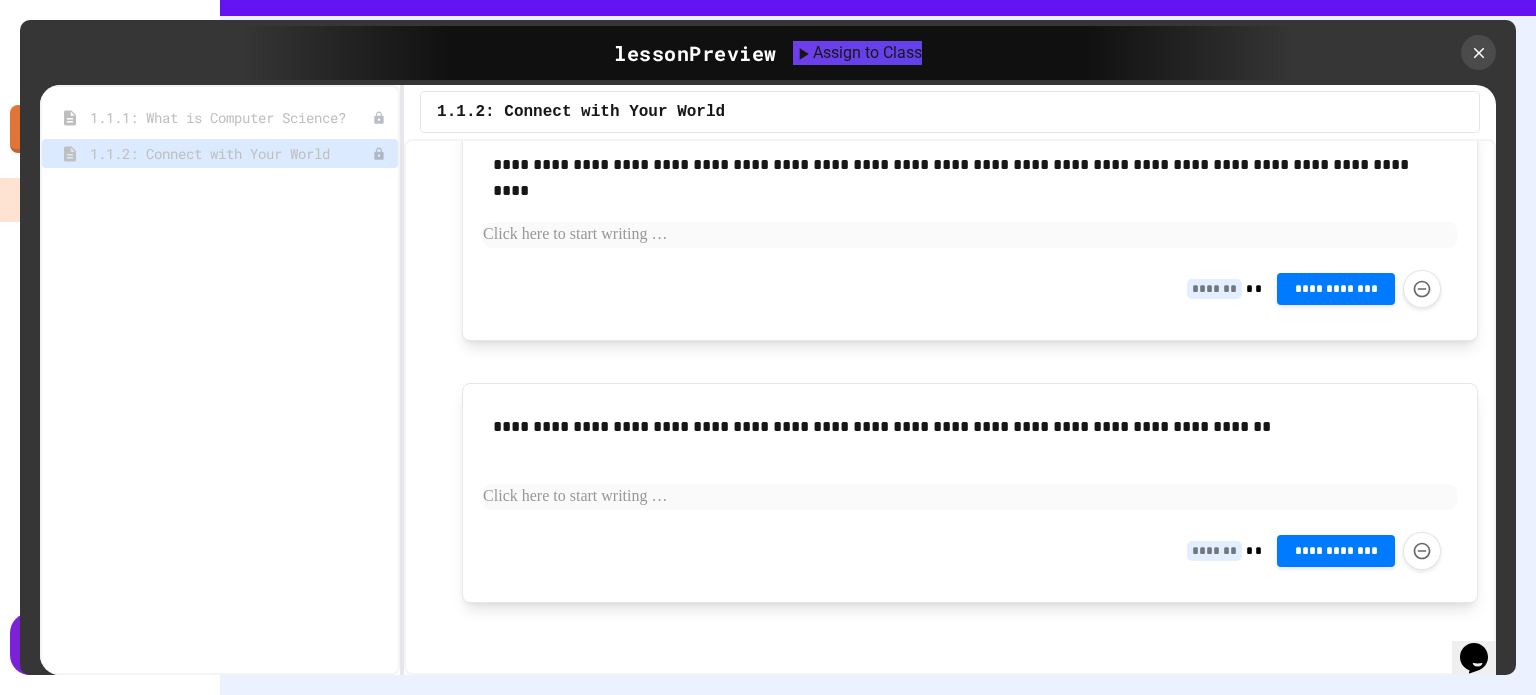 scroll, scrollTop: 0, scrollLeft: 0, axis: both 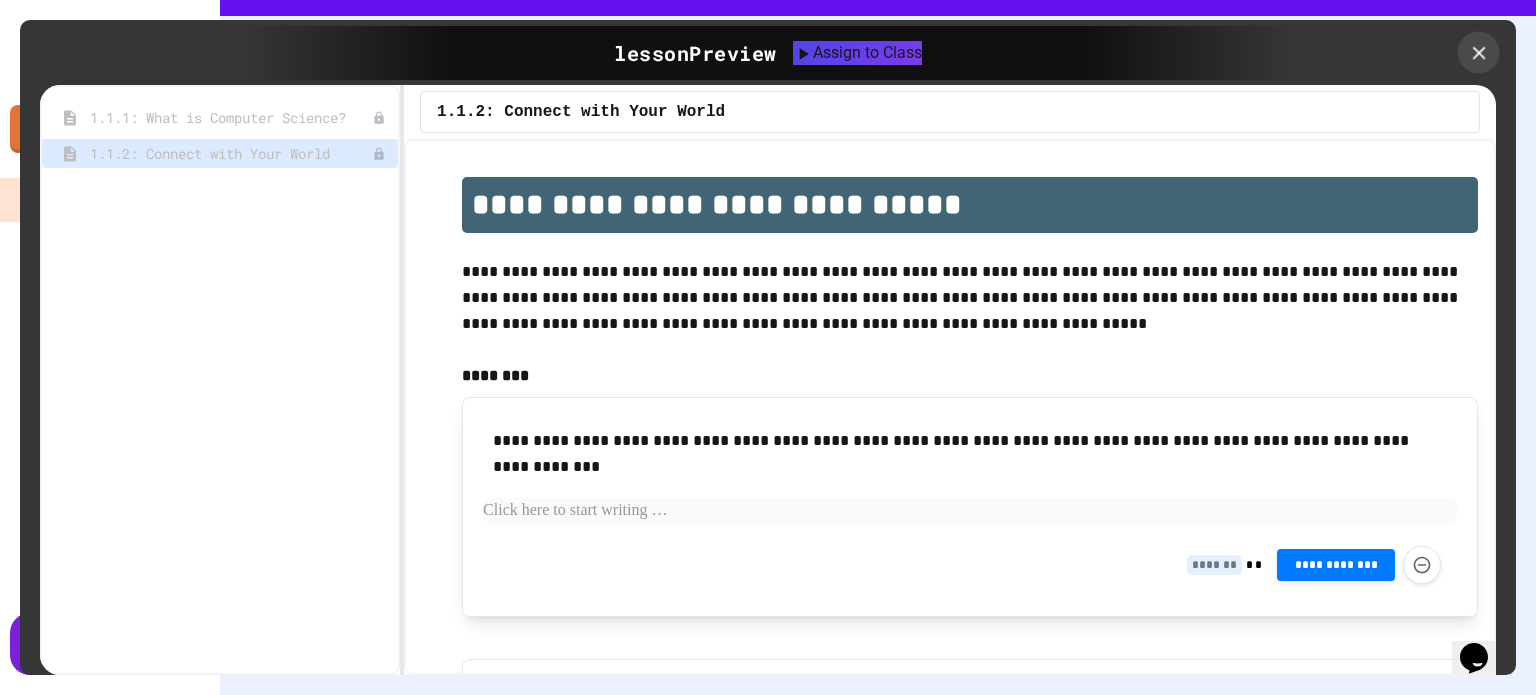 click 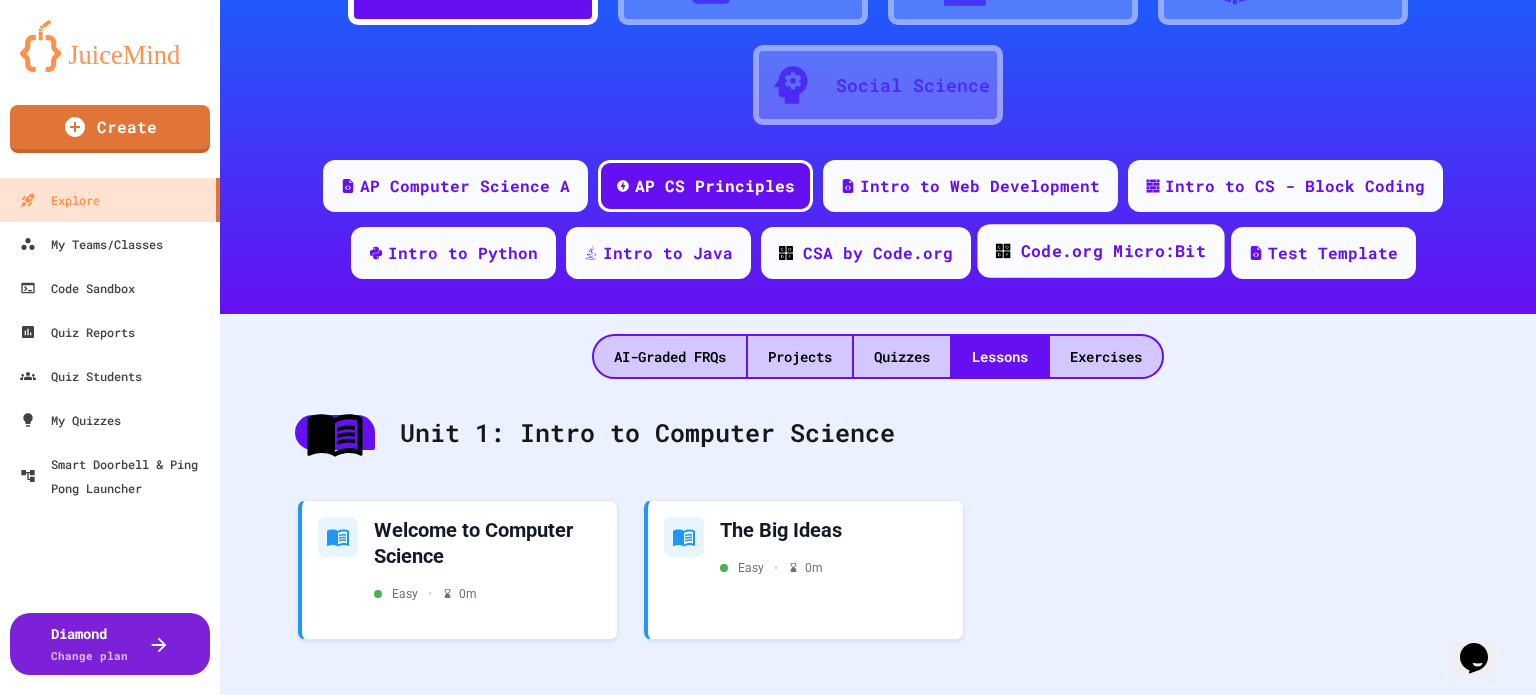 scroll, scrollTop: 138, scrollLeft: 0, axis: vertical 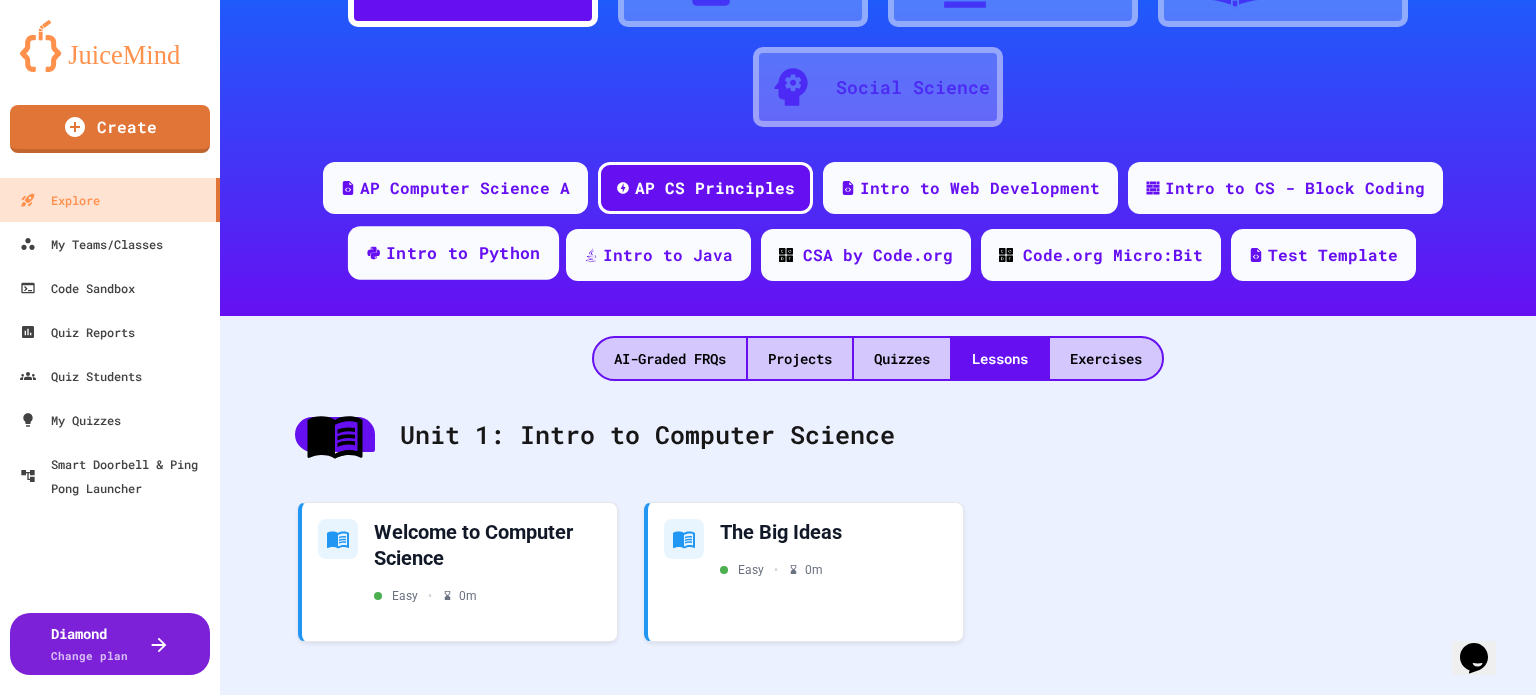 click on "Intro to Python" at bounding box center (463, 253) 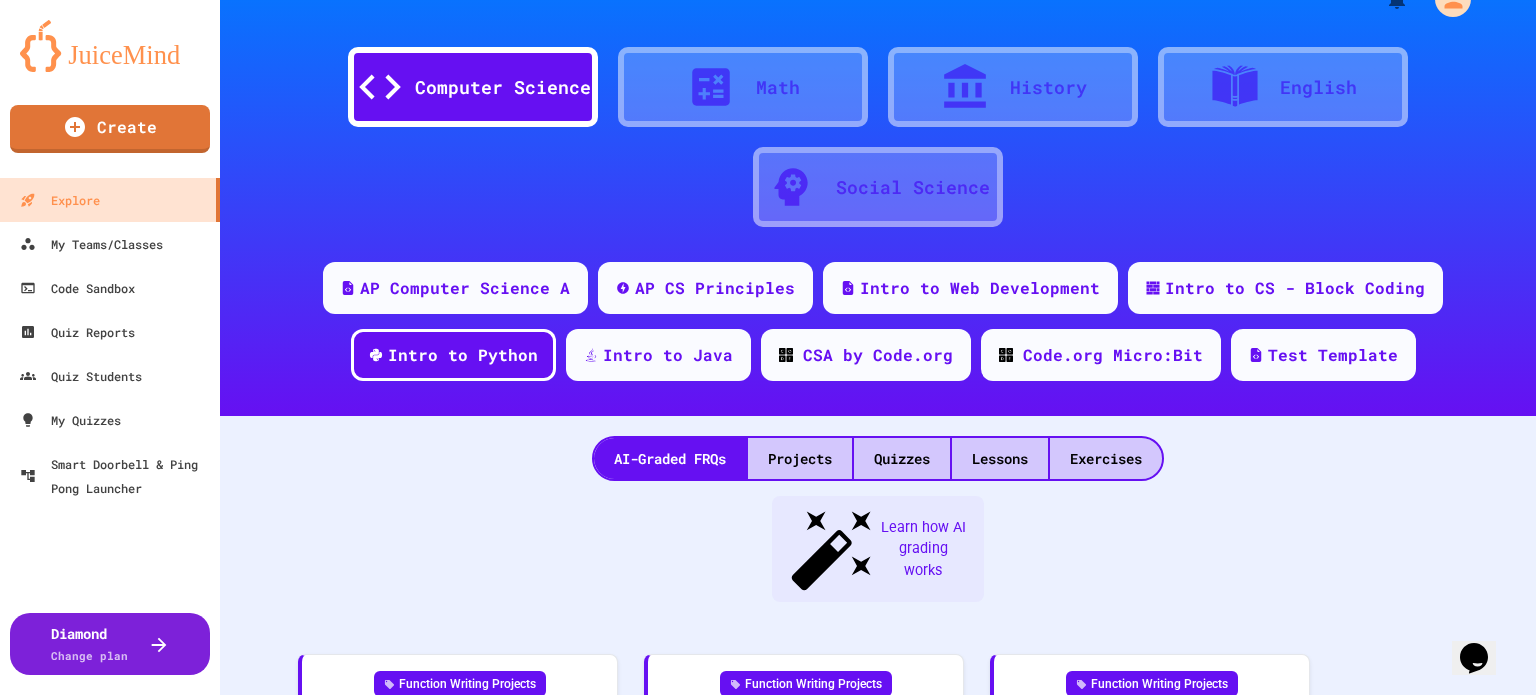 scroll, scrollTop: 138, scrollLeft: 0, axis: vertical 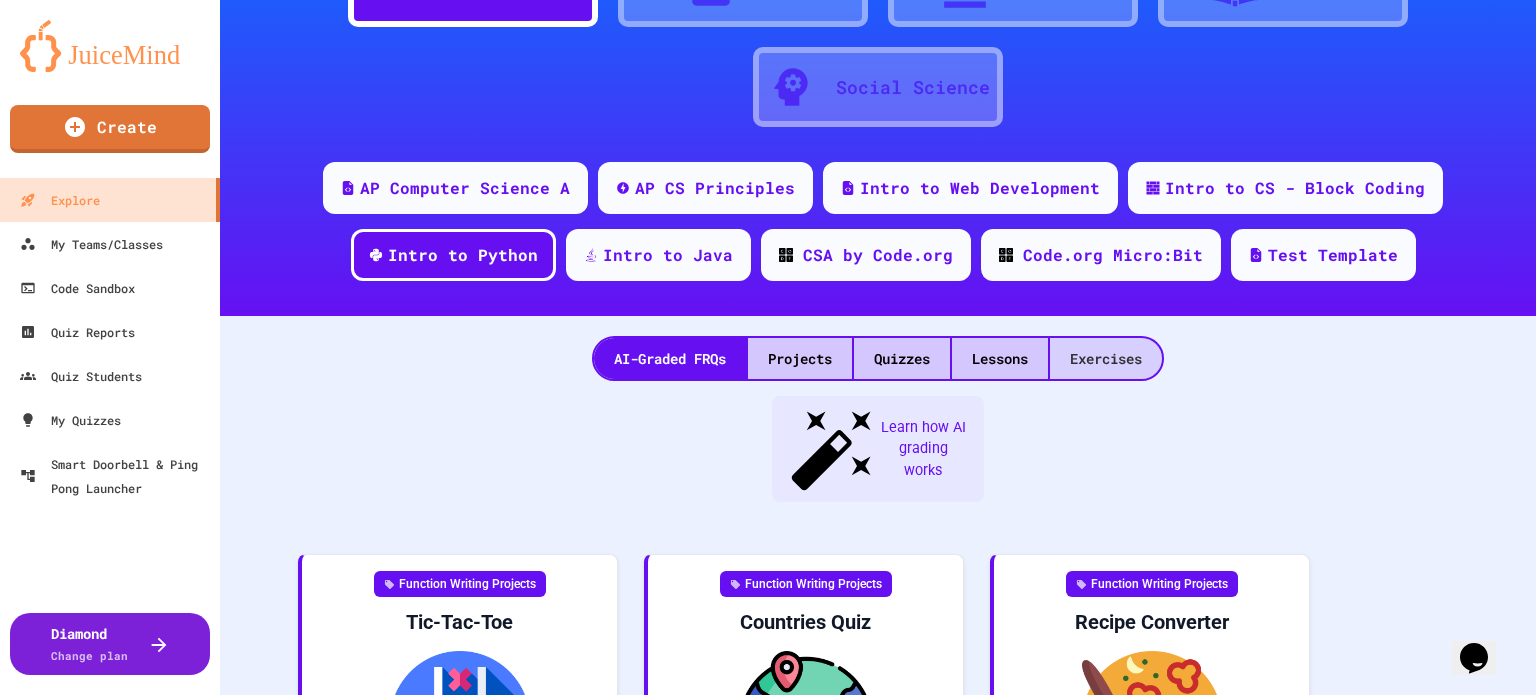 click on "Exercises" at bounding box center (1106, 358) 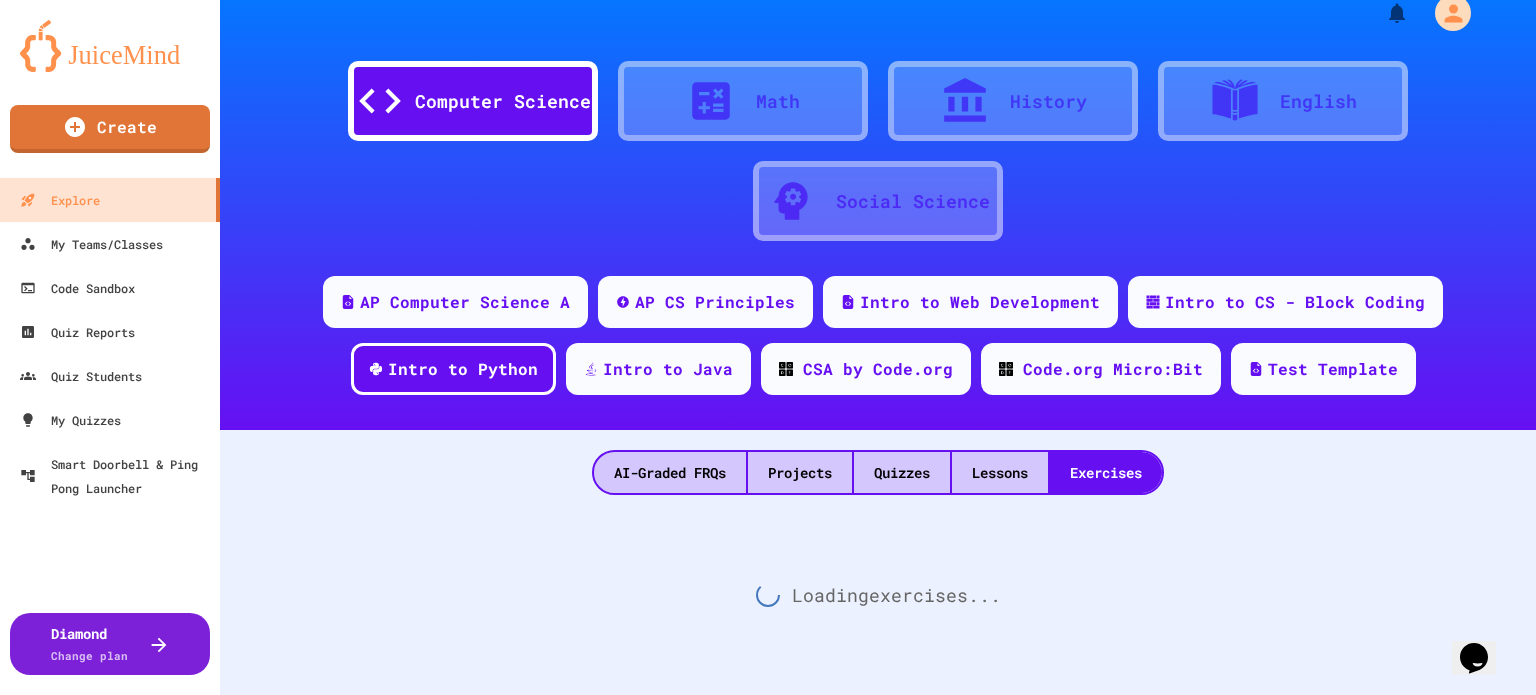 scroll, scrollTop: 38, scrollLeft: 0, axis: vertical 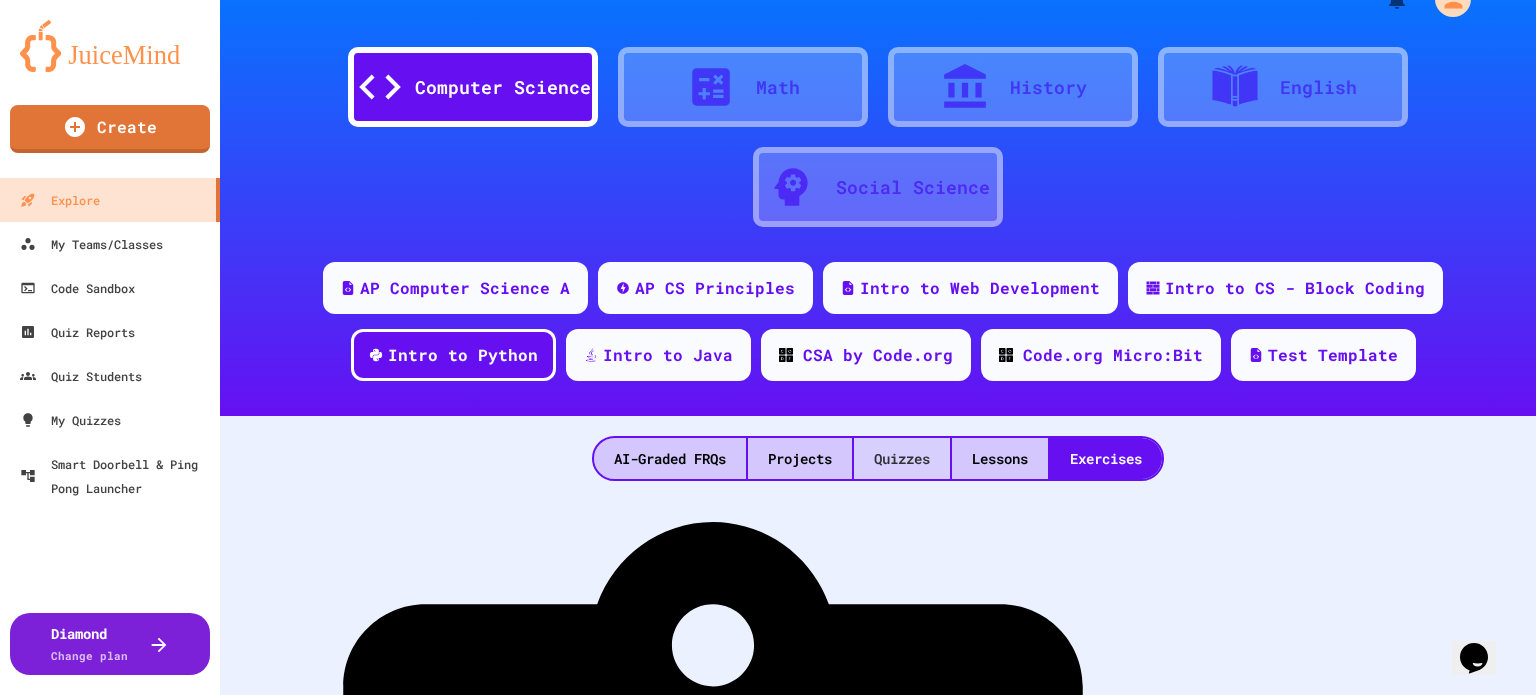 click on "Quizzes" at bounding box center (902, 458) 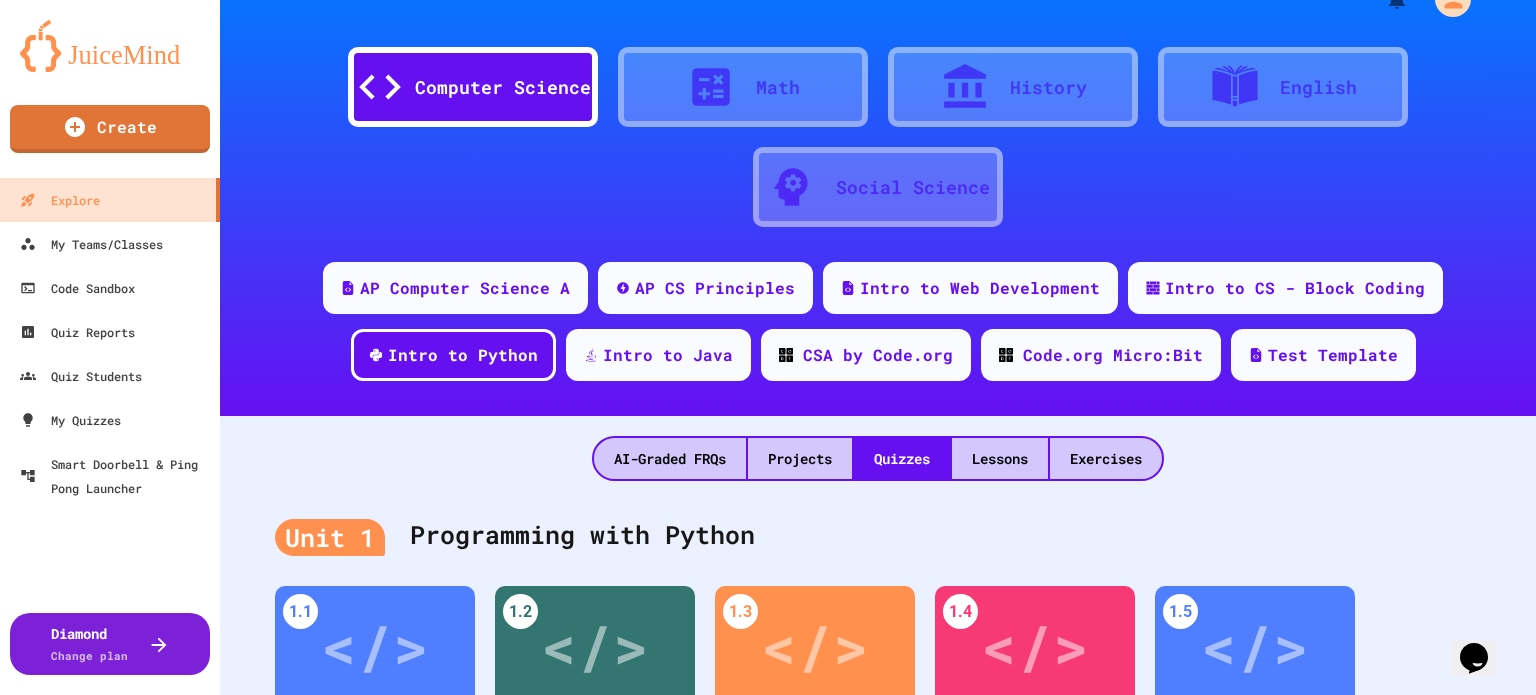 scroll, scrollTop: 138, scrollLeft: 0, axis: vertical 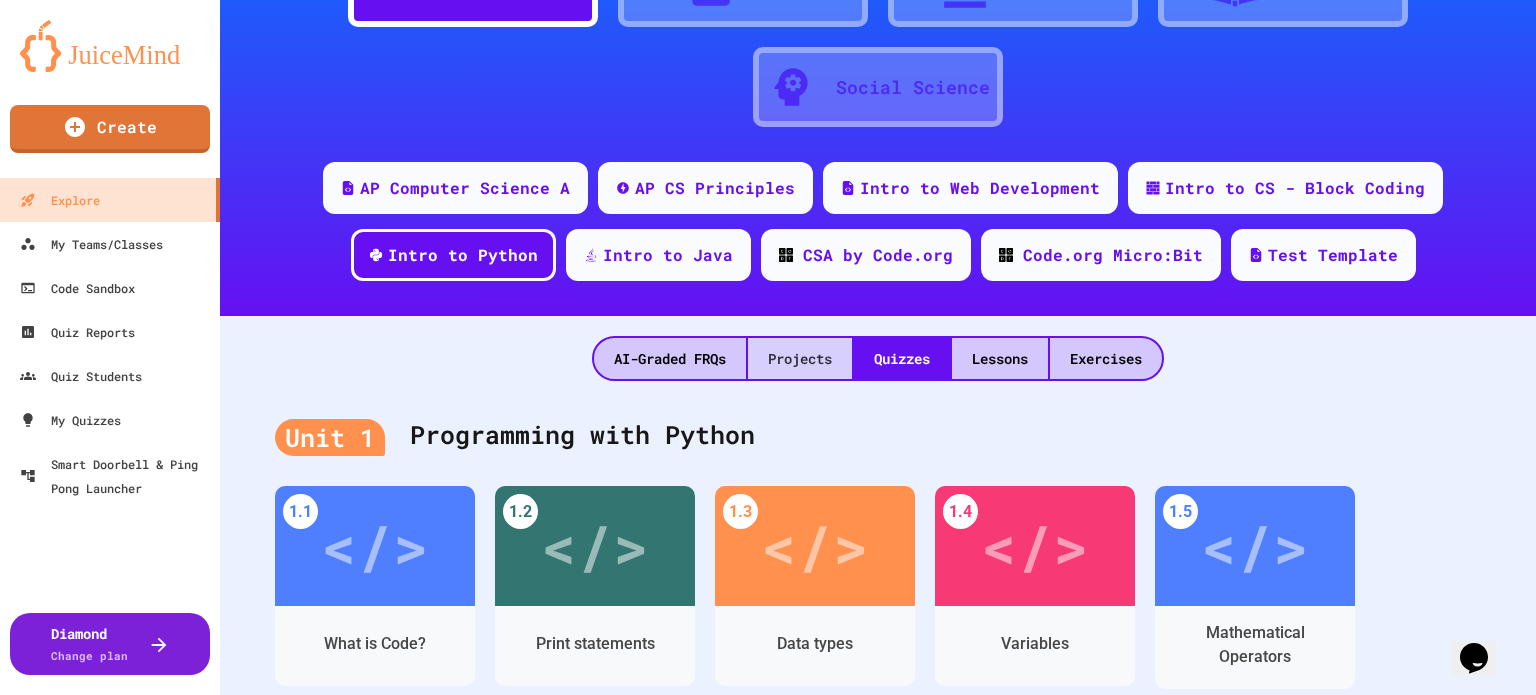 click on "Projects" at bounding box center (800, 358) 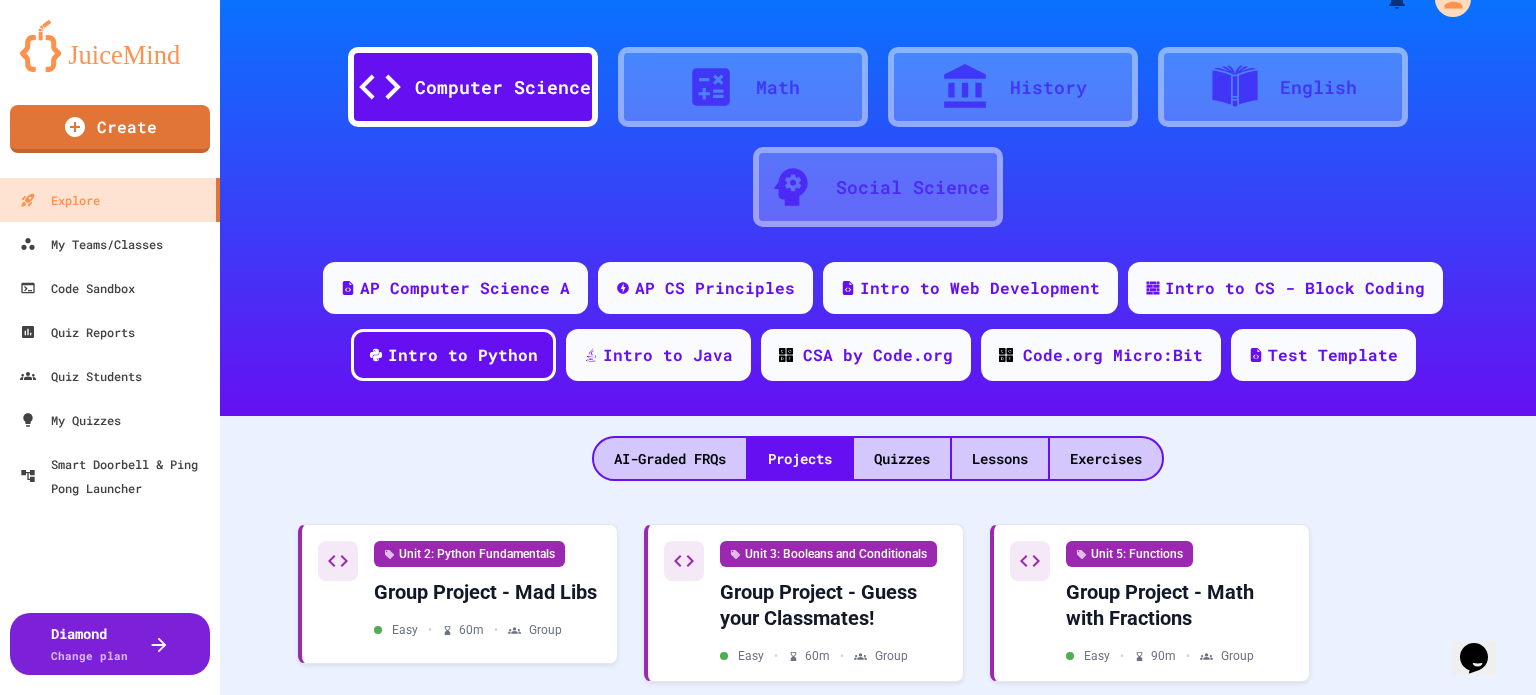 scroll, scrollTop: 138, scrollLeft: 0, axis: vertical 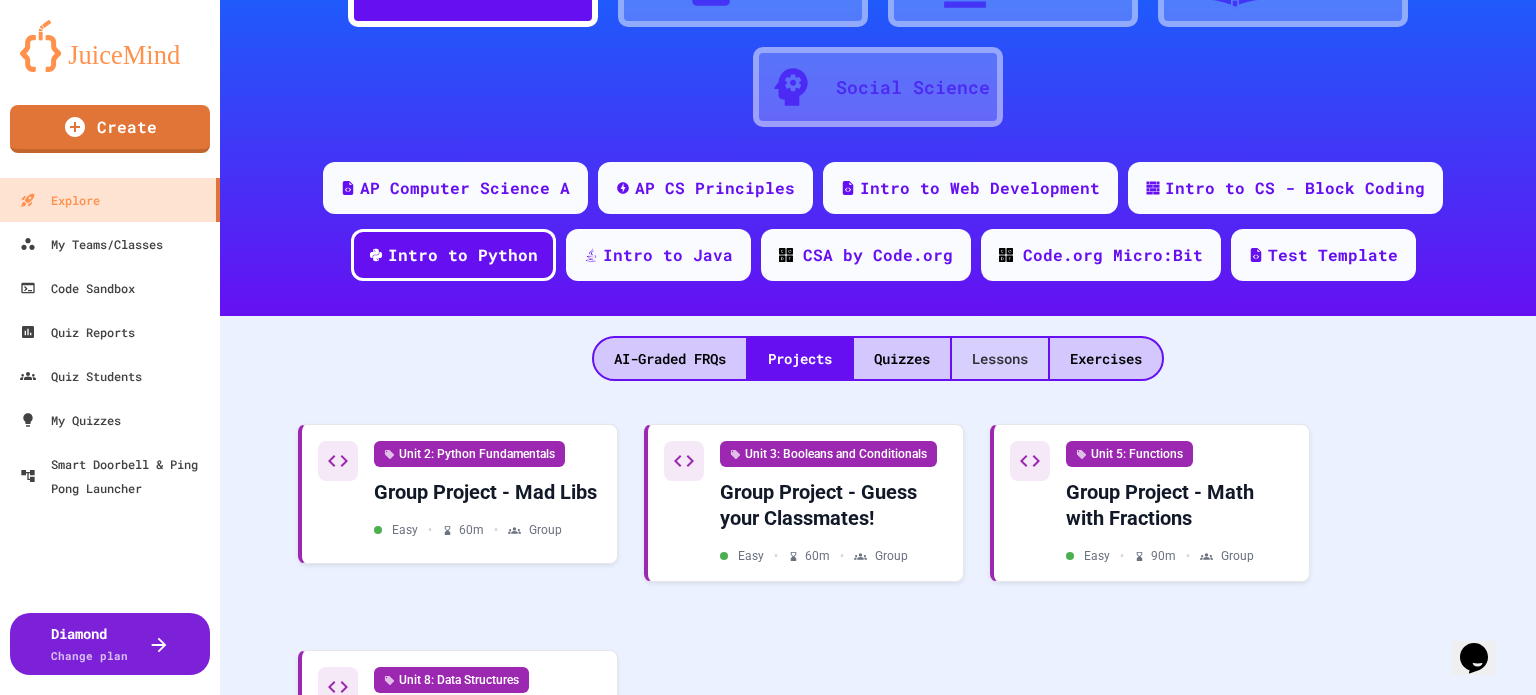 click on "Lessons" at bounding box center [1000, 358] 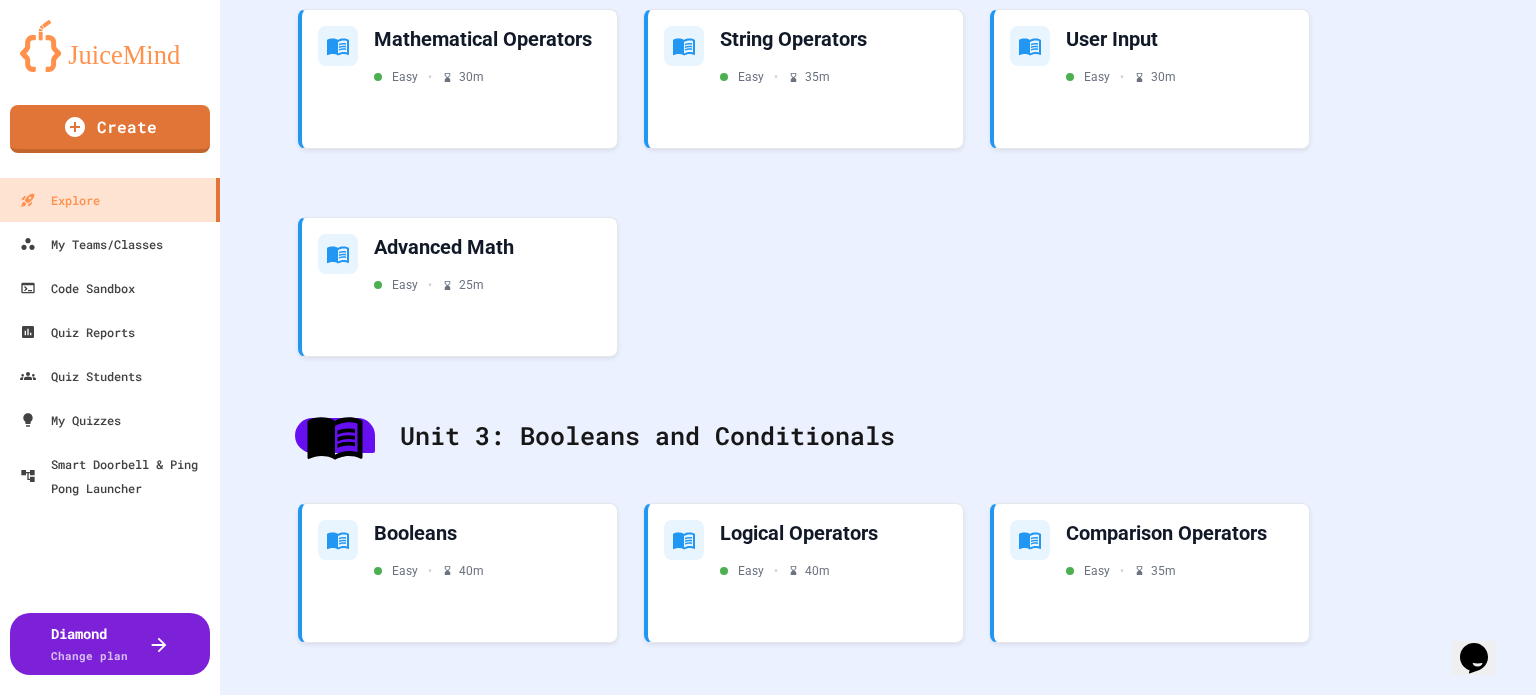 scroll, scrollTop: 0, scrollLeft: 0, axis: both 